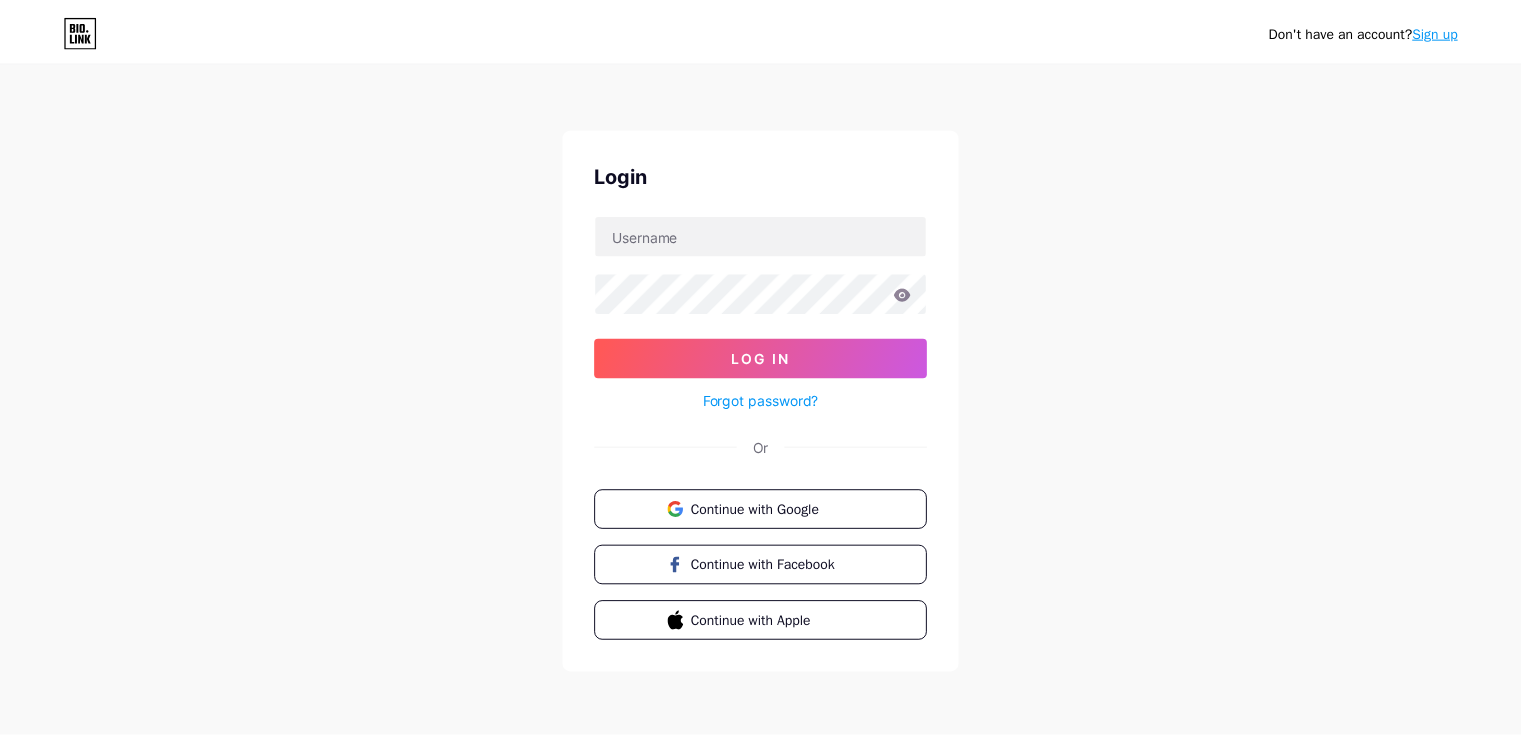 scroll, scrollTop: 0, scrollLeft: 0, axis: both 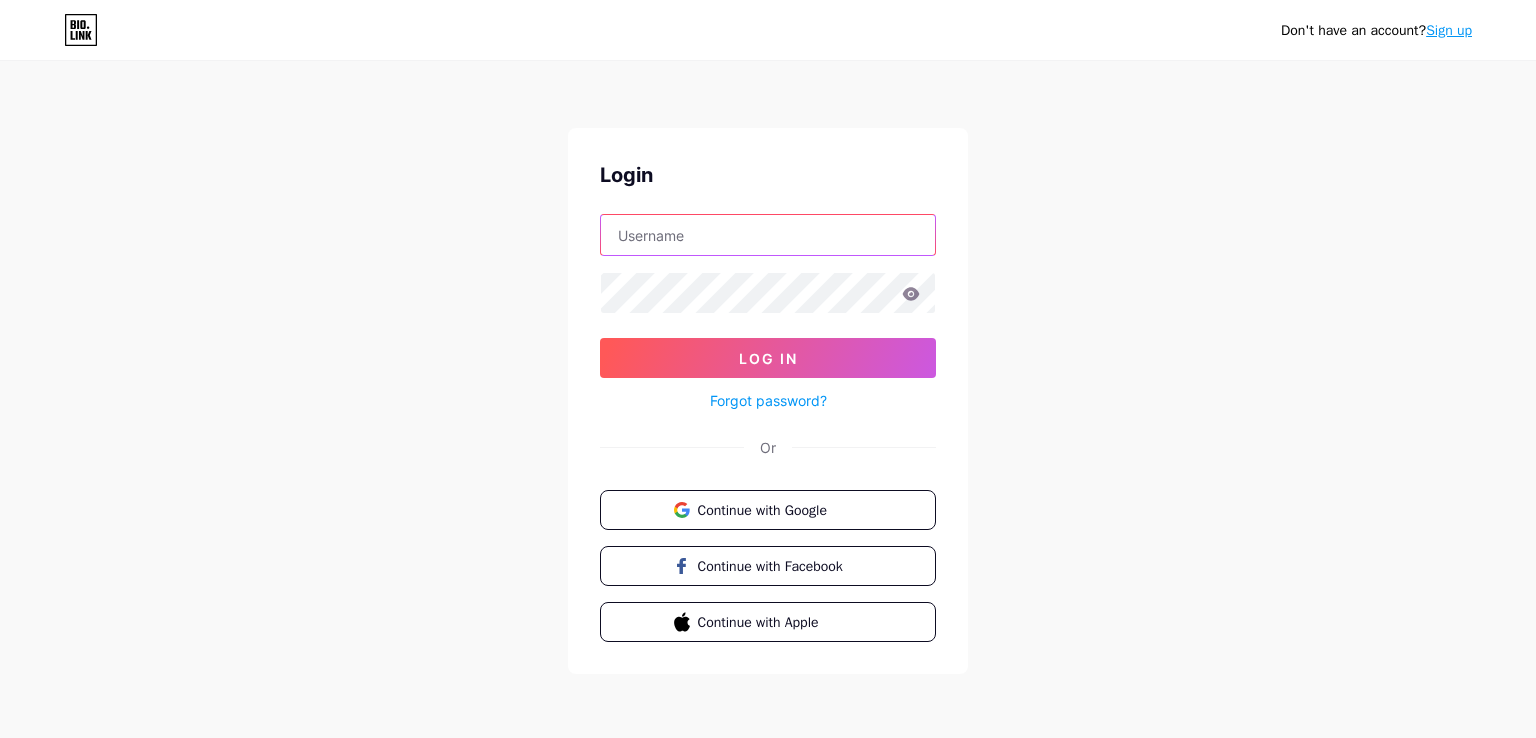 click at bounding box center (768, 235) 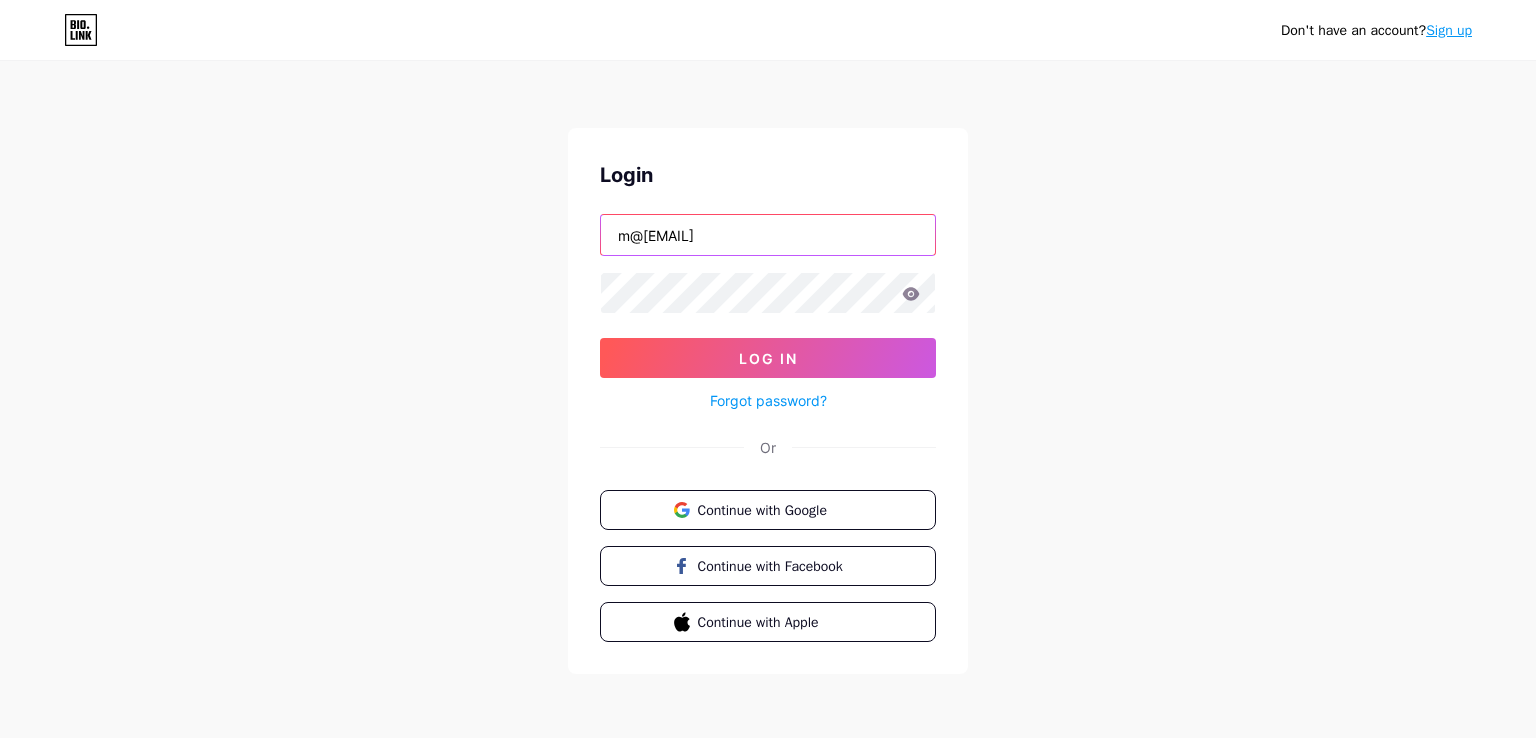type on "m@[EMAIL]" 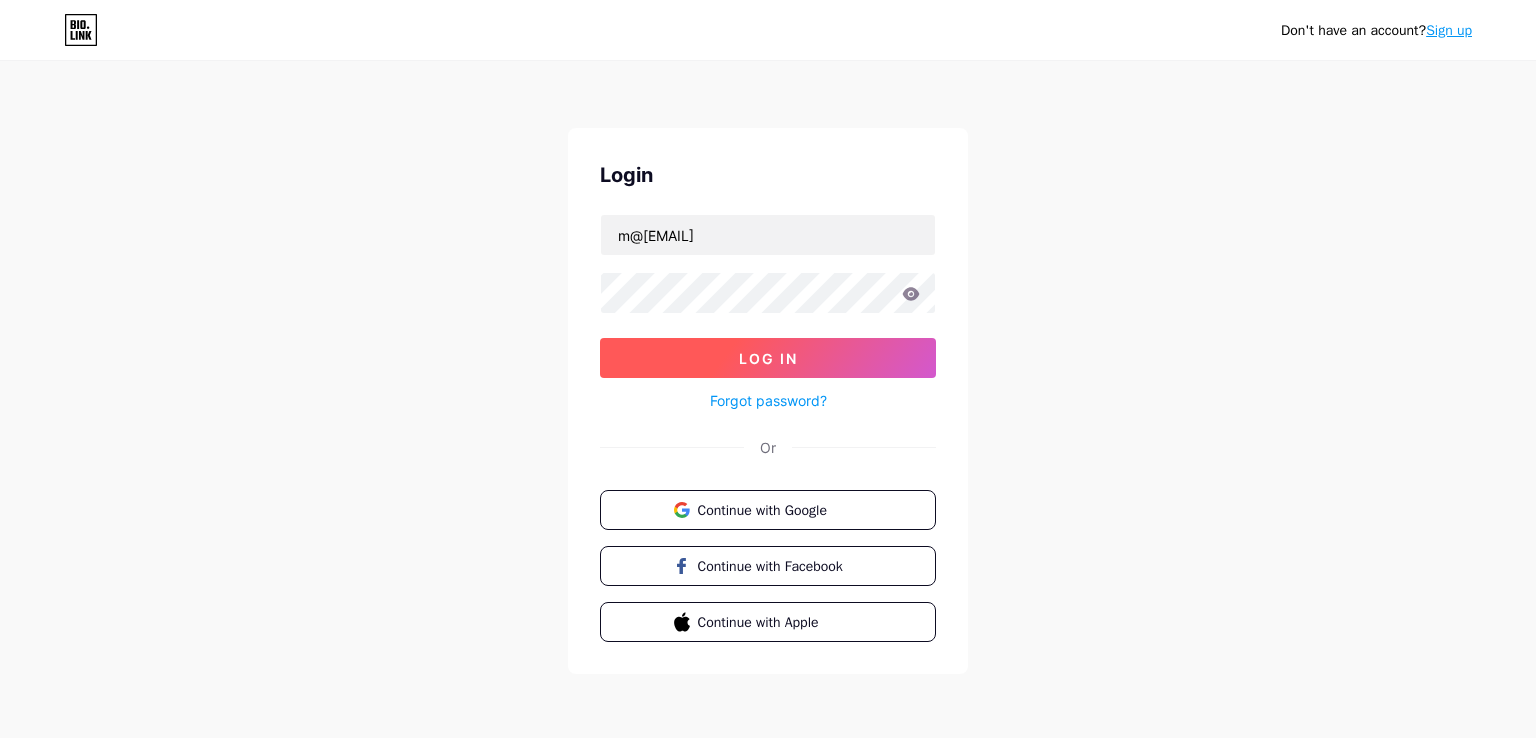 click on "Log In" at bounding box center (768, 358) 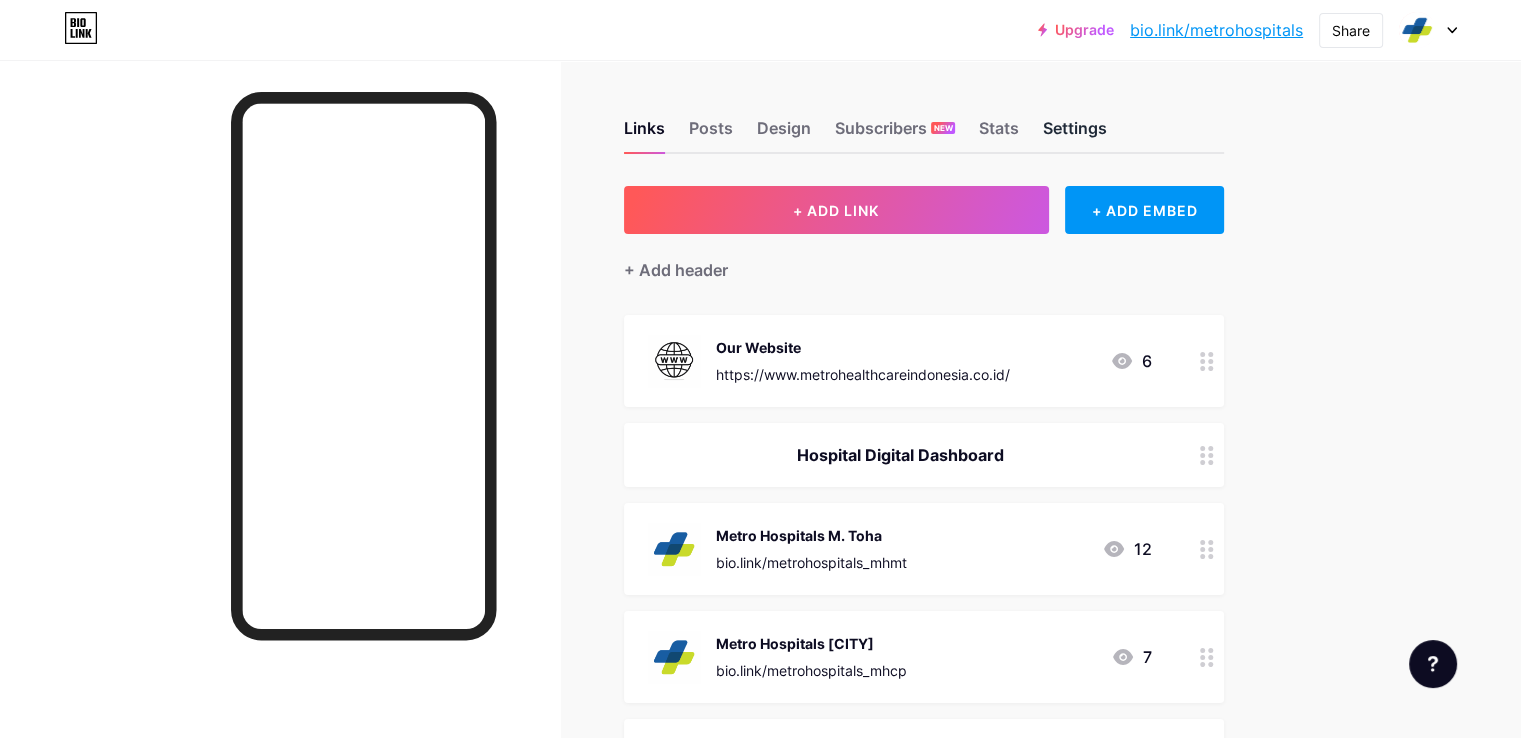 click on "Settings" at bounding box center [1075, 134] 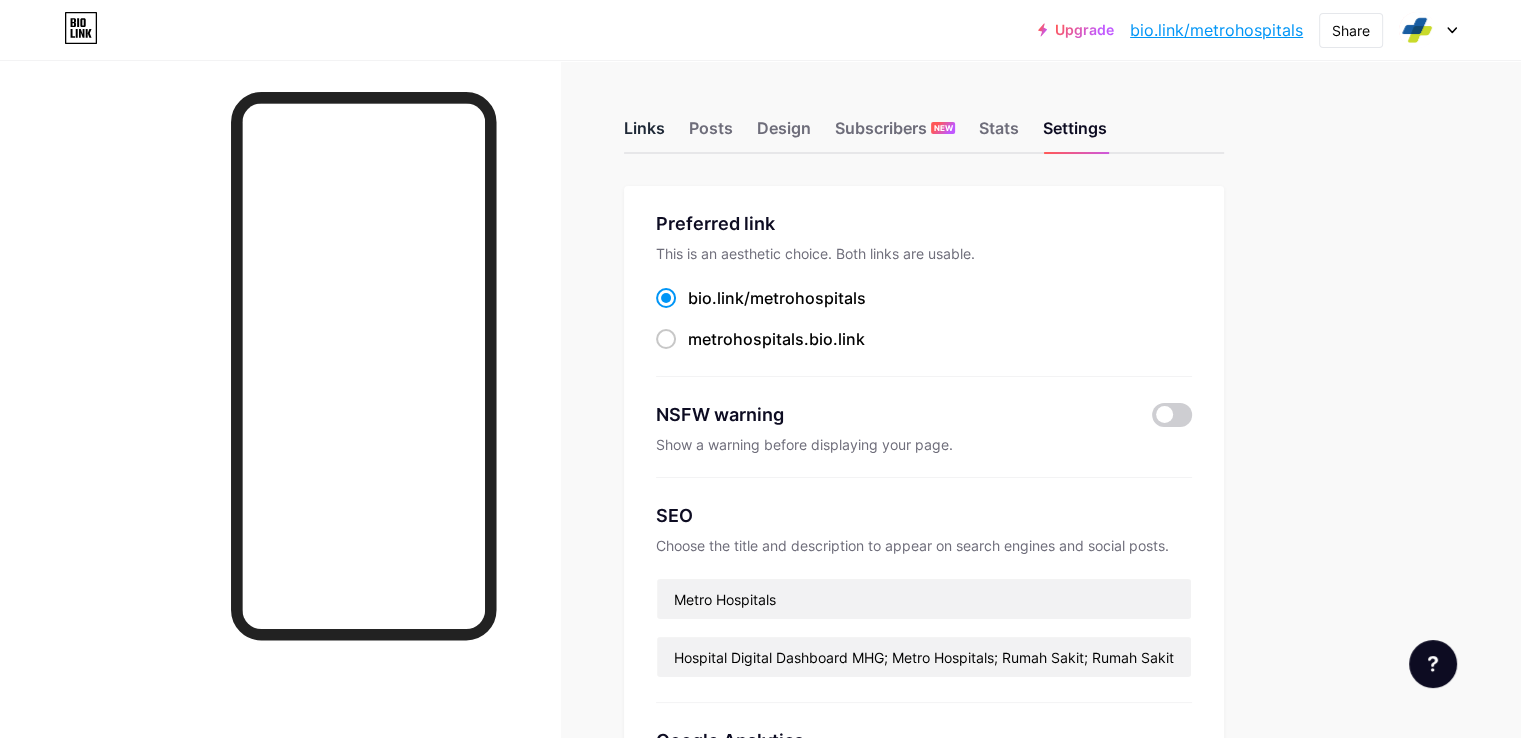 click on "Links" at bounding box center (644, 134) 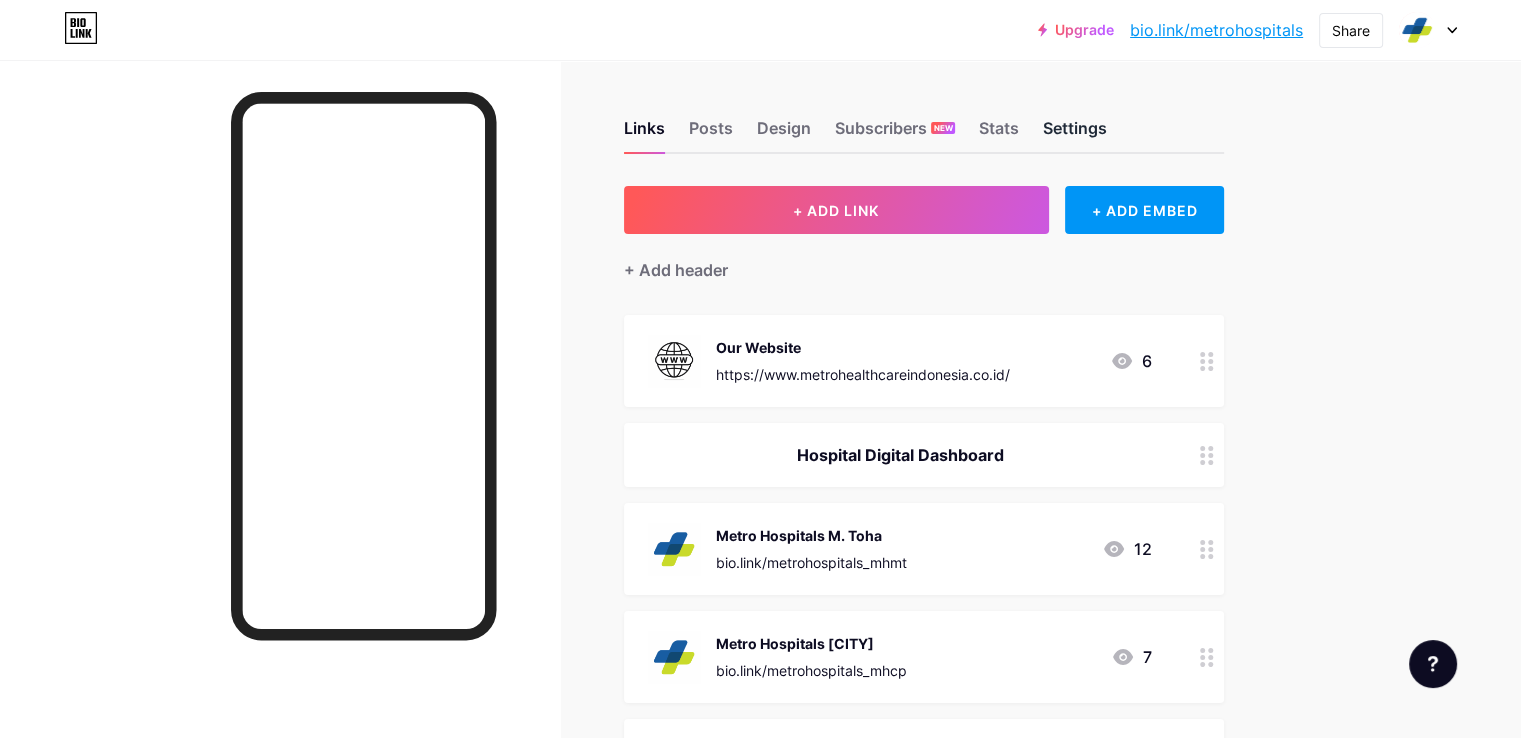 click on "Settings" at bounding box center (1075, 134) 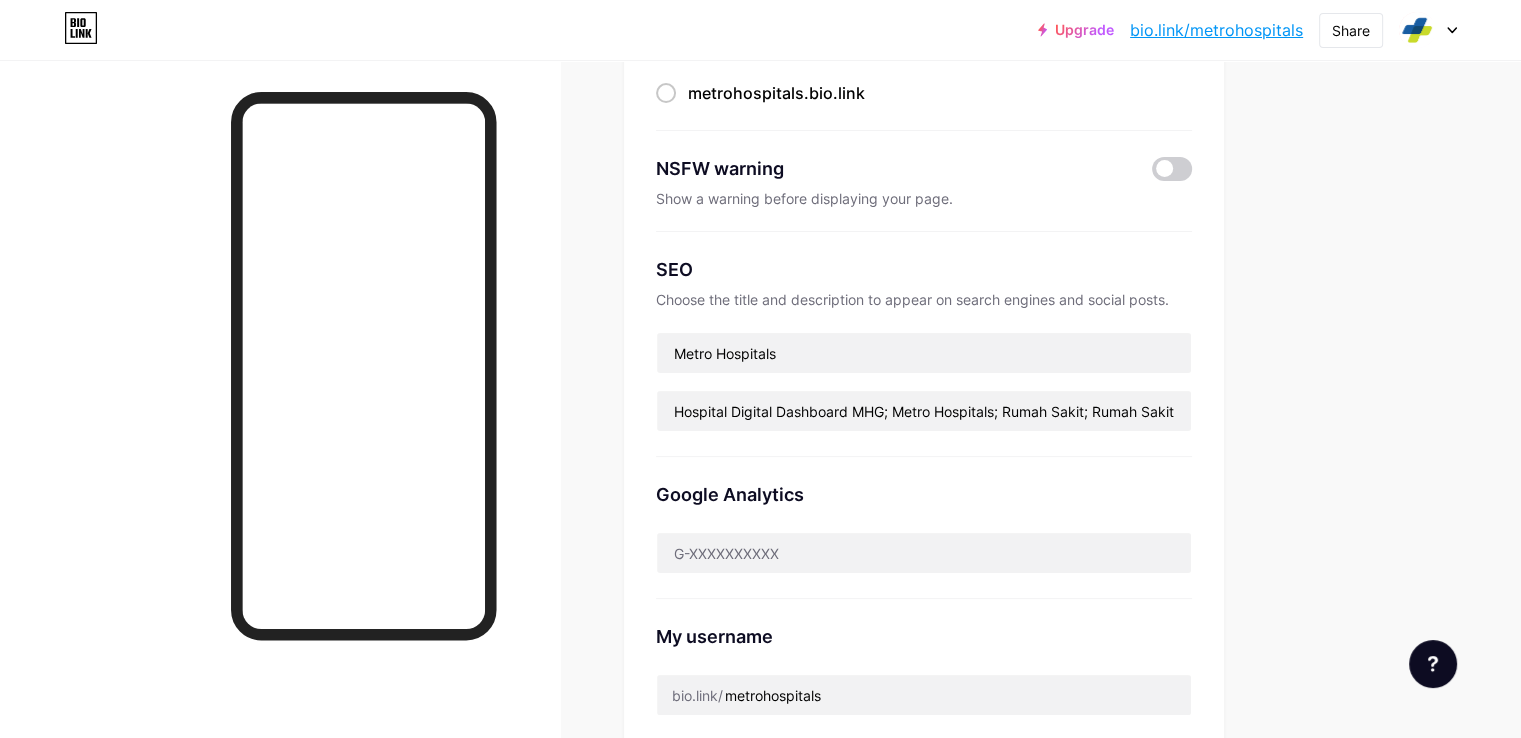 scroll, scrollTop: 300, scrollLeft: 0, axis: vertical 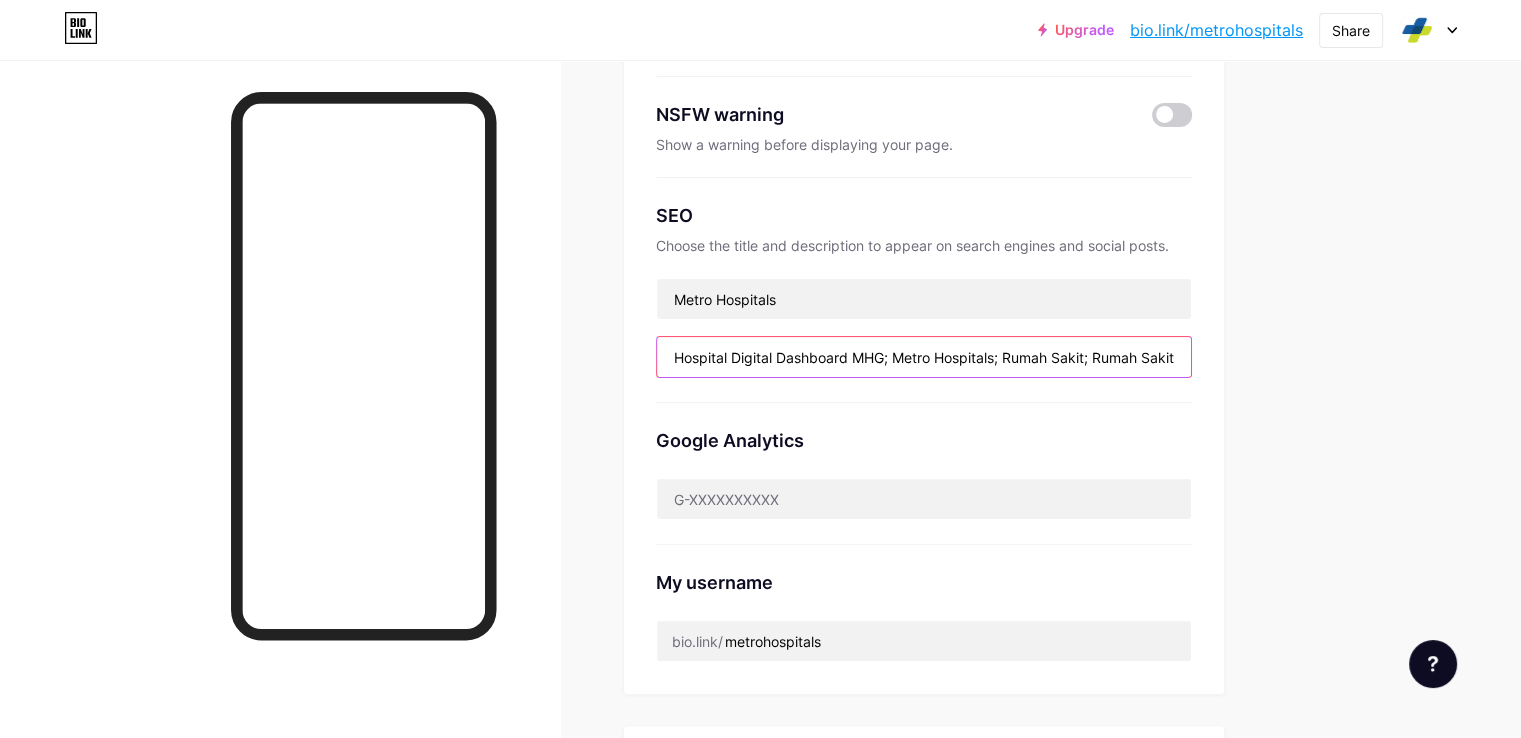 click on "Hospital Digital Dashboard MHG; Metro Hospitals; Rumah Sakit; Rumah Sakit Ibu dan Anak;" at bounding box center (924, 357) 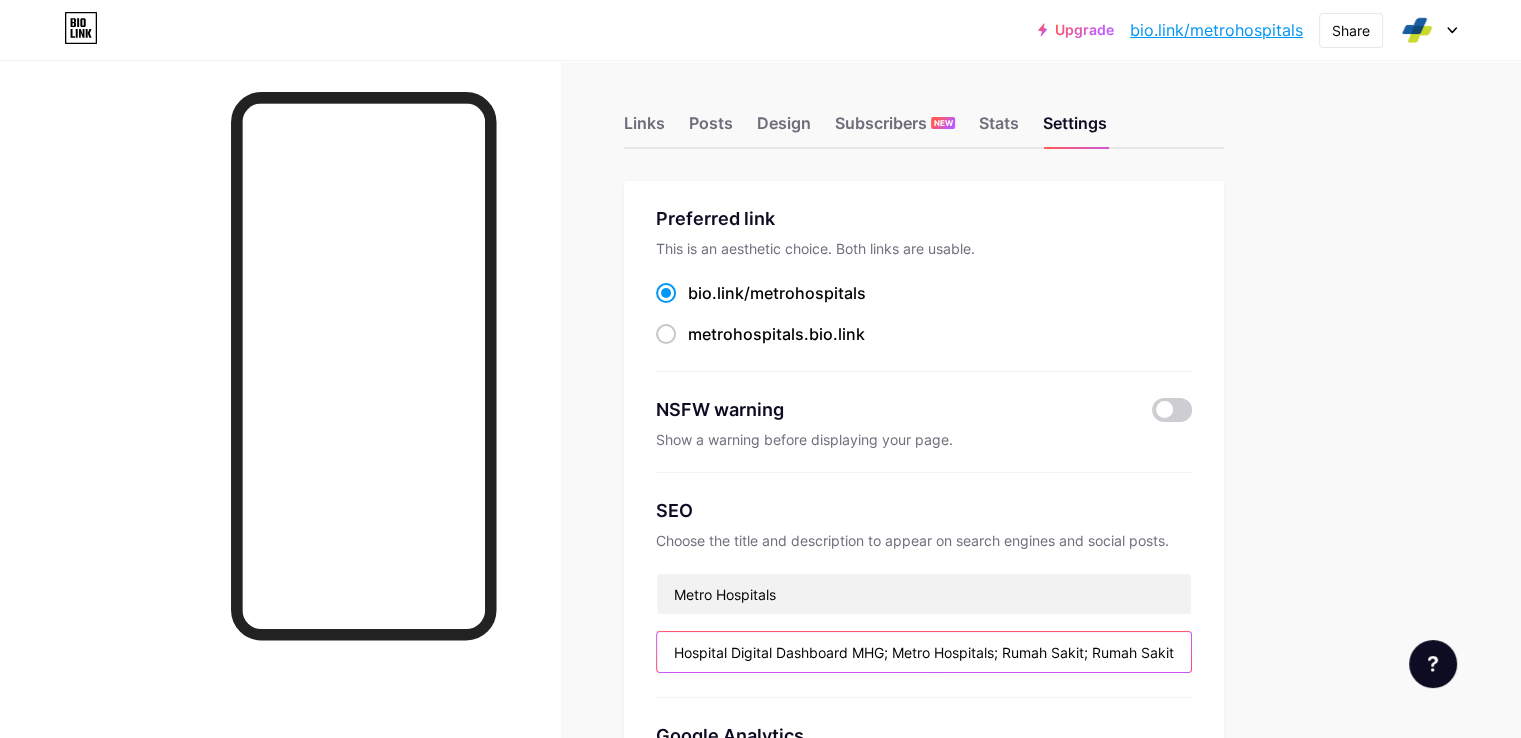 scroll, scrollTop: 0, scrollLeft: 0, axis: both 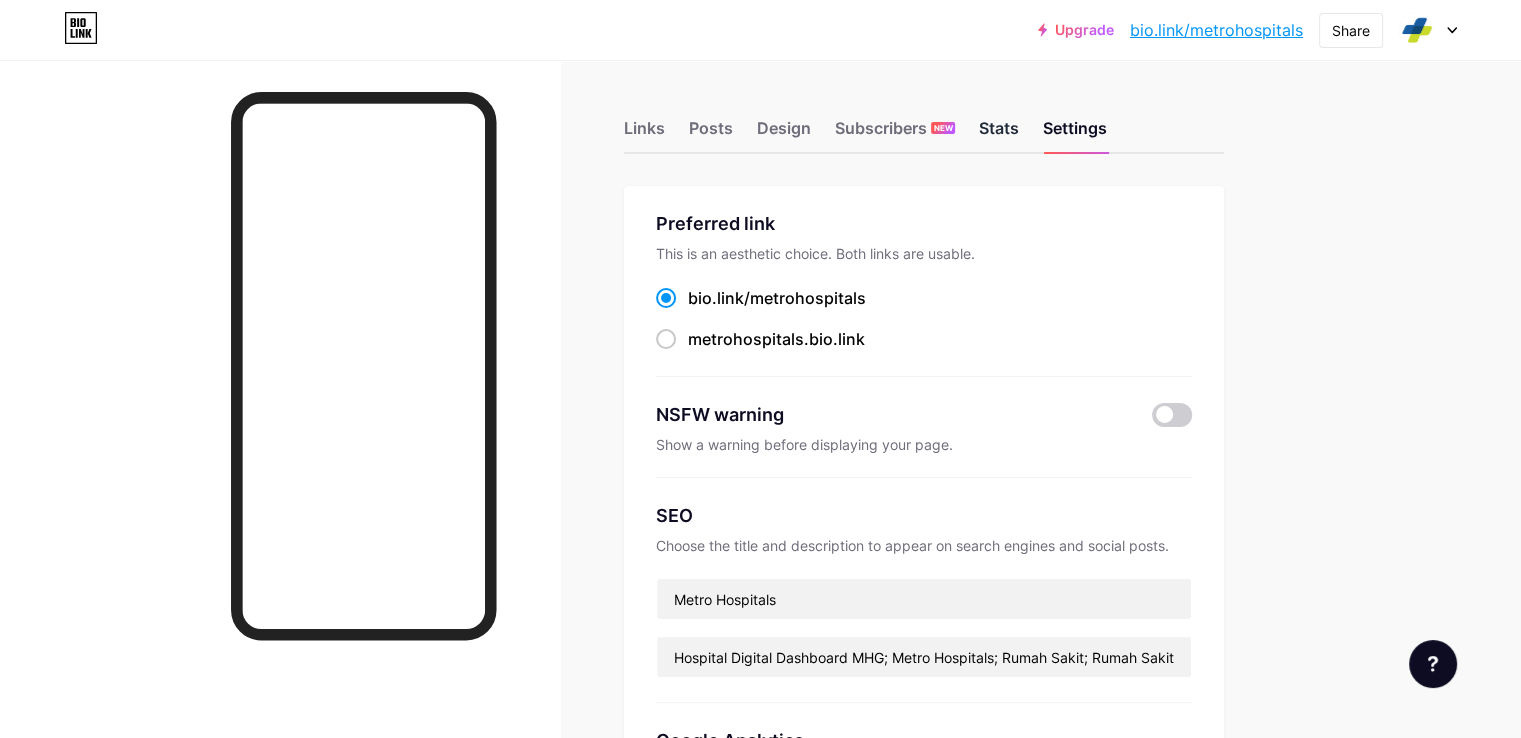 click on "Stats" at bounding box center (999, 134) 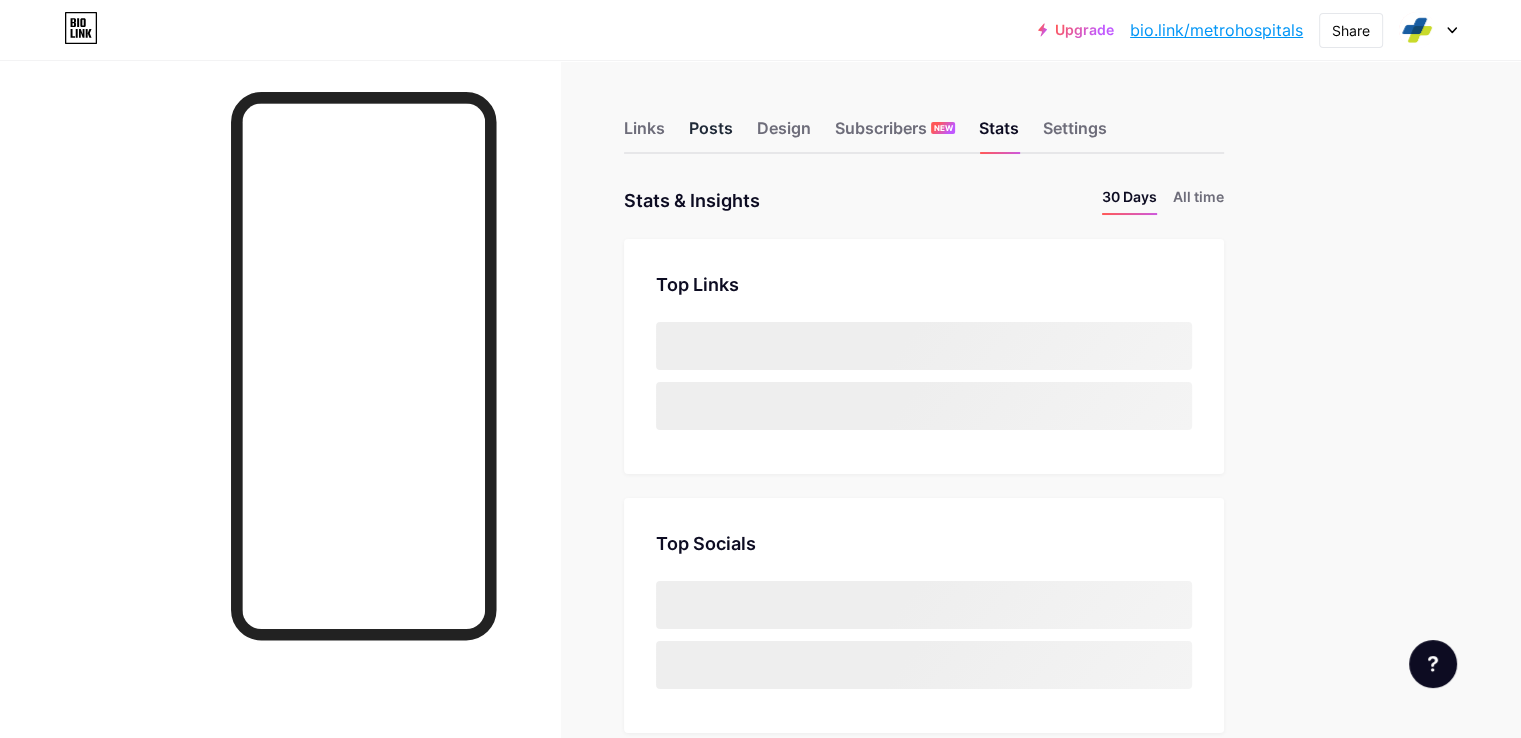 click on "Posts" at bounding box center [711, 134] 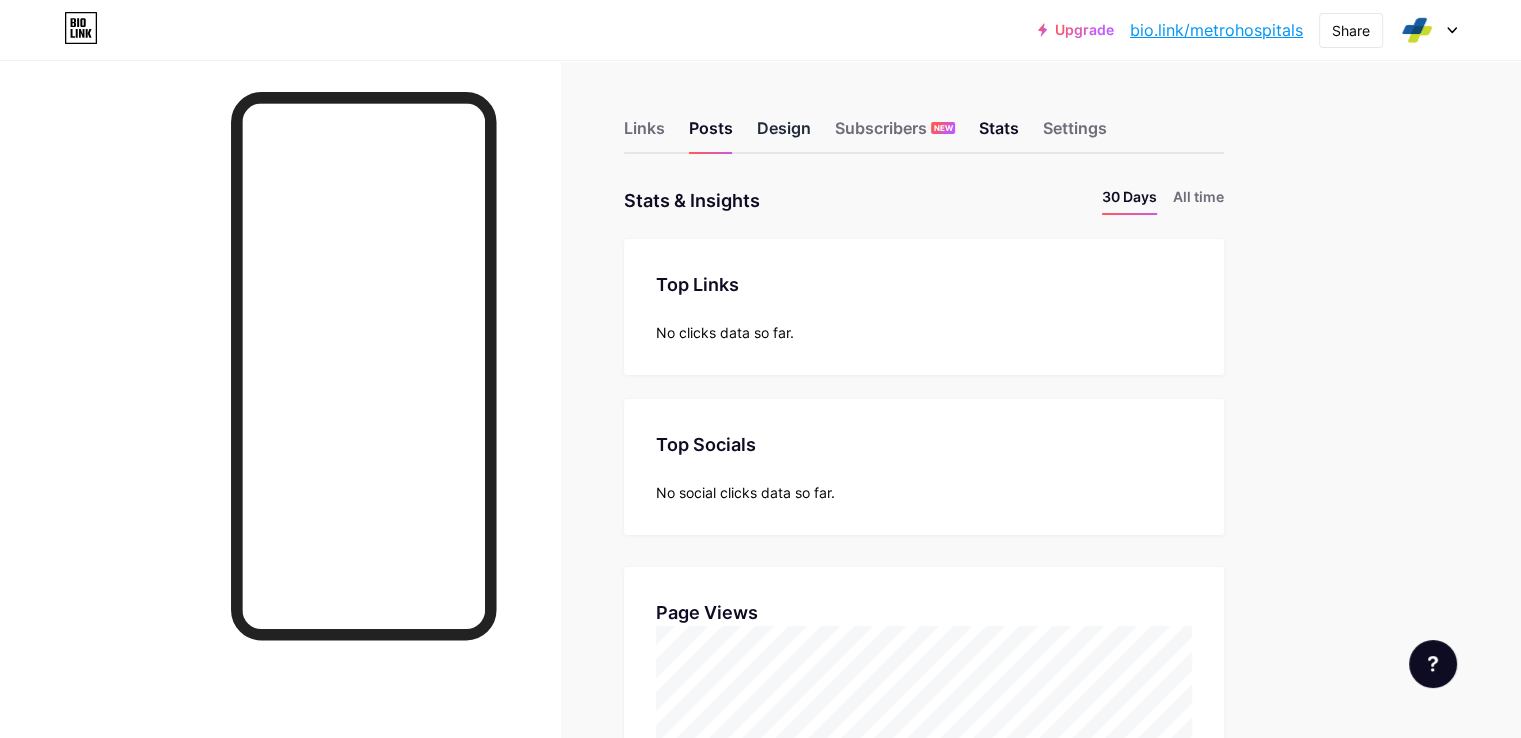 scroll, scrollTop: 999262, scrollLeft: 998479, axis: both 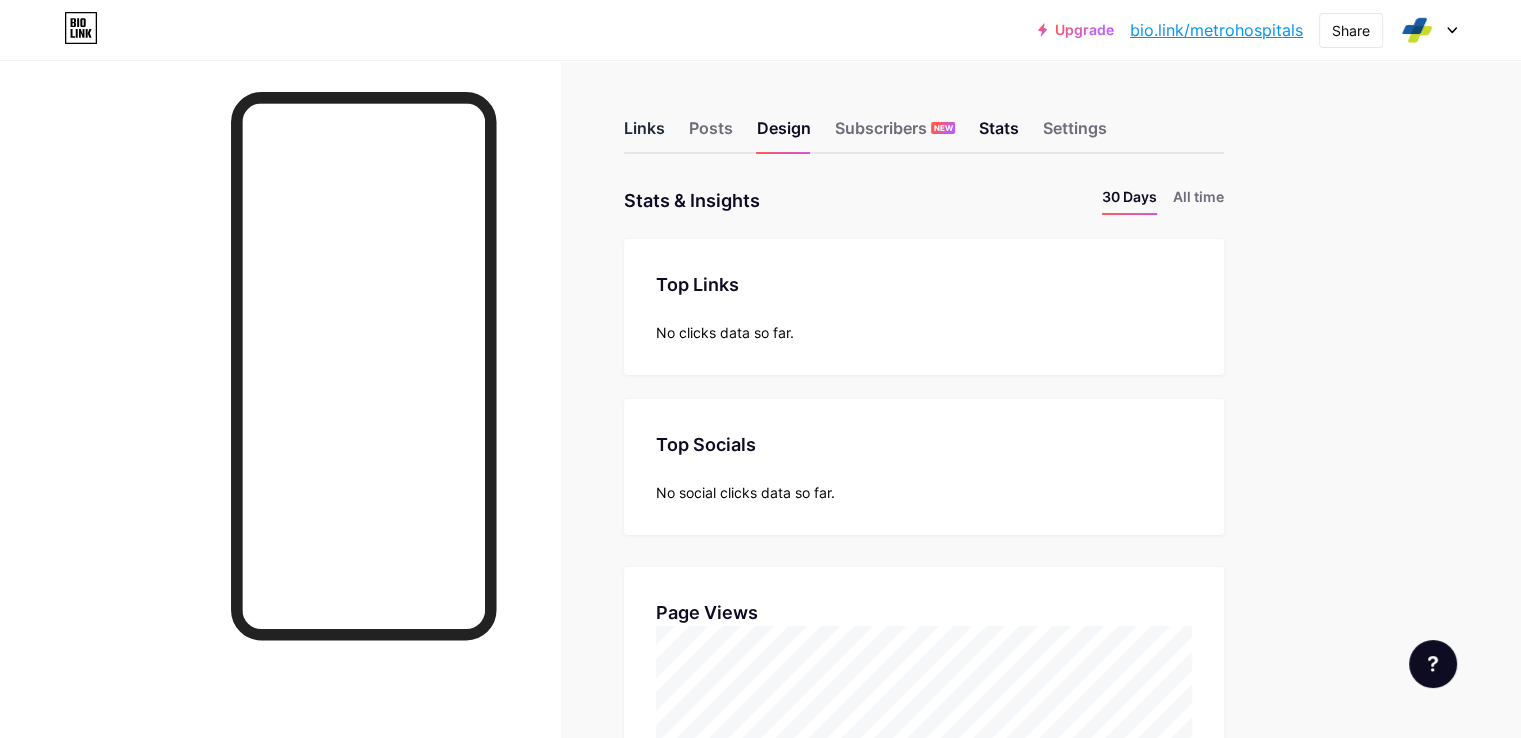 click on "Links" at bounding box center [644, 134] 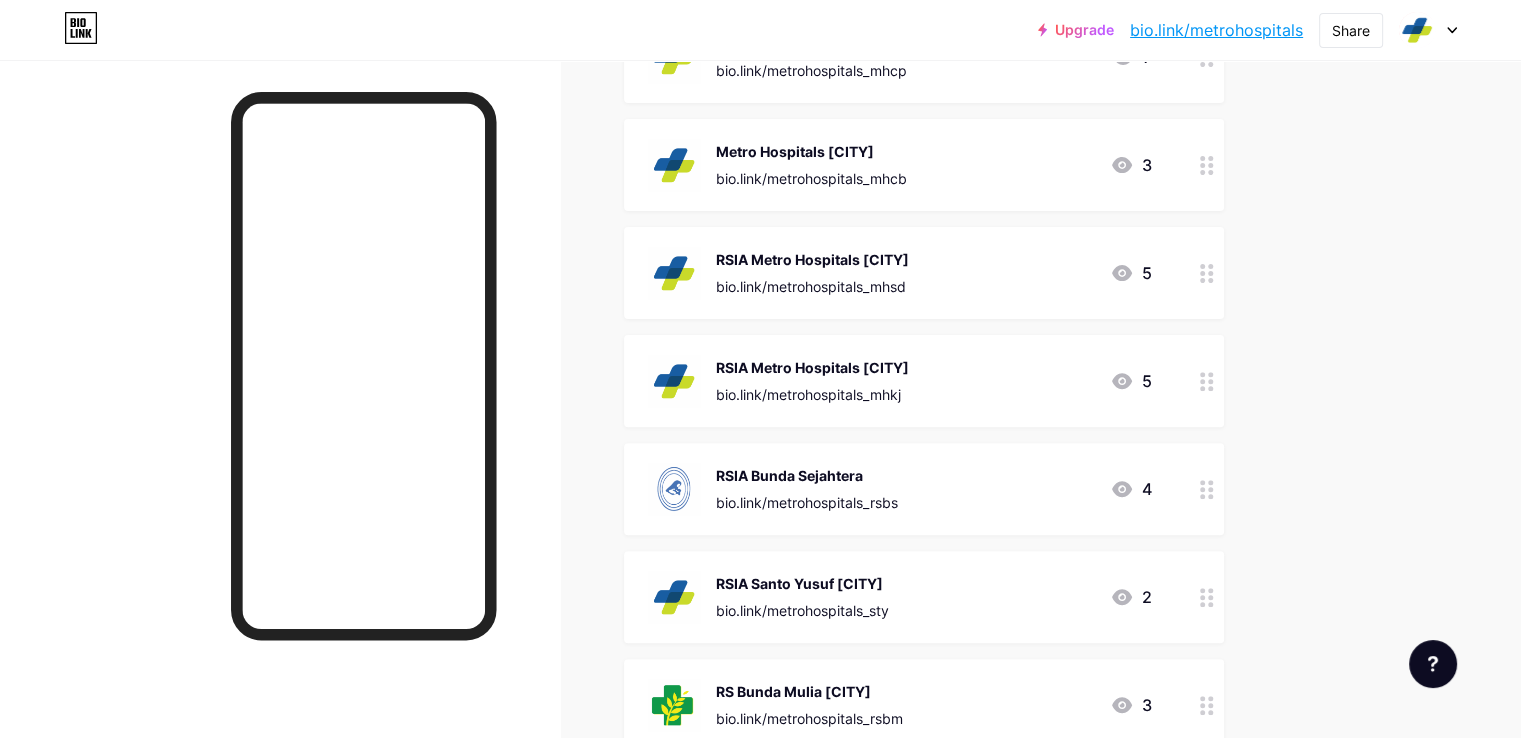scroll, scrollTop: 0, scrollLeft: 0, axis: both 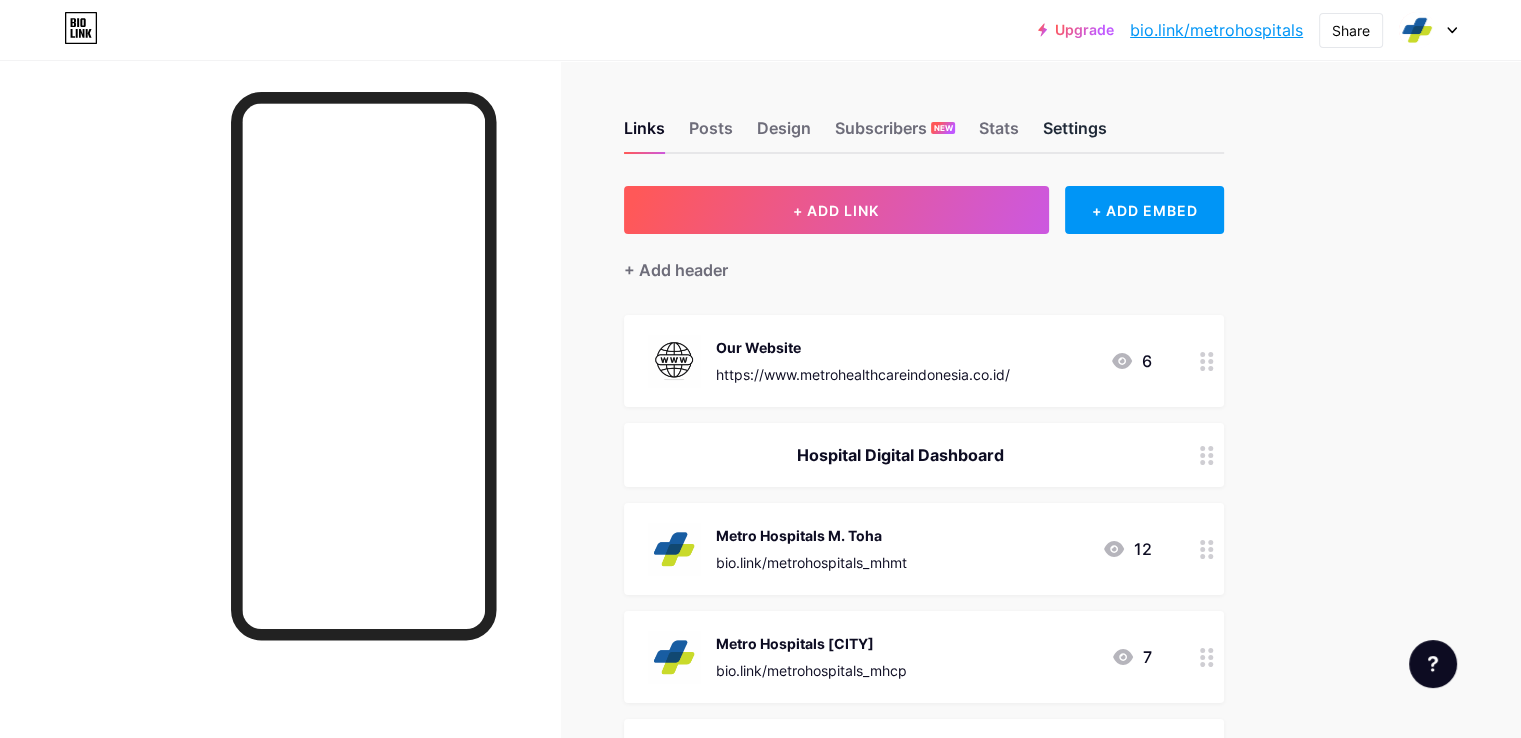 click on "Settings" at bounding box center (1075, 134) 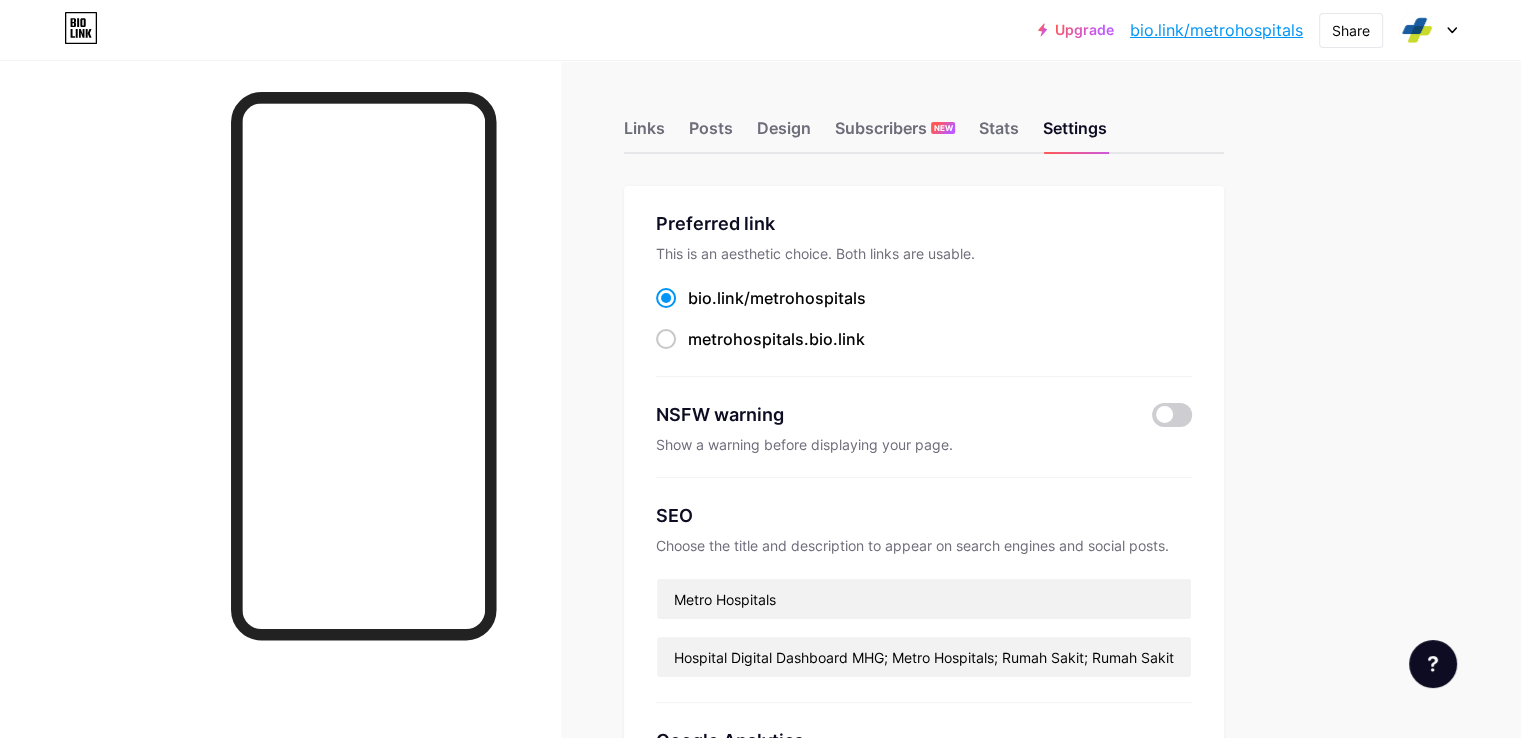 scroll, scrollTop: 400, scrollLeft: 0, axis: vertical 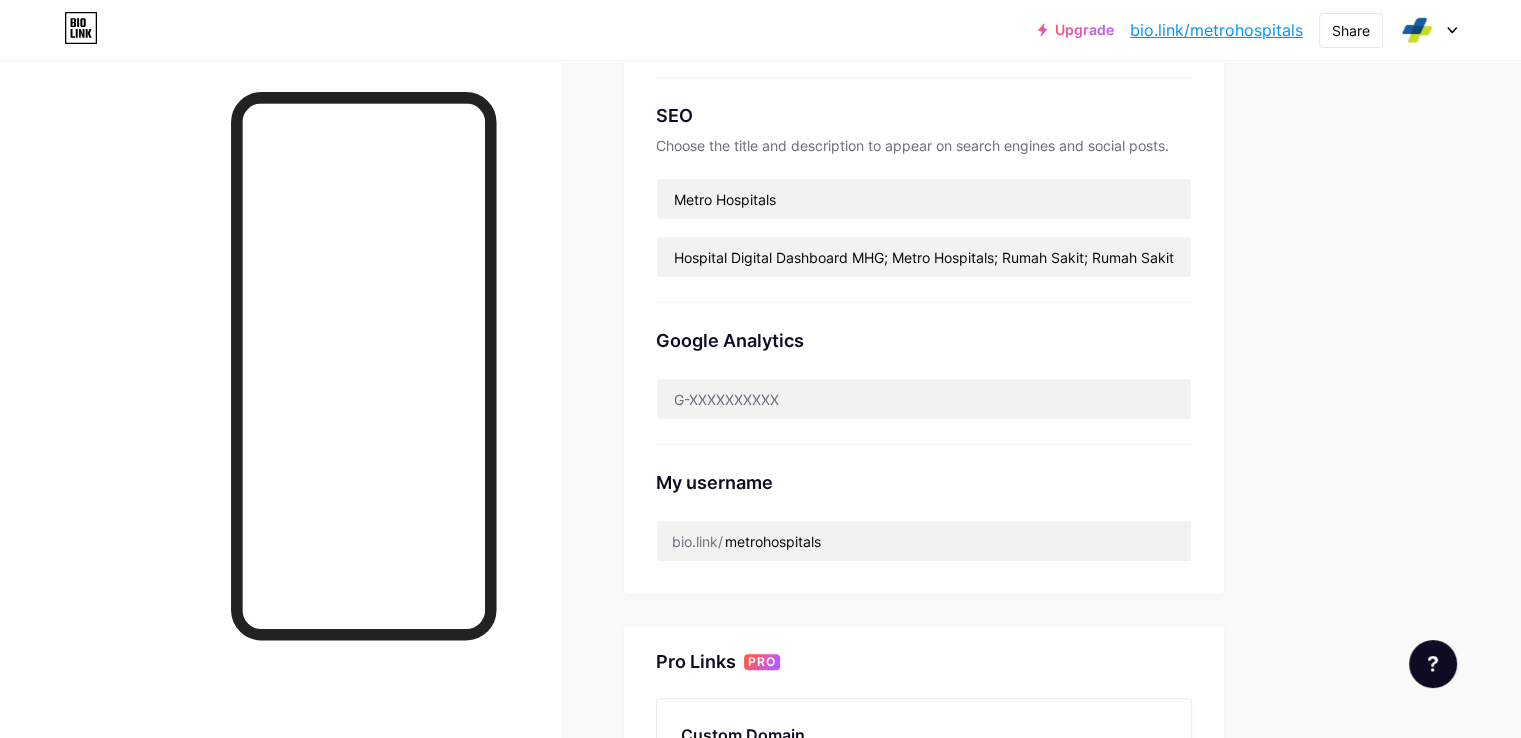 click on "Google Analytics" at bounding box center [924, 340] 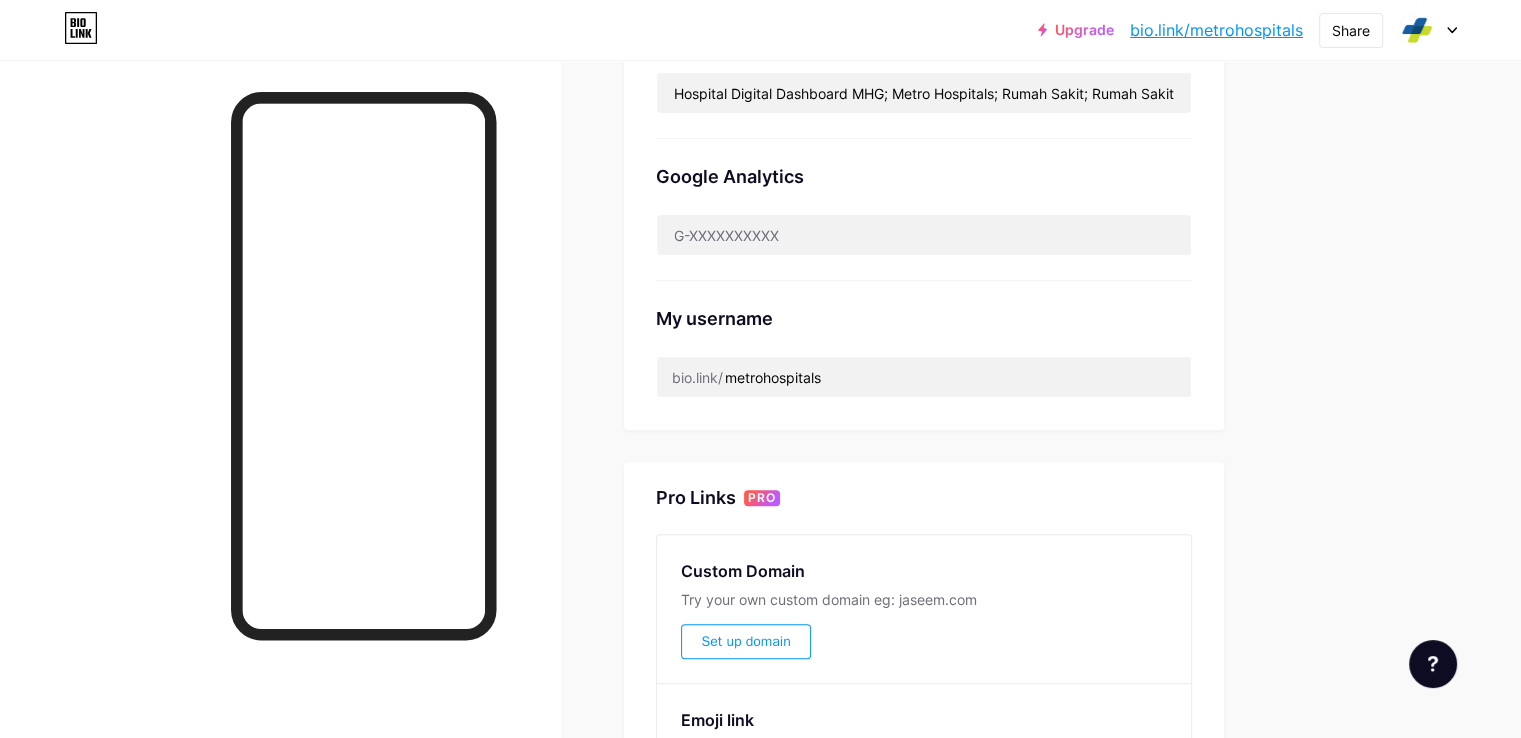 scroll, scrollTop: 300, scrollLeft: 0, axis: vertical 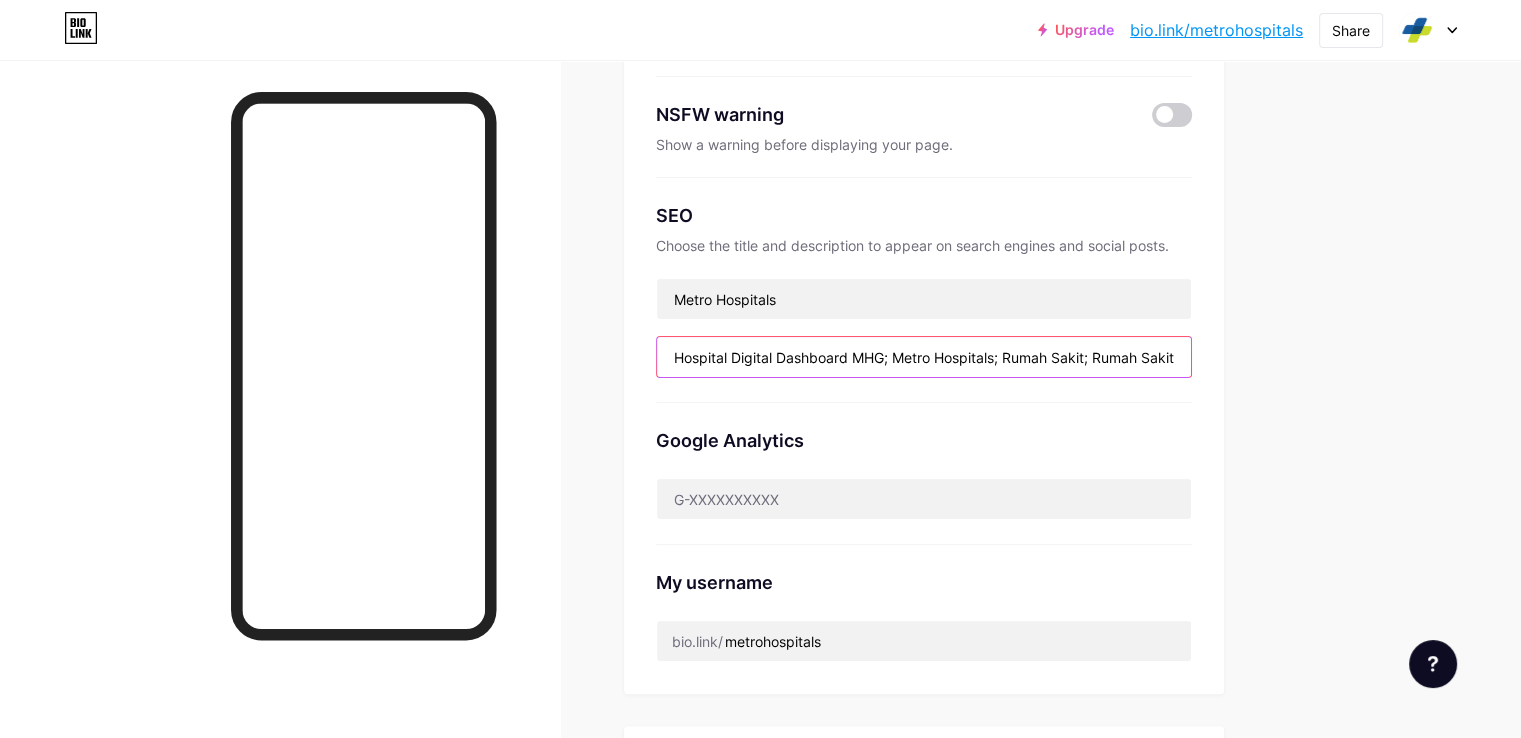 click on "Hospital Digital Dashboard MHG; Metro Hospitals; Rumah Sakit; Rumah Sakit Ibu dan Anak;" at bounding box center (924, 357) 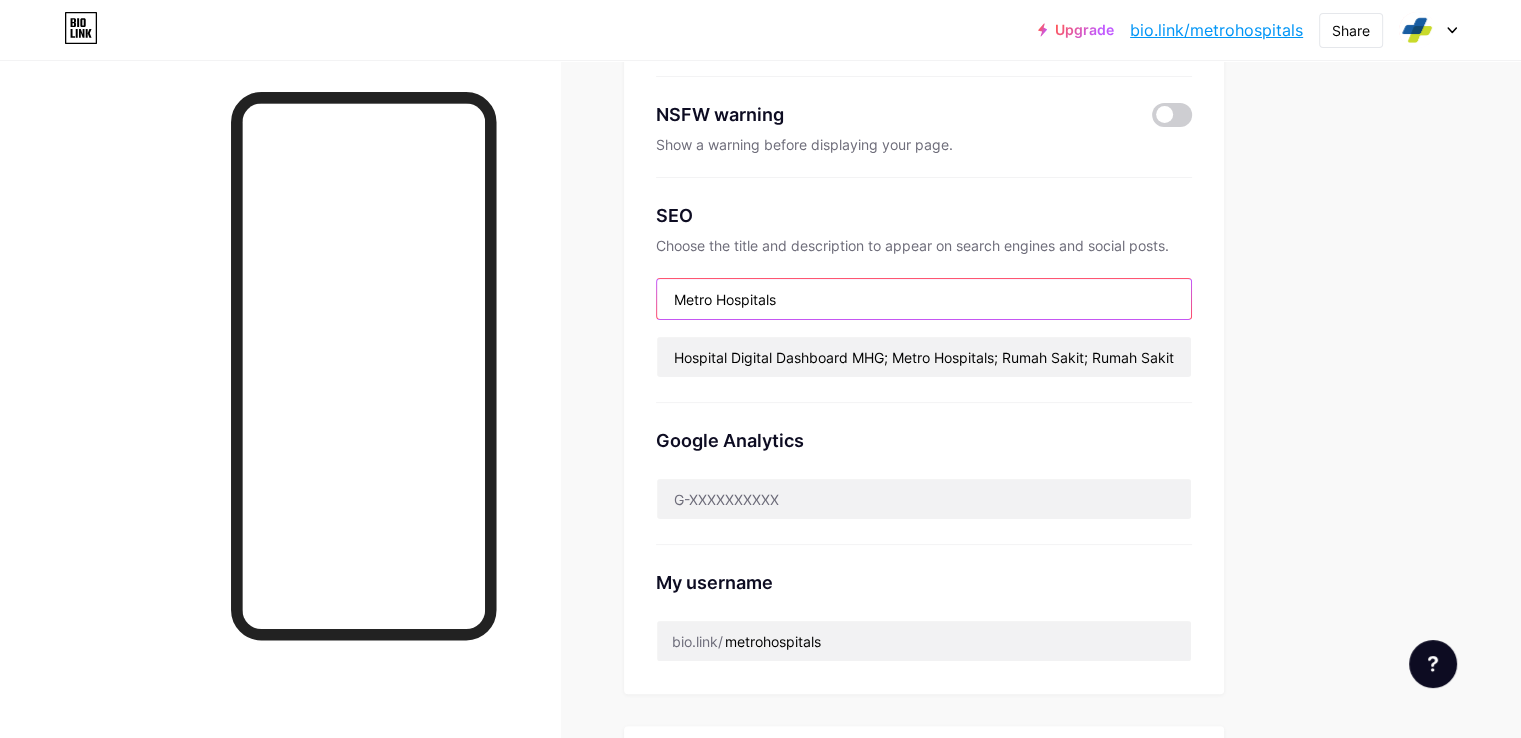 click on "Metro Hospitals" at bounding box center [924, 299] 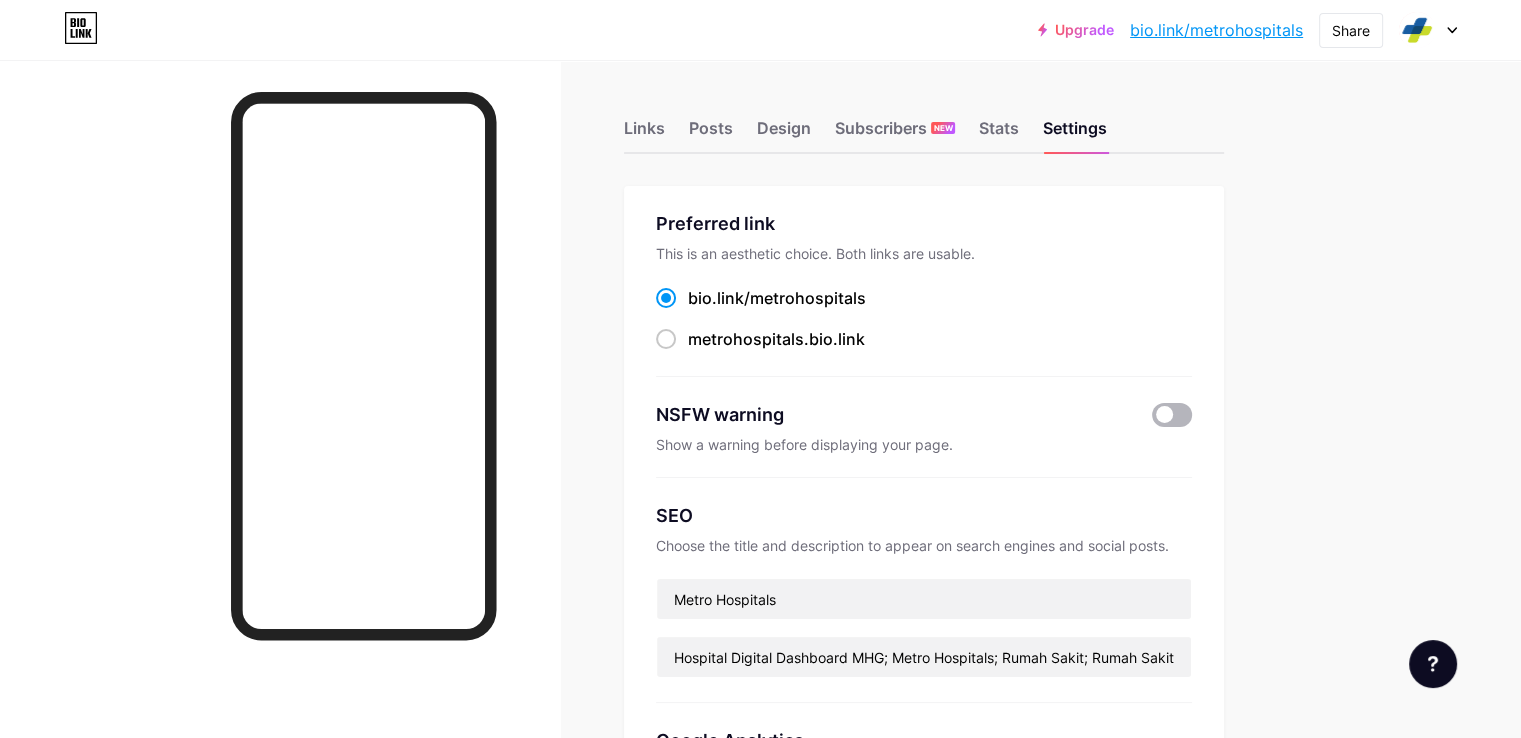 click at bounding box center (1172, 415) 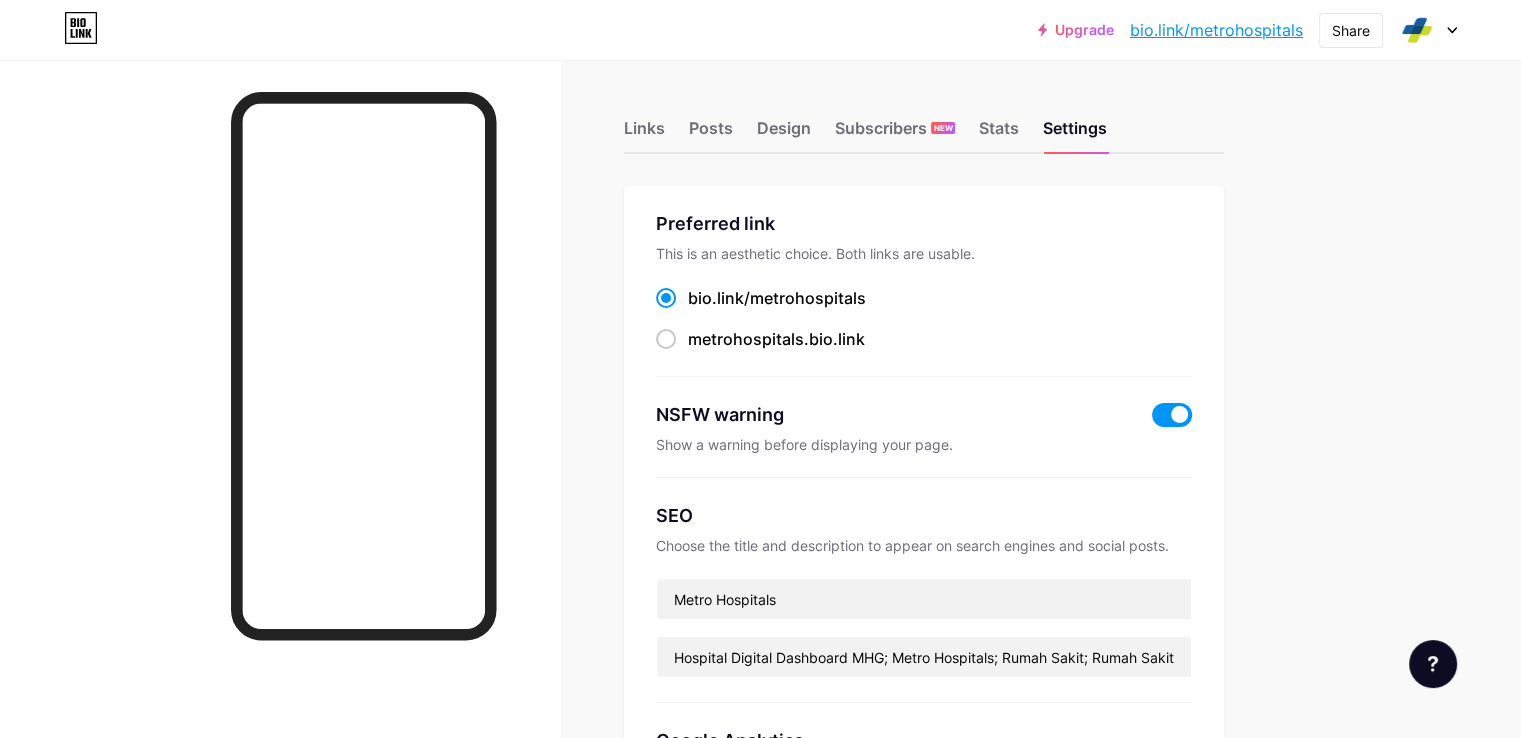 click at bounding box center [1172, 415] 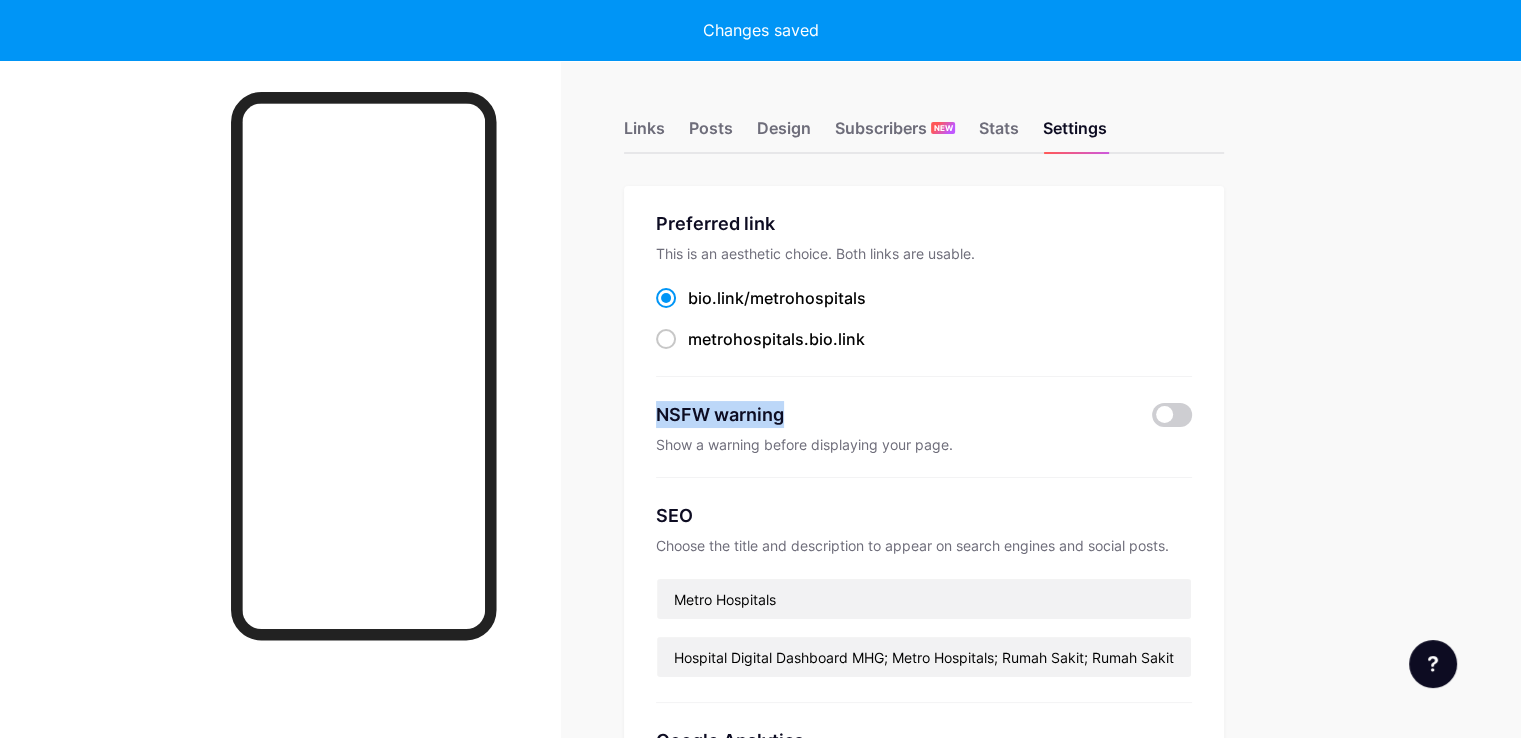 drag, startPoint x: 730, startPoint y: 398, endPoint x: 876, endPoint y: 421, distance: 147.80054 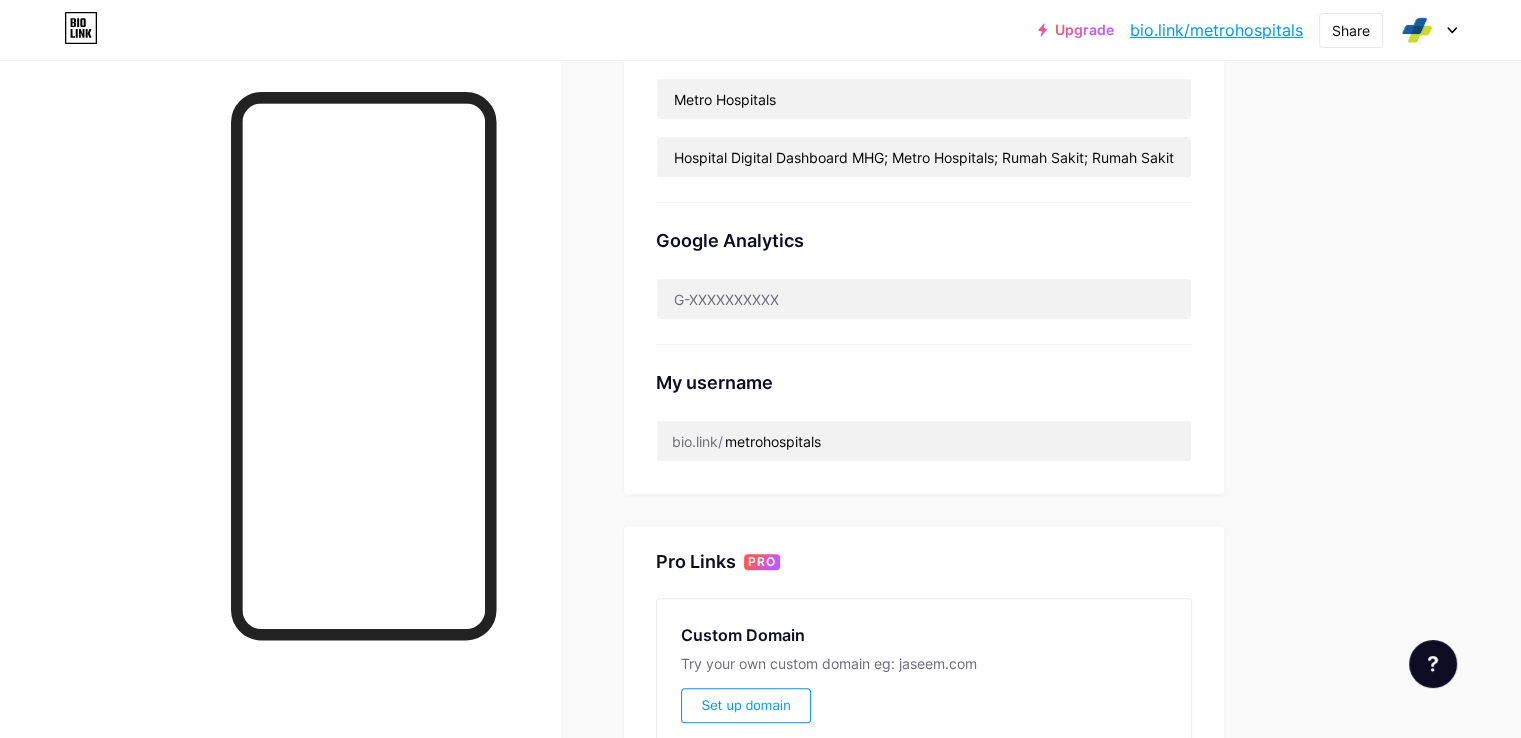 scroll, scrollTop: 700, scrollLeft: 0, axis: vertical 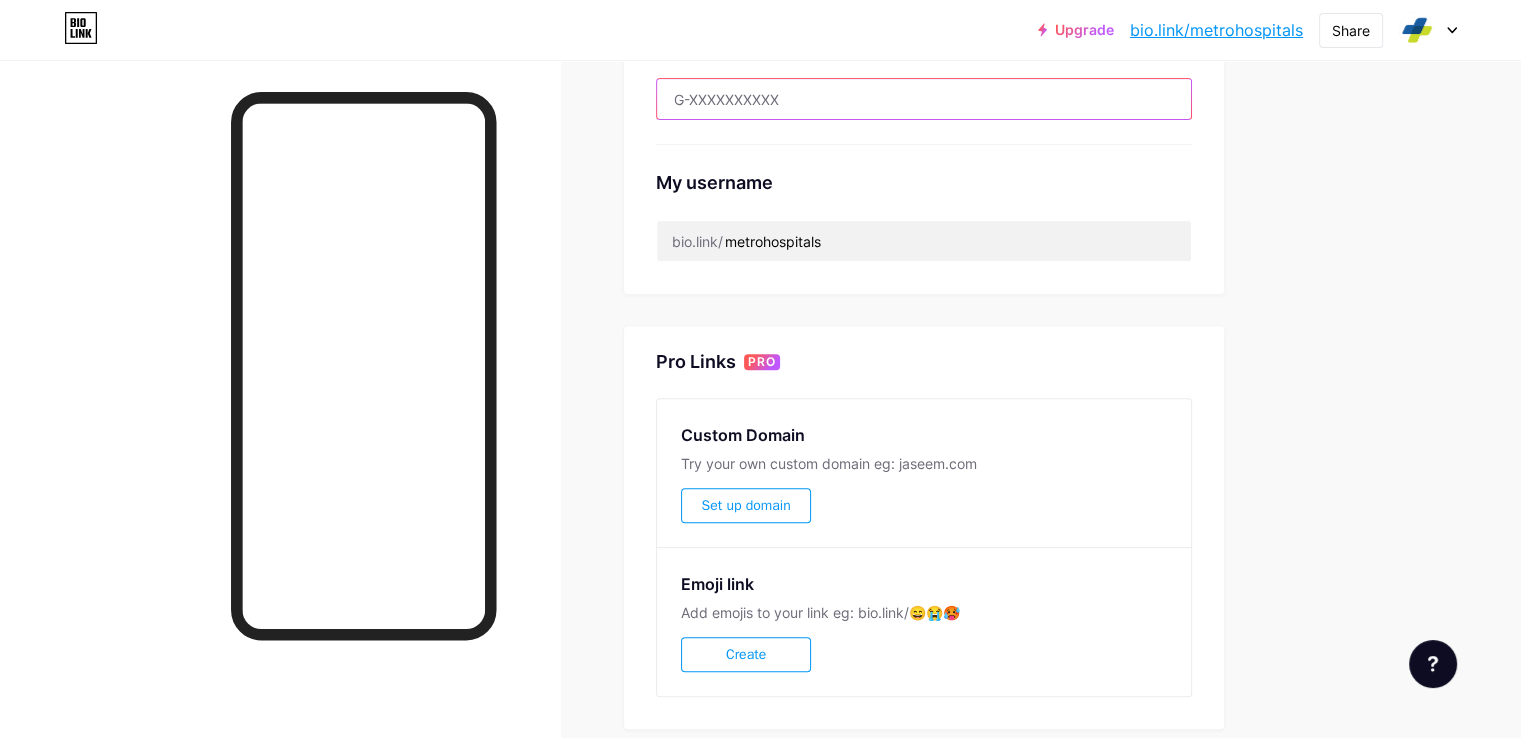click at bounding box center (924, 99) 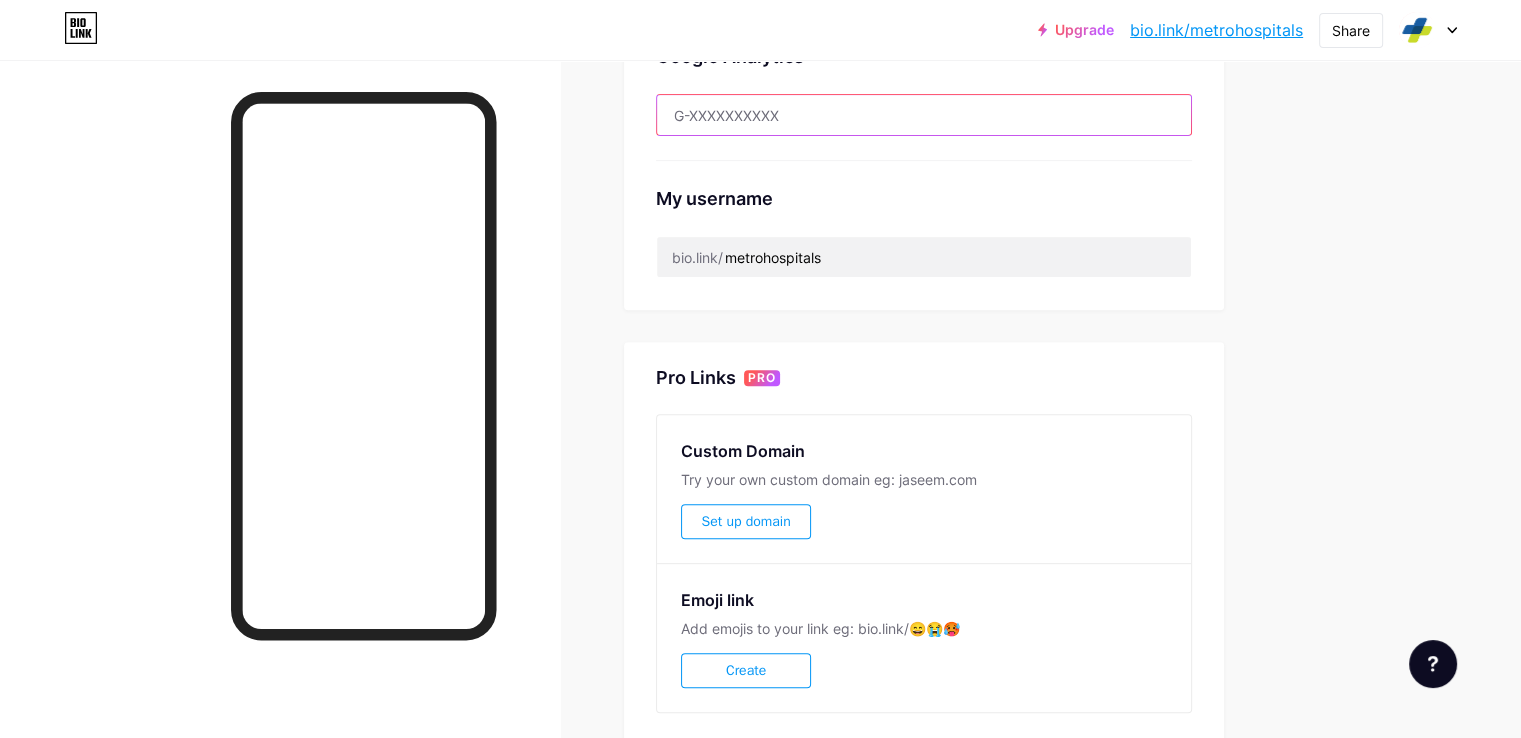 scroll, scrollTop: 200, scrollLeft: 0, axis: vertical 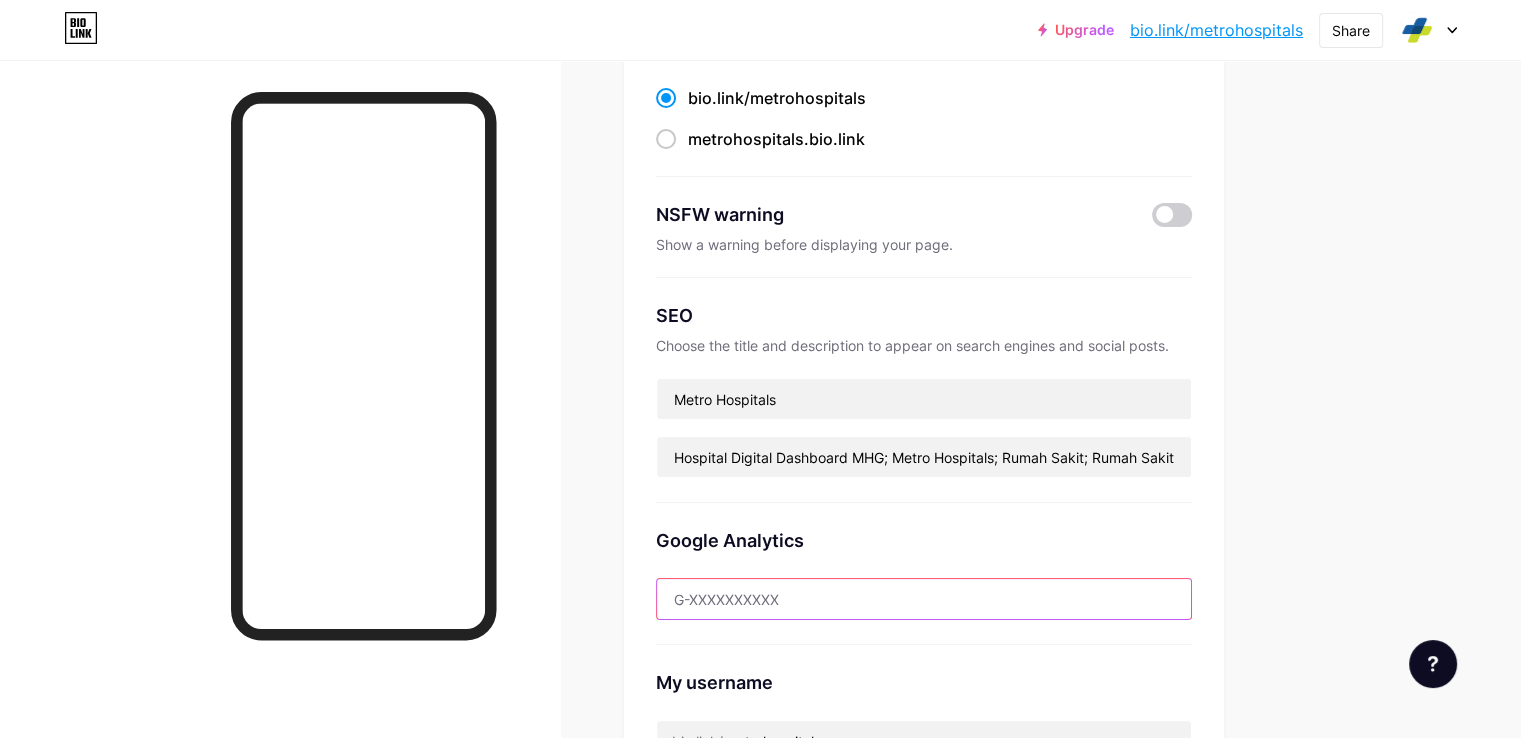 paste on "[GOOGLE VERIFICATION CODE]" 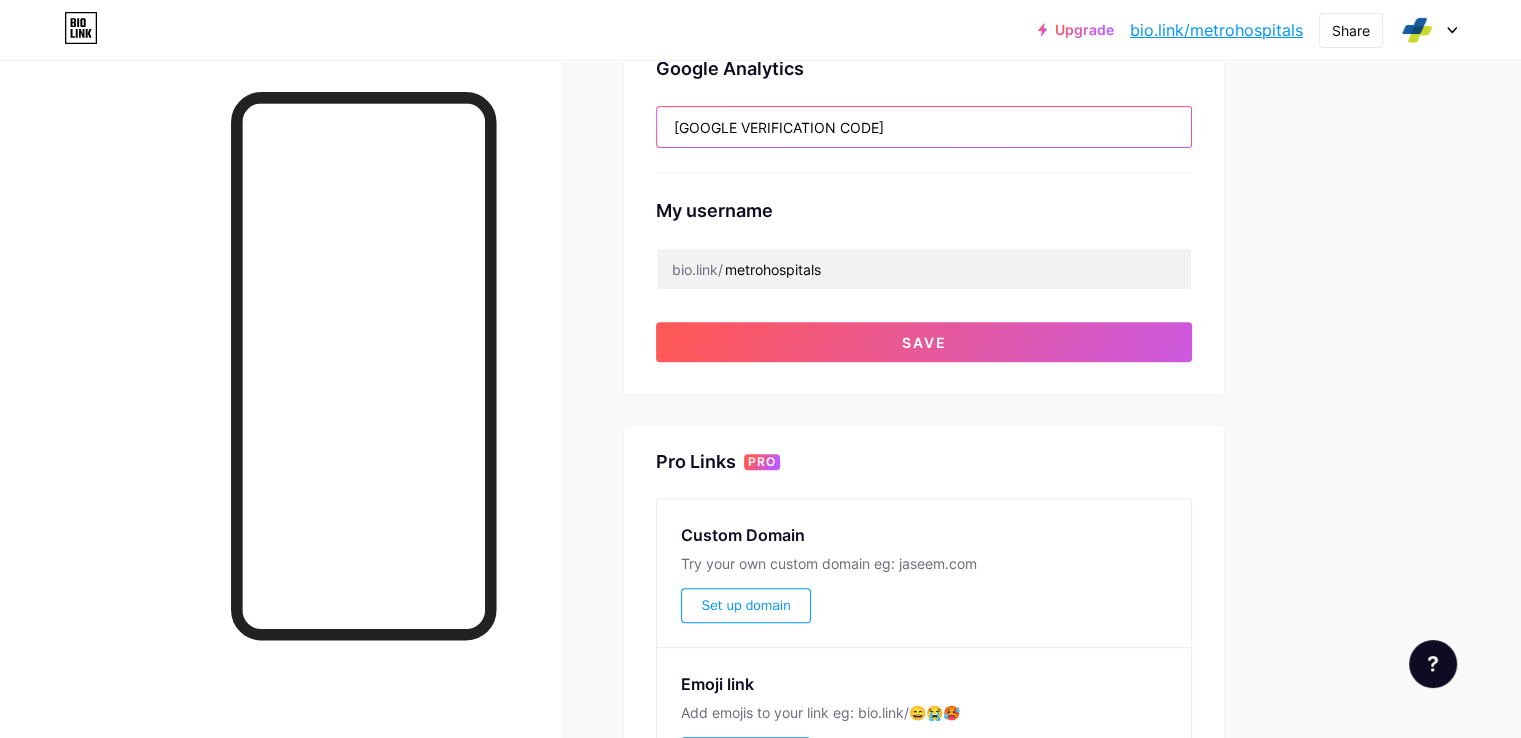 scroll, scrollTop: 700, scrollLeft: 0, axis: vertical 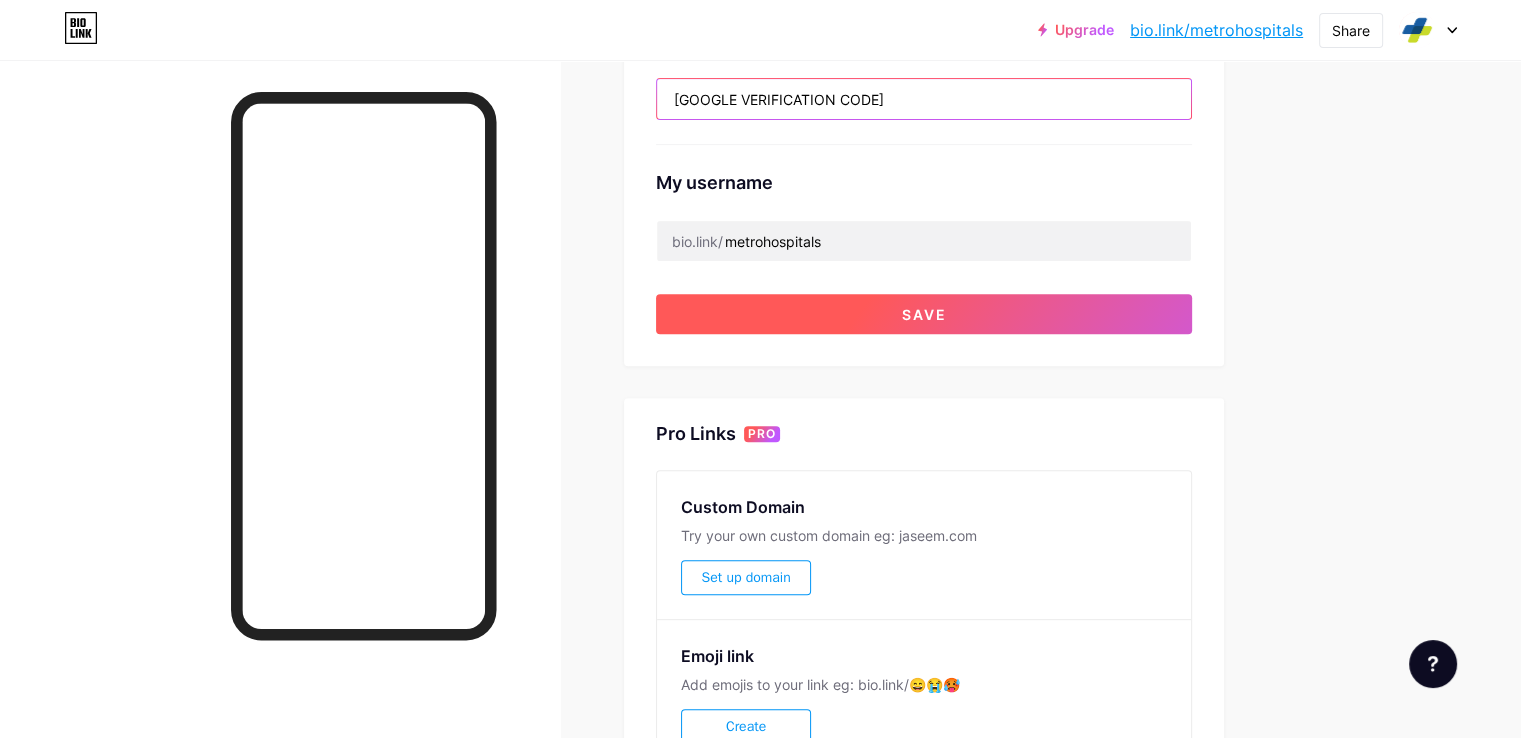 type on "[GOOGLE VERIFICATION CODE]" 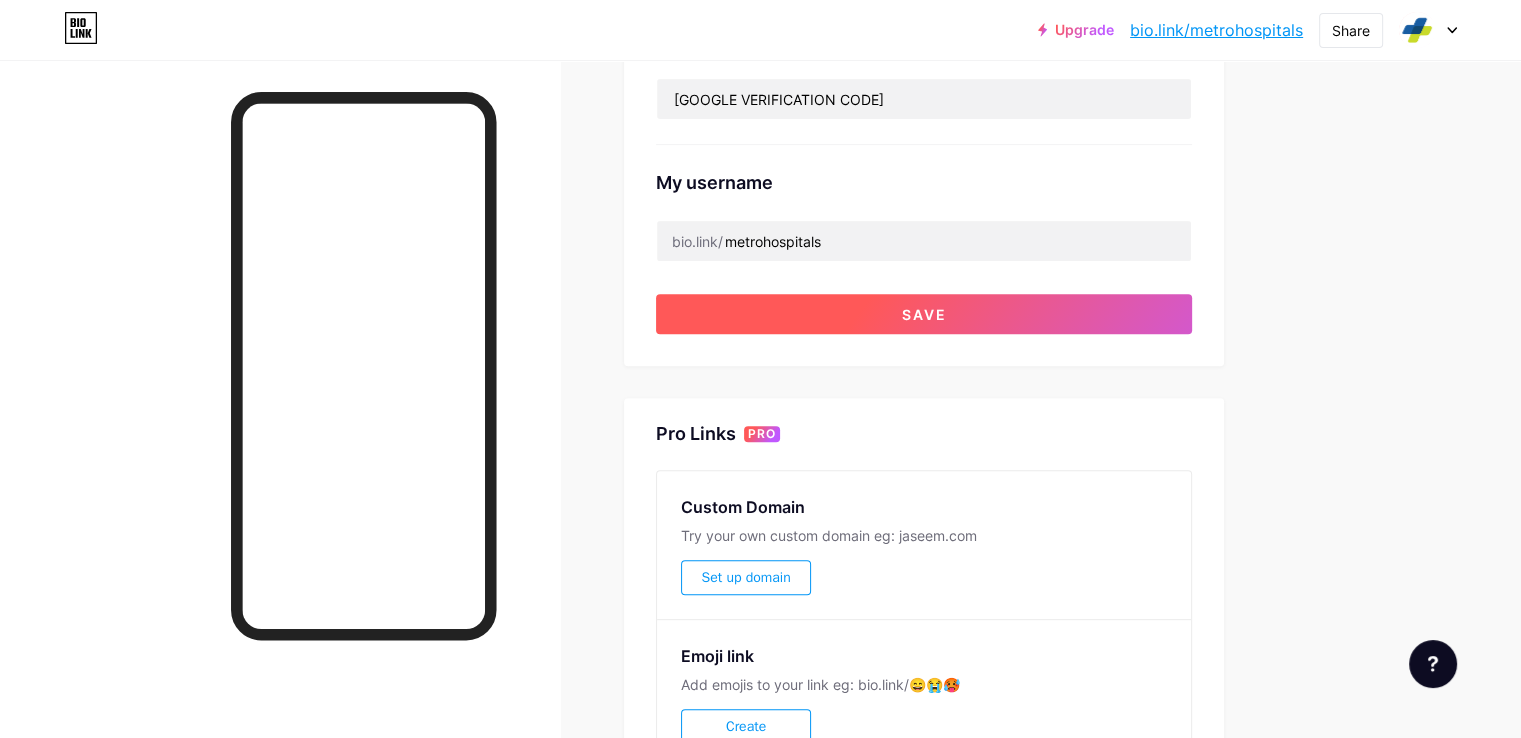 click on "Save" at bounding box center (924, 314) 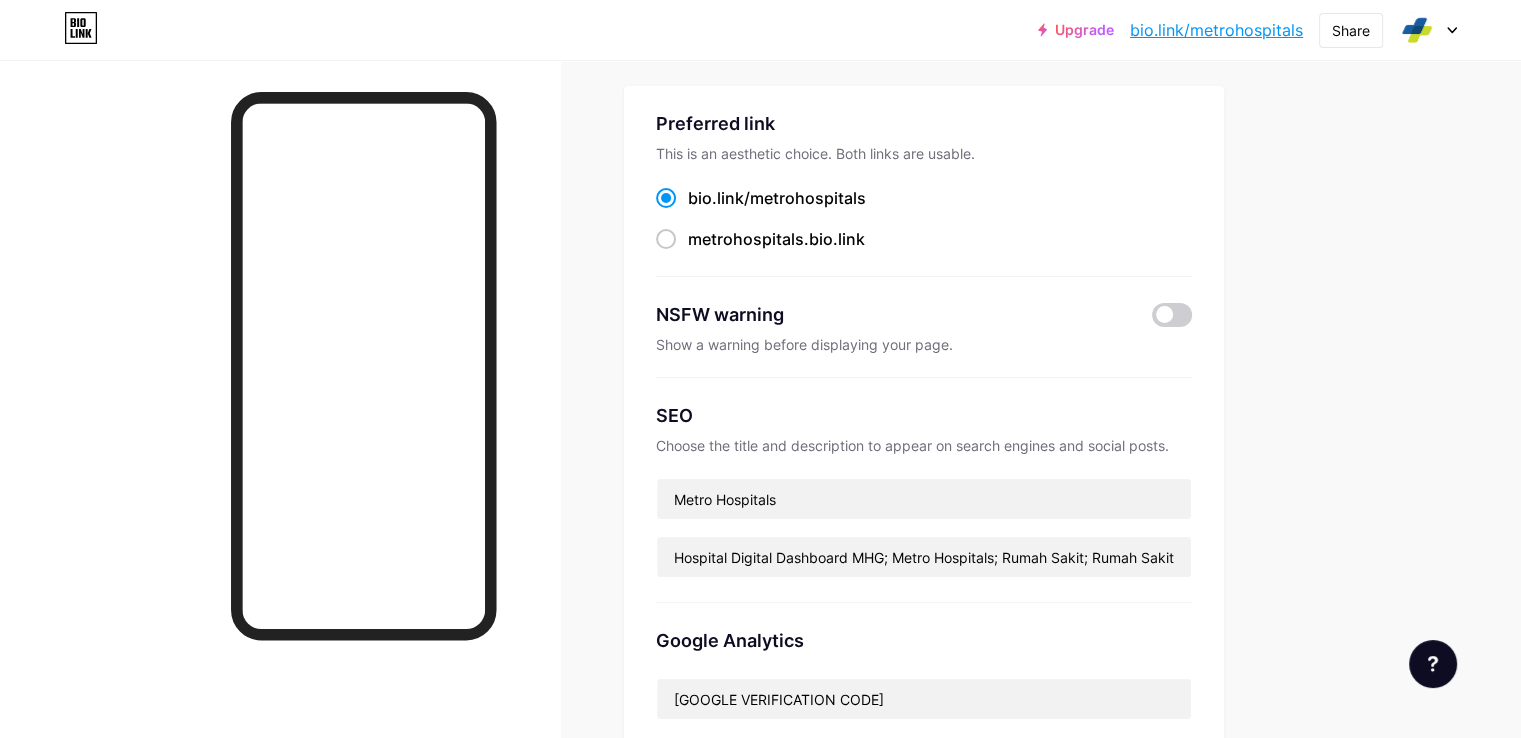 scroll, scrollTop: 0, scrollLeft: 0, axis: both 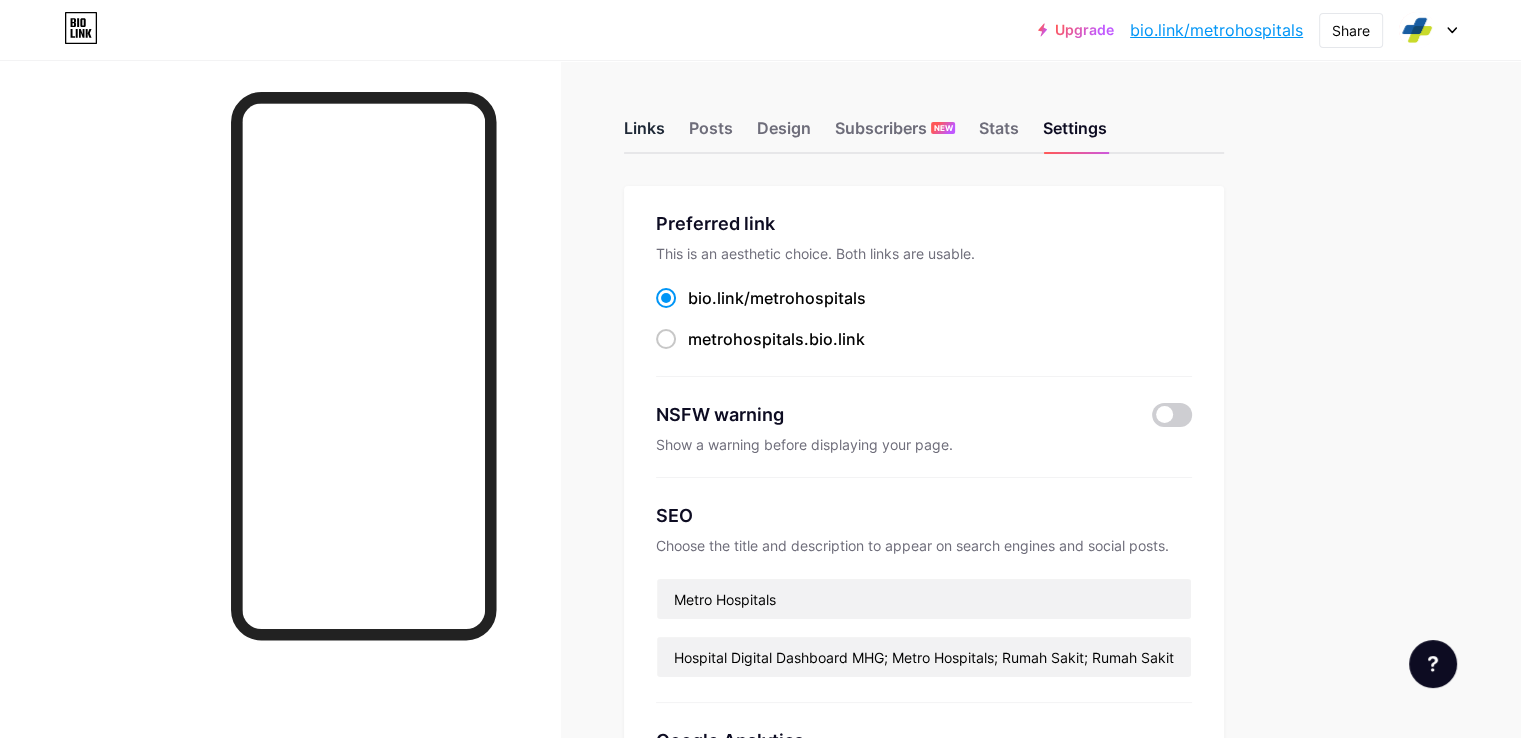 click on "Links" at bounding box center (644, 134) 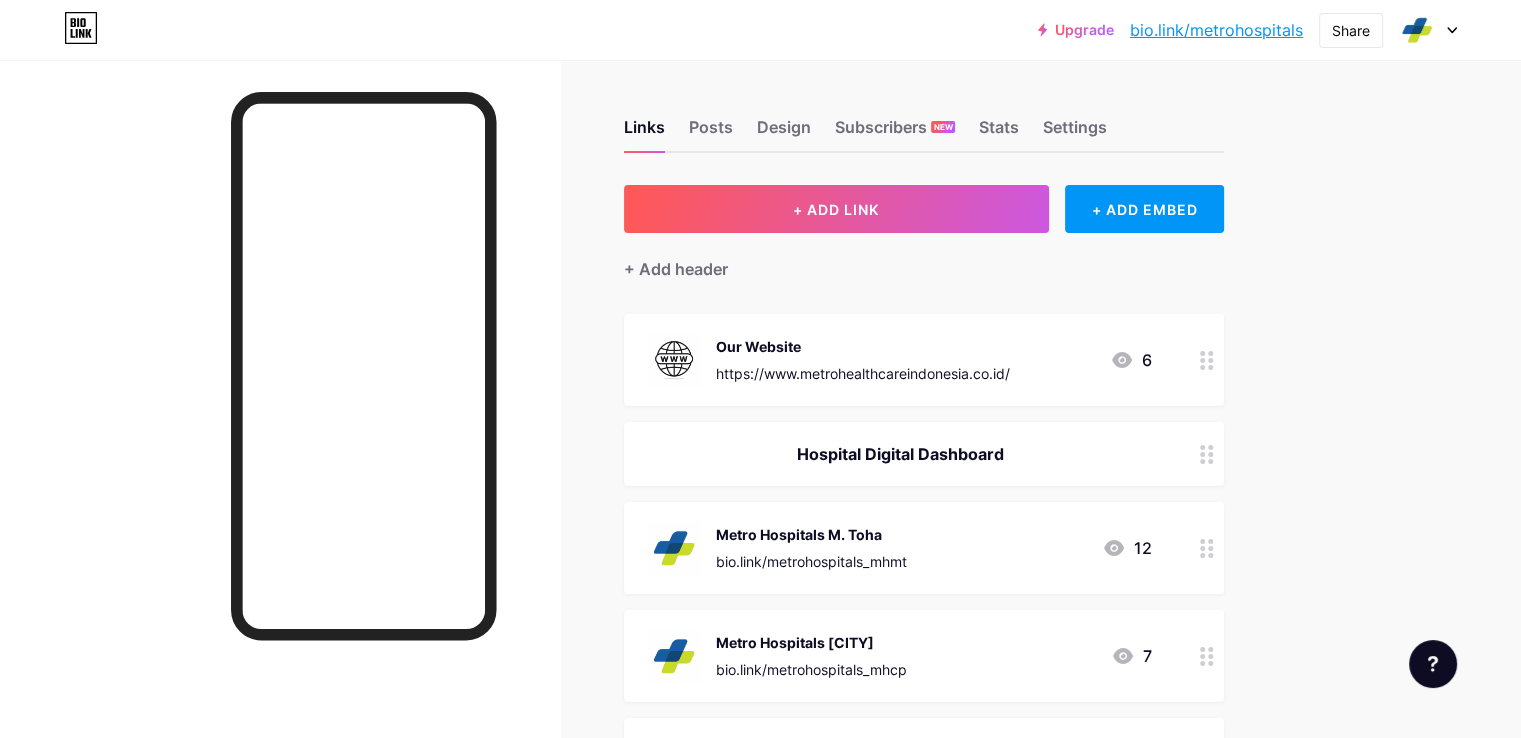 scroll, scrollTop: 0, scrollLeft: 0, axis: both 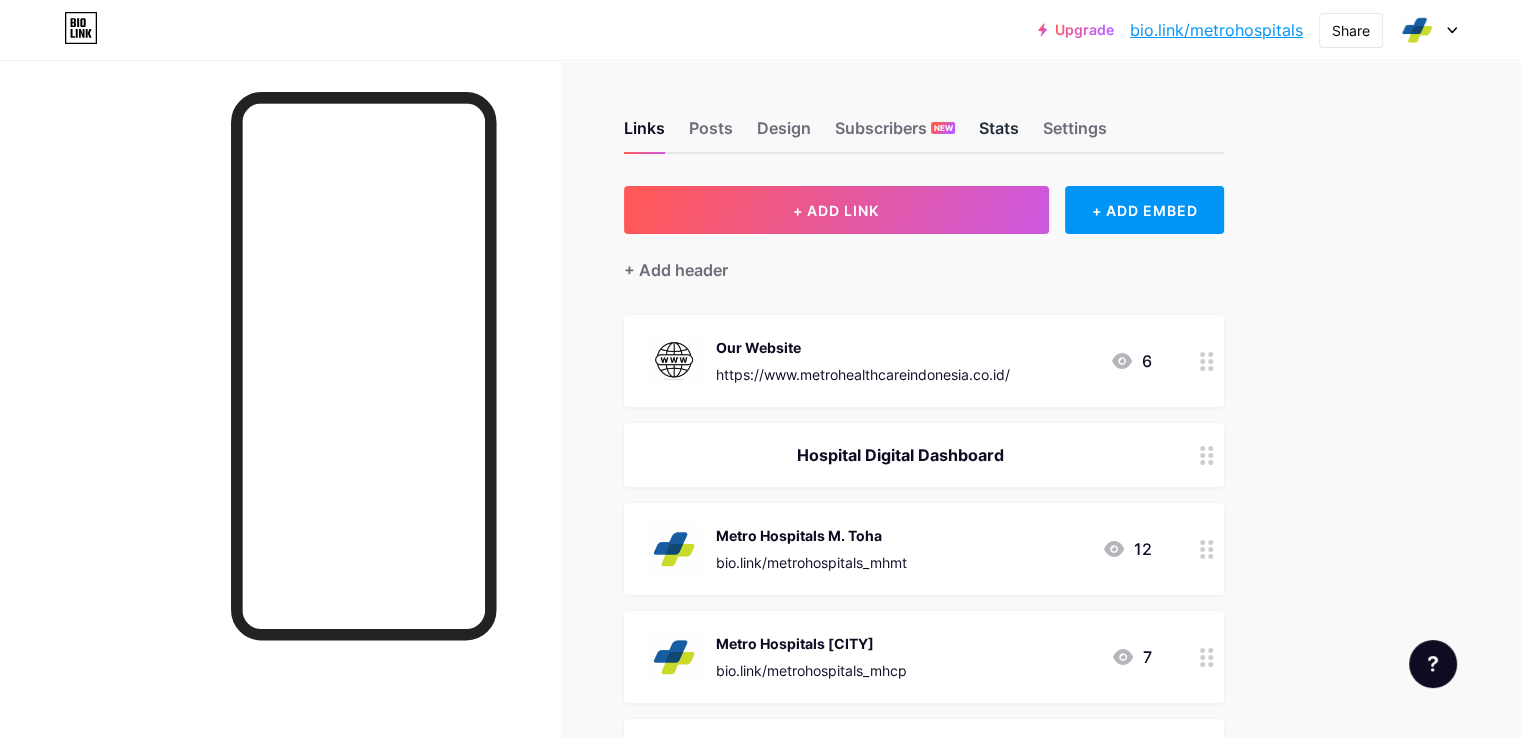 click on "Stats" at bounding box center (999, 134) 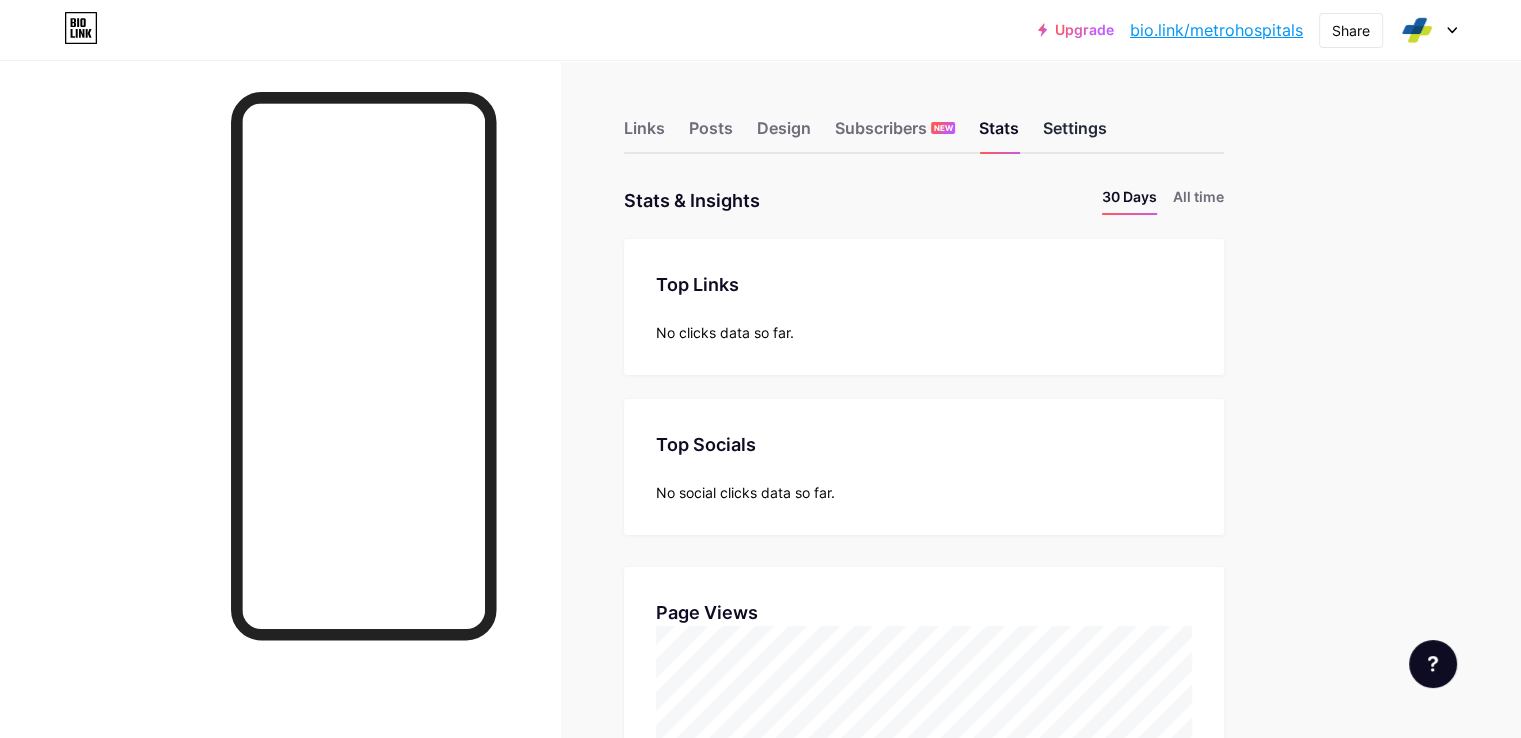scroll, scrollTop: 999262, scrollLeft: 998479, axis: both 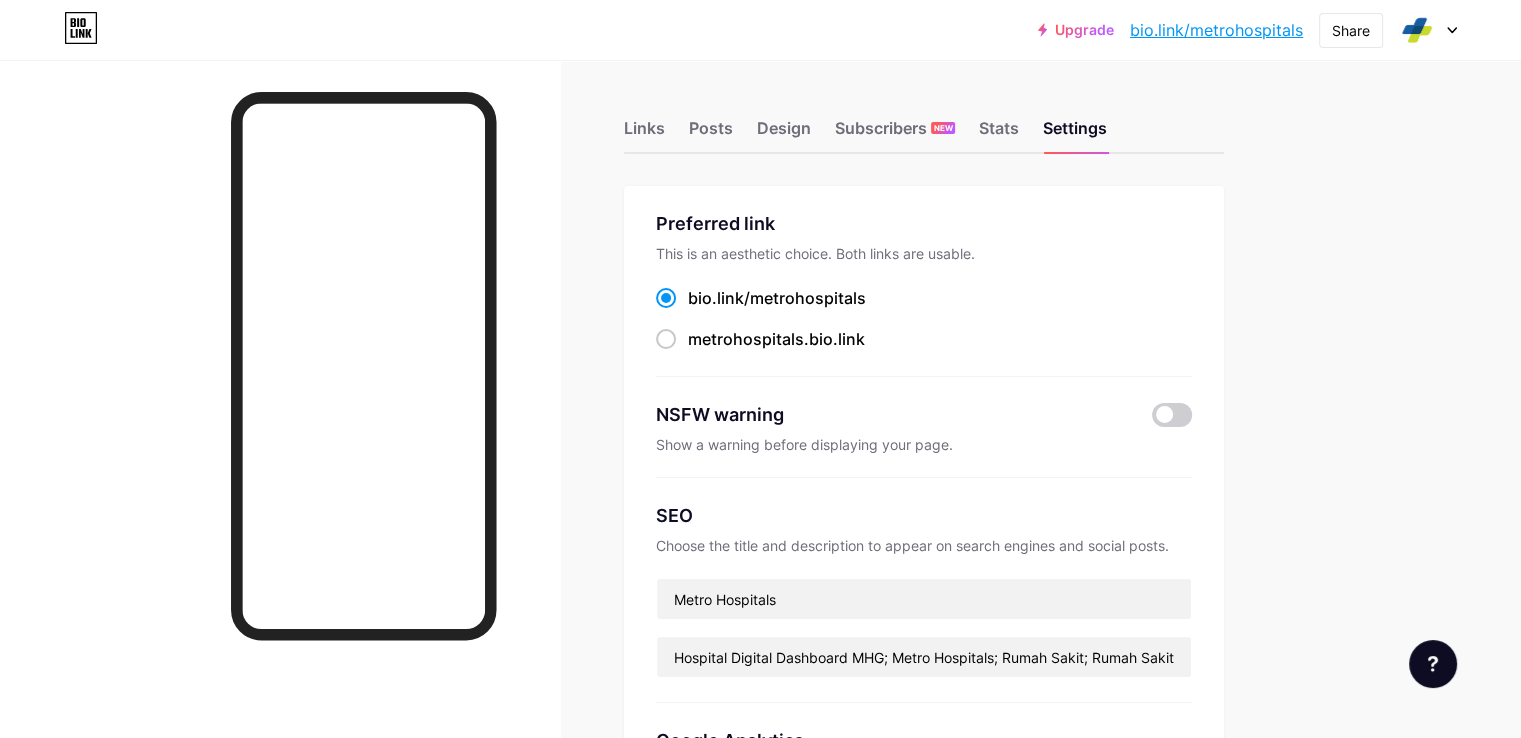 click at bounding box center (1428, 30) 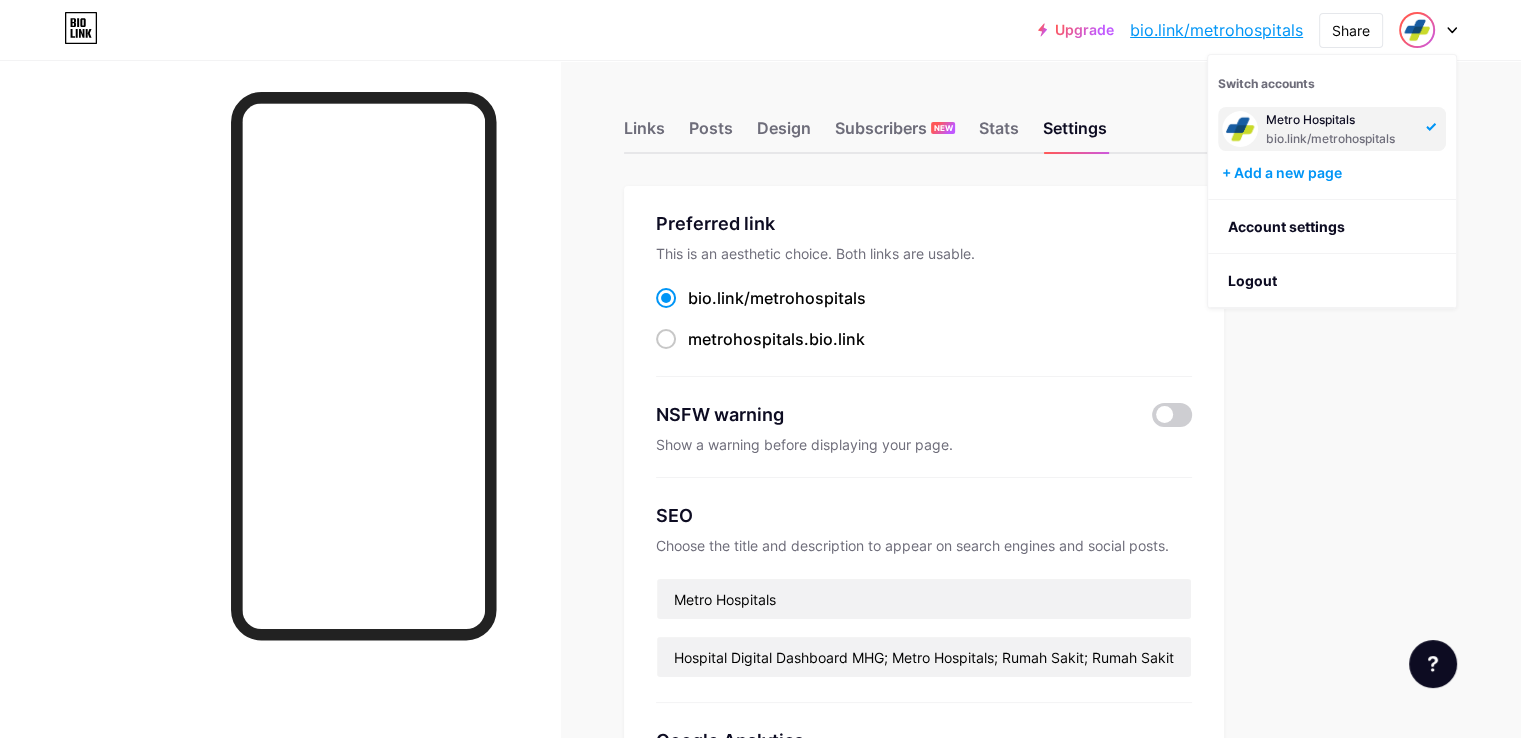 click on "Links
Posts
Design
Subscribers
NEW
Stats
Settings" at bounding box center [924, 119] 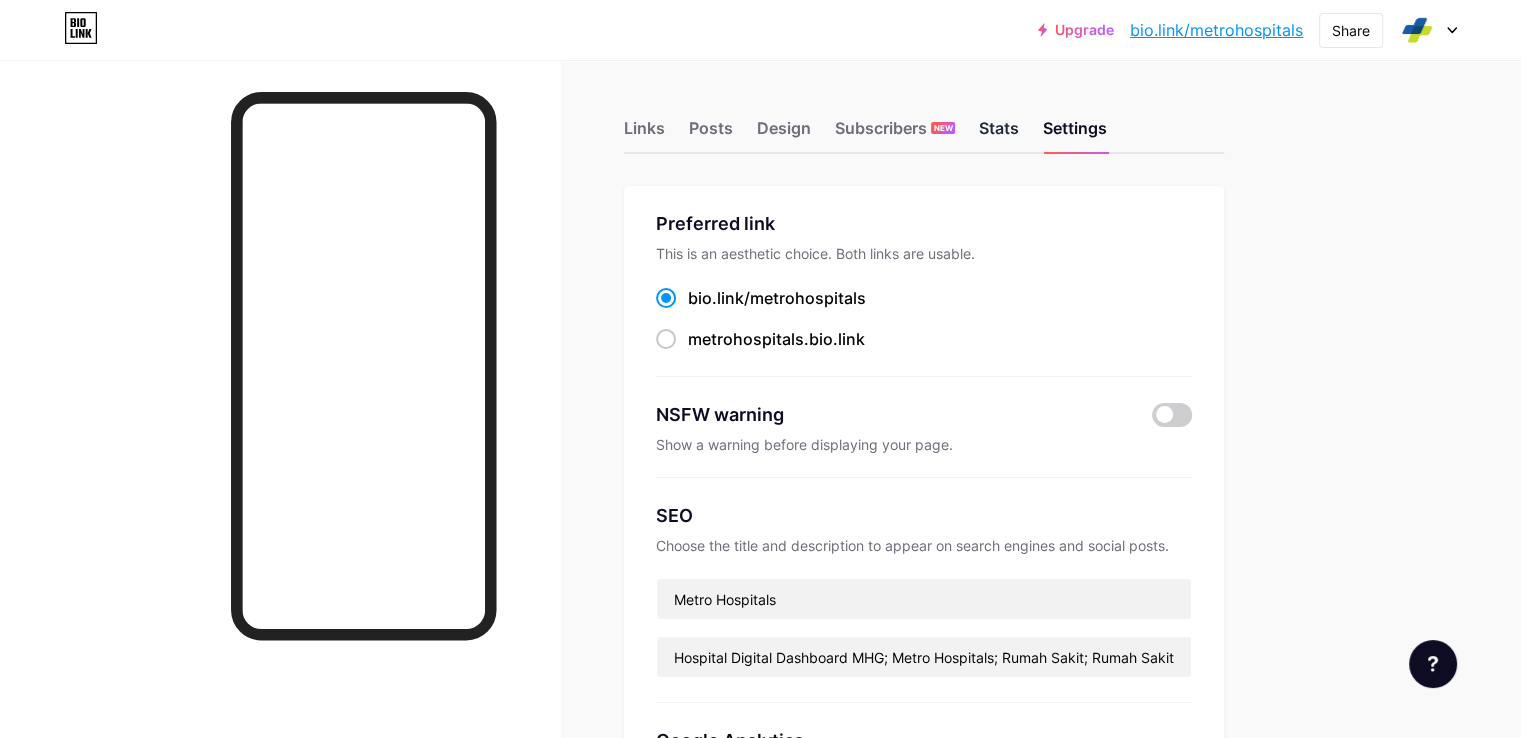 click on "Stats" at bounding box center (999, 134) 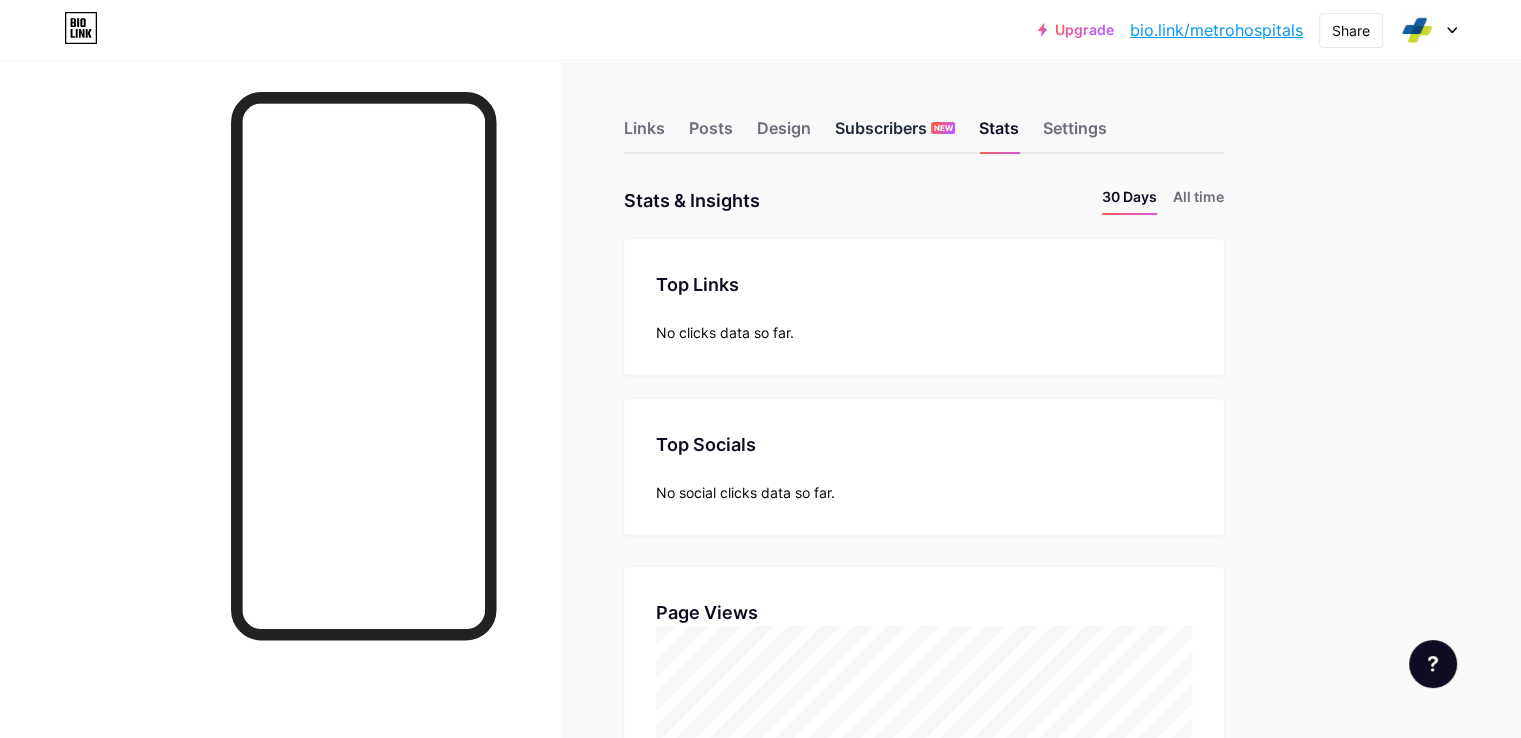 scroll, scrollTop: 999262, scrollLeft: 998479, axis: both 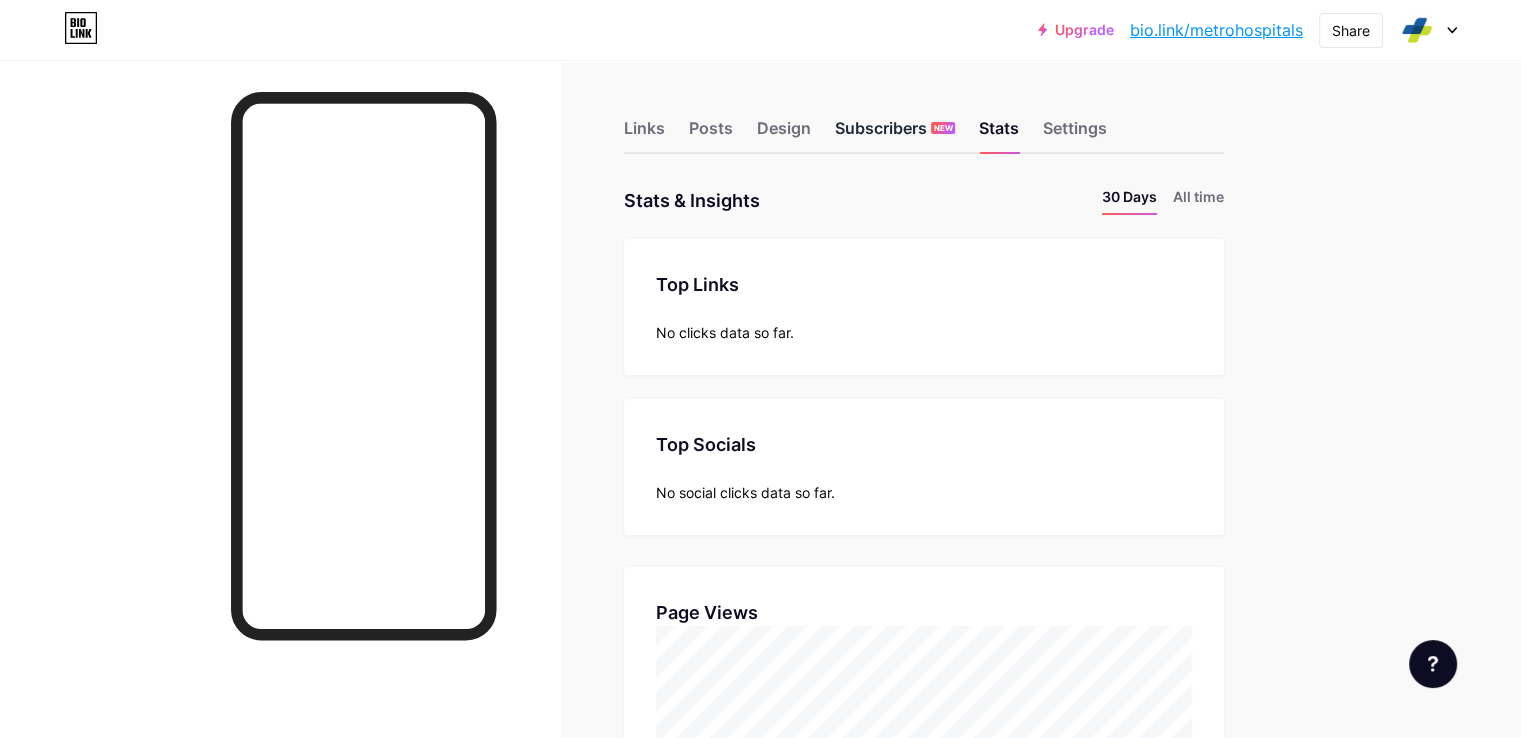 click on "Subscribers
NEW" at bounding box center [895, 134] 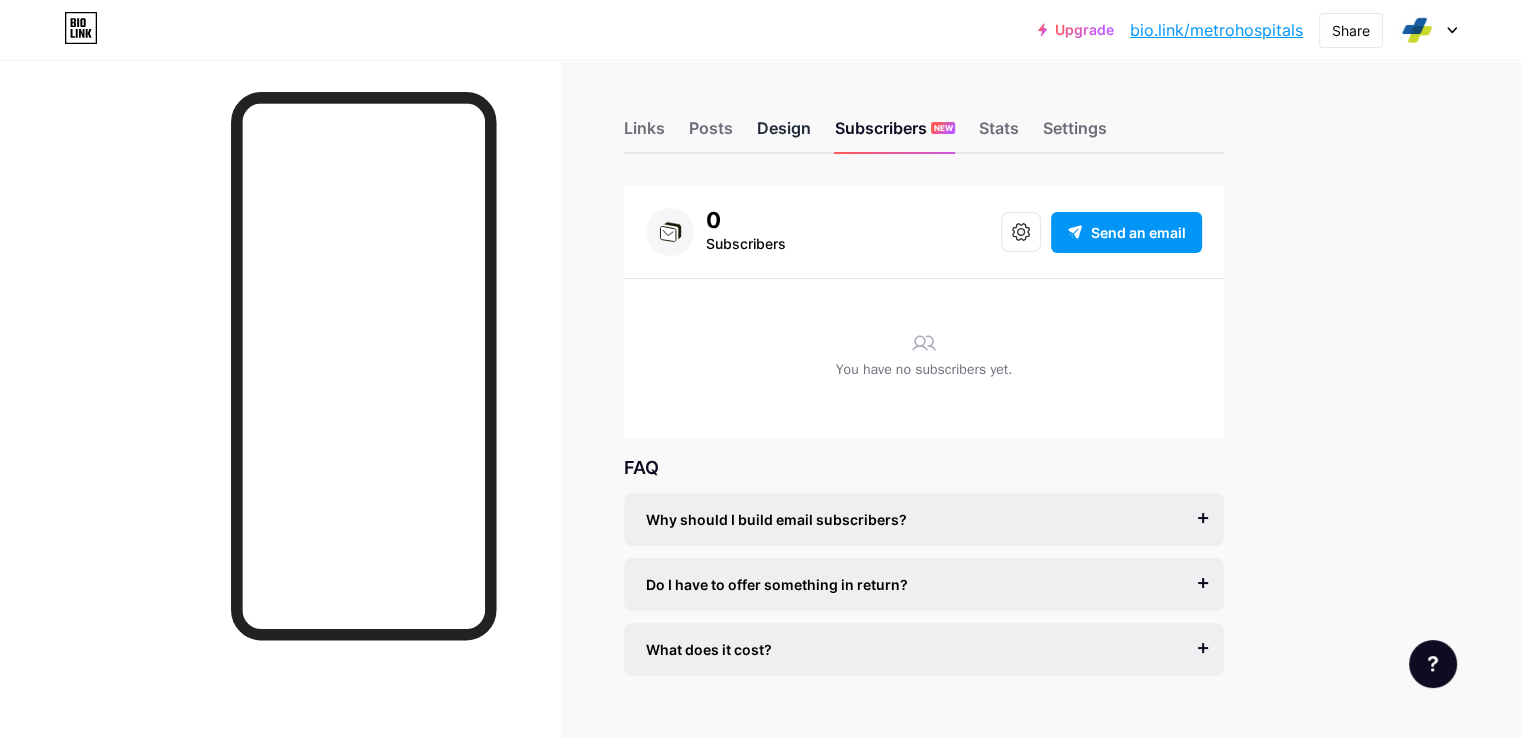 click on "Design" at bounding box center [784, 134] 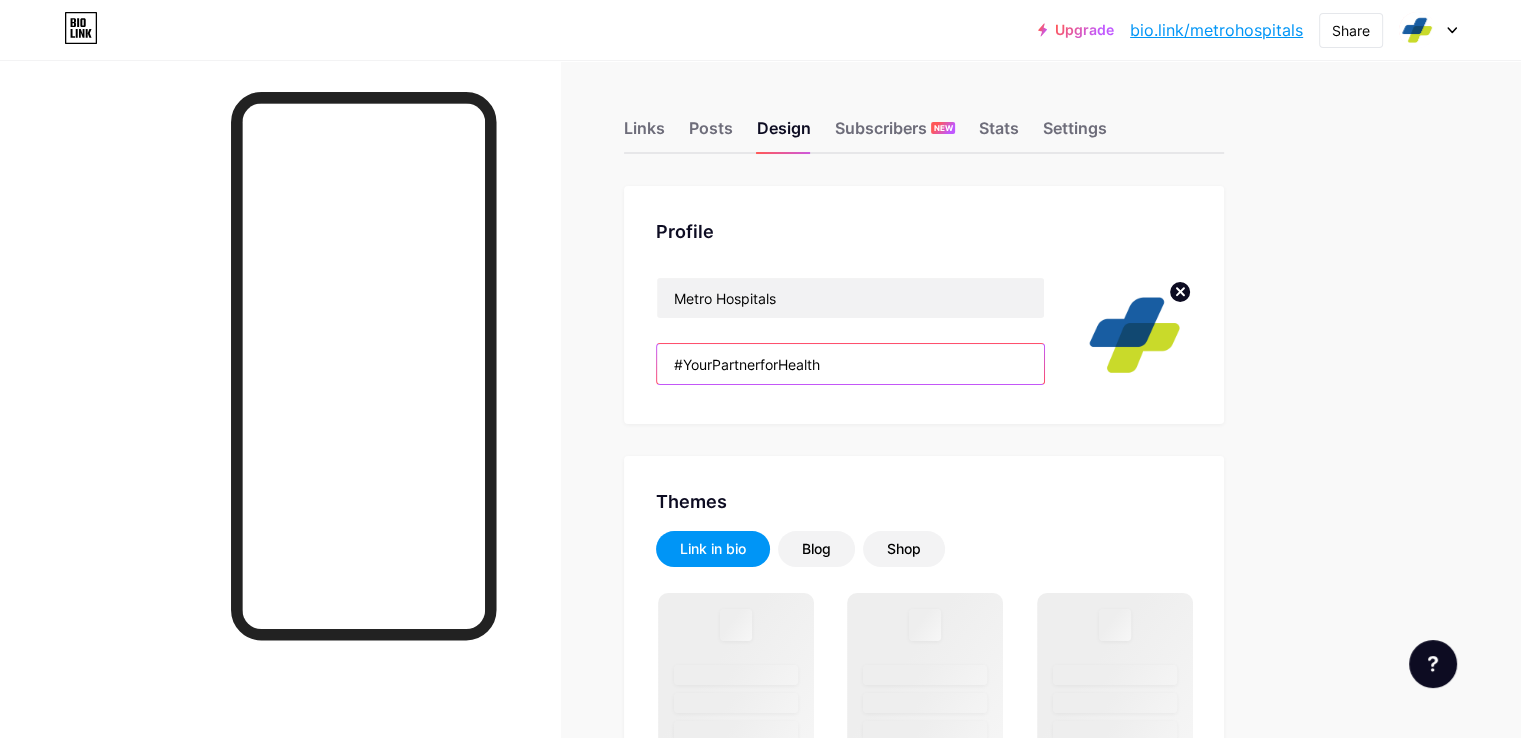 click on "#YourPartnerforHealth" at bounding box center [850, 364] 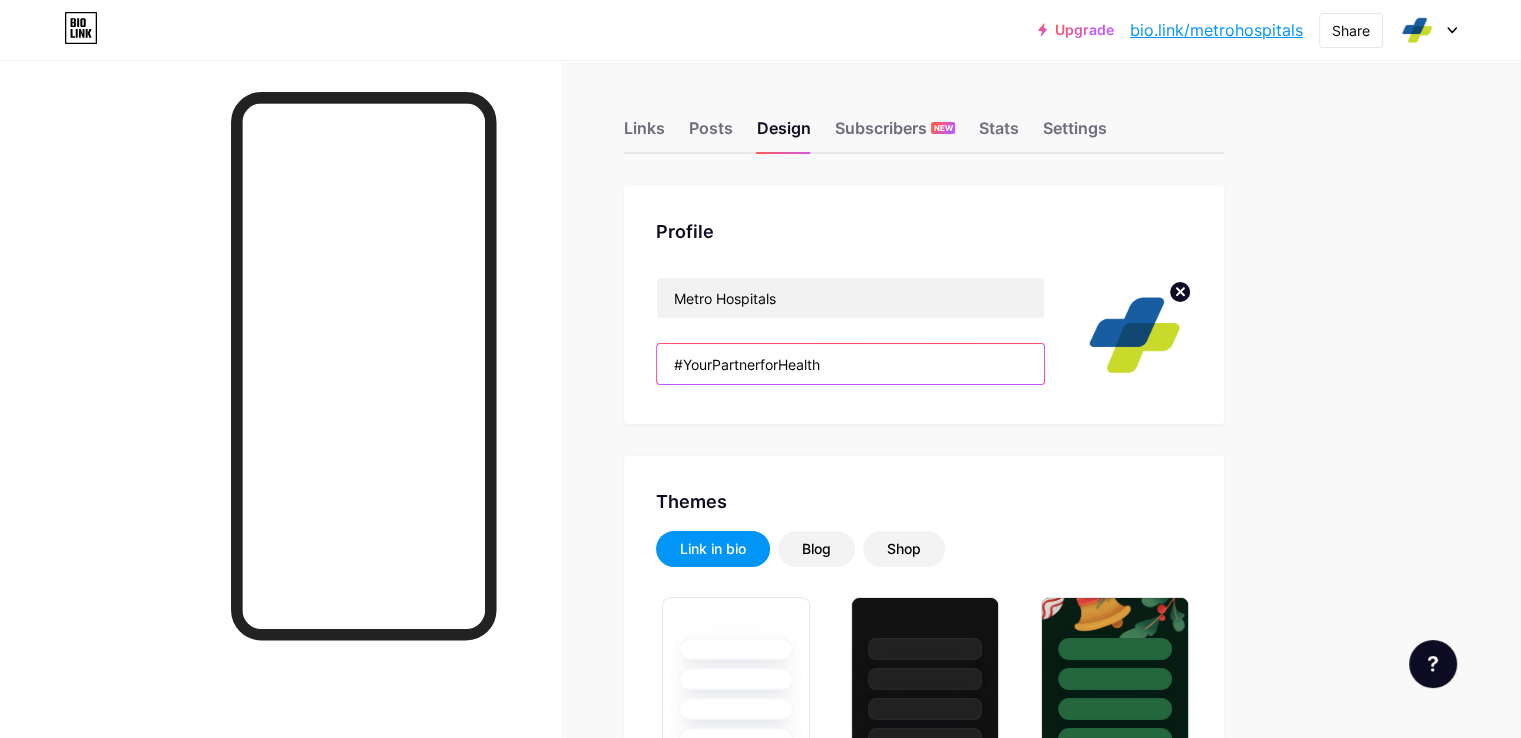 click on "#YourPartnerforHealth" at bounding box center [850, 364] 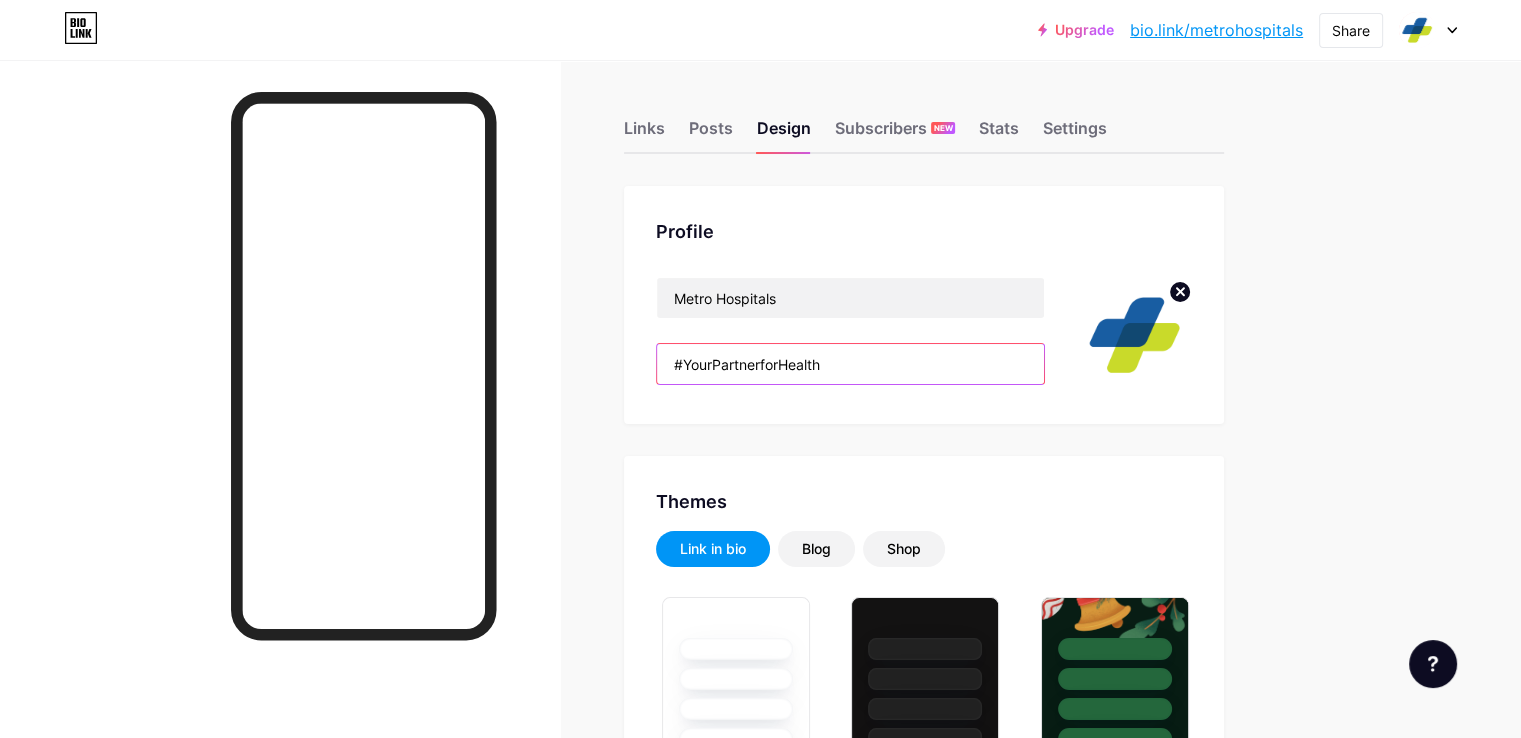type on "#185da2" 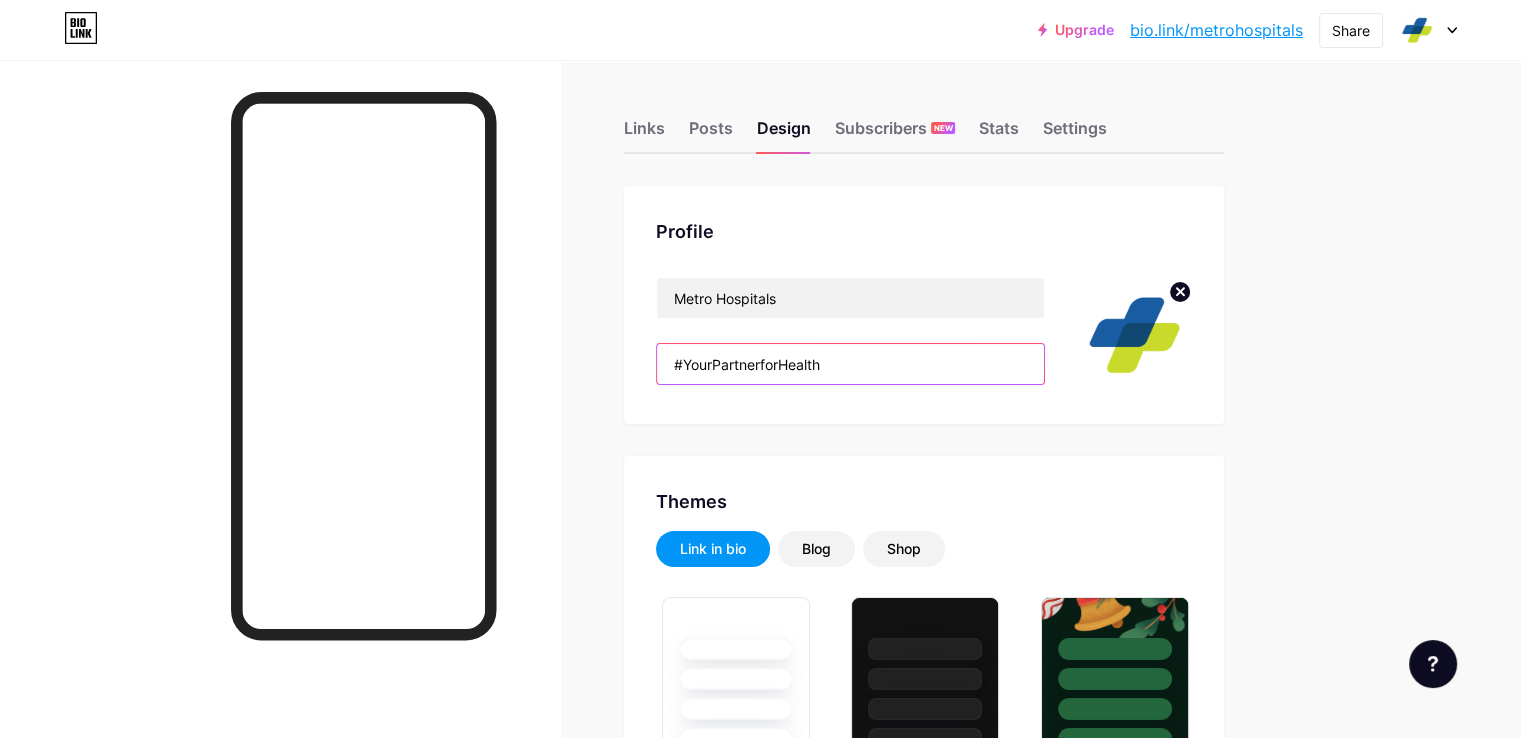 type on "#ffffff" 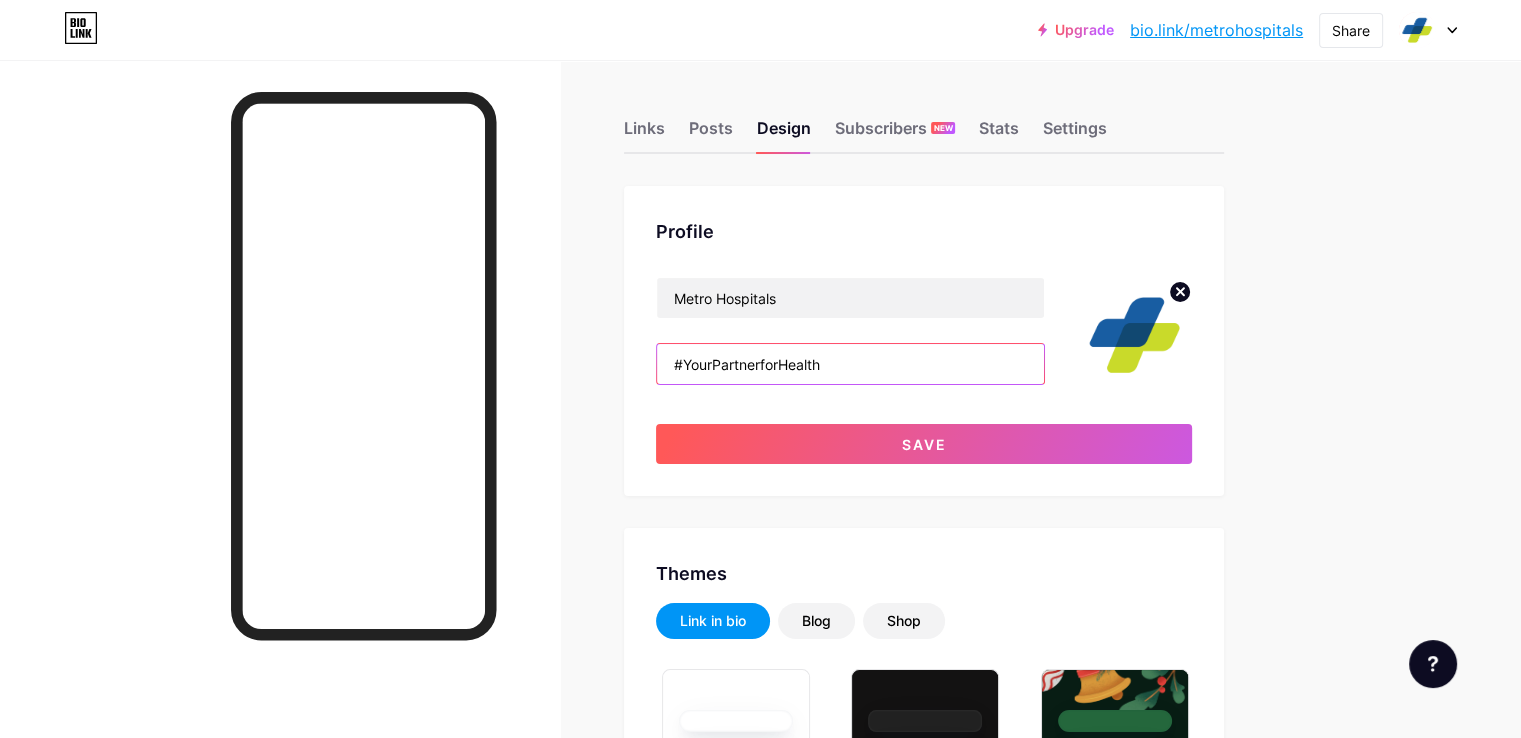 paste on "Metro Hospitals is a general hospital and maternity hospital in Indonesia. Currently, Metro Hospitals has five hospitals located in [CITY], [CITY], [CITY], and [CITY]." 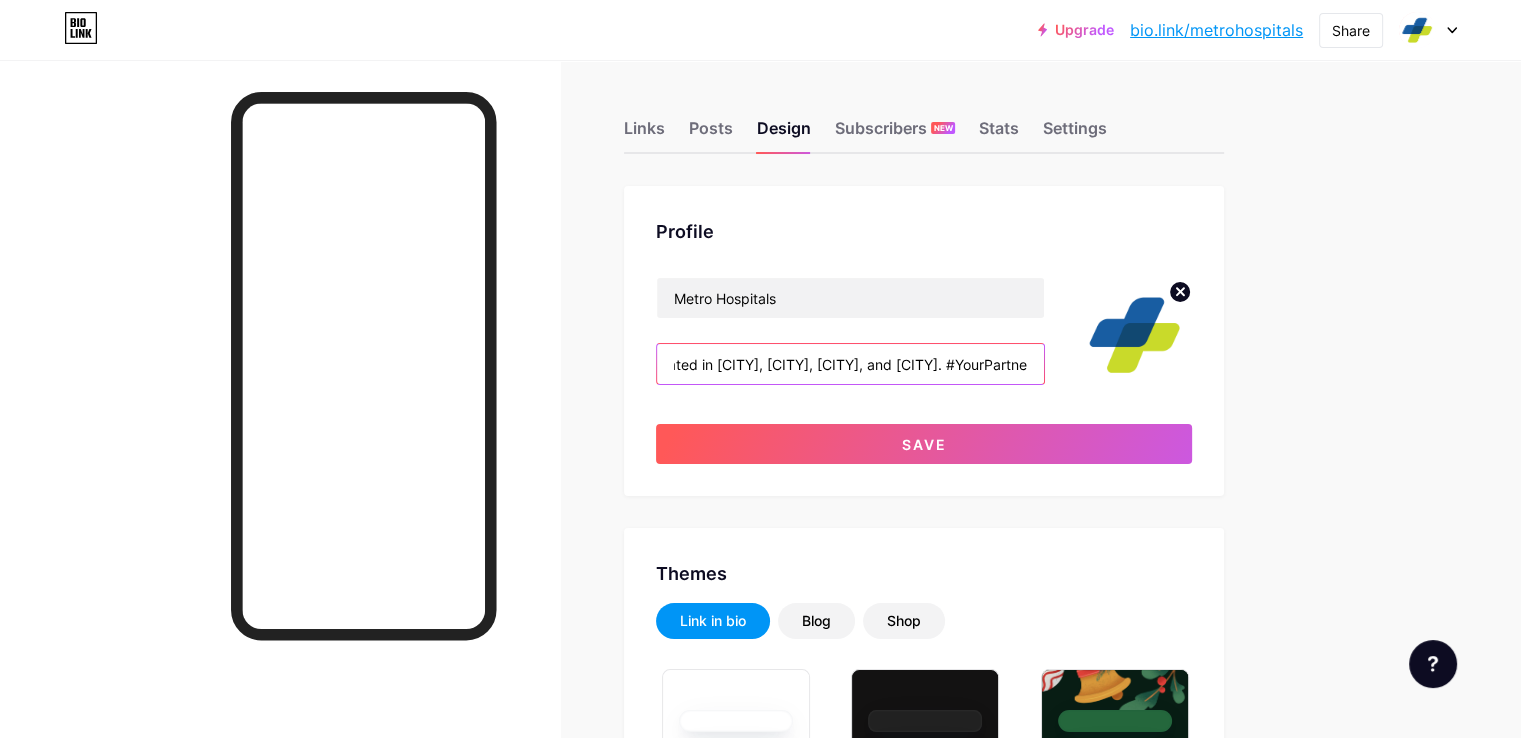 scroll, scrollTop: 0, scrollLeft: 796, axis: horizontal 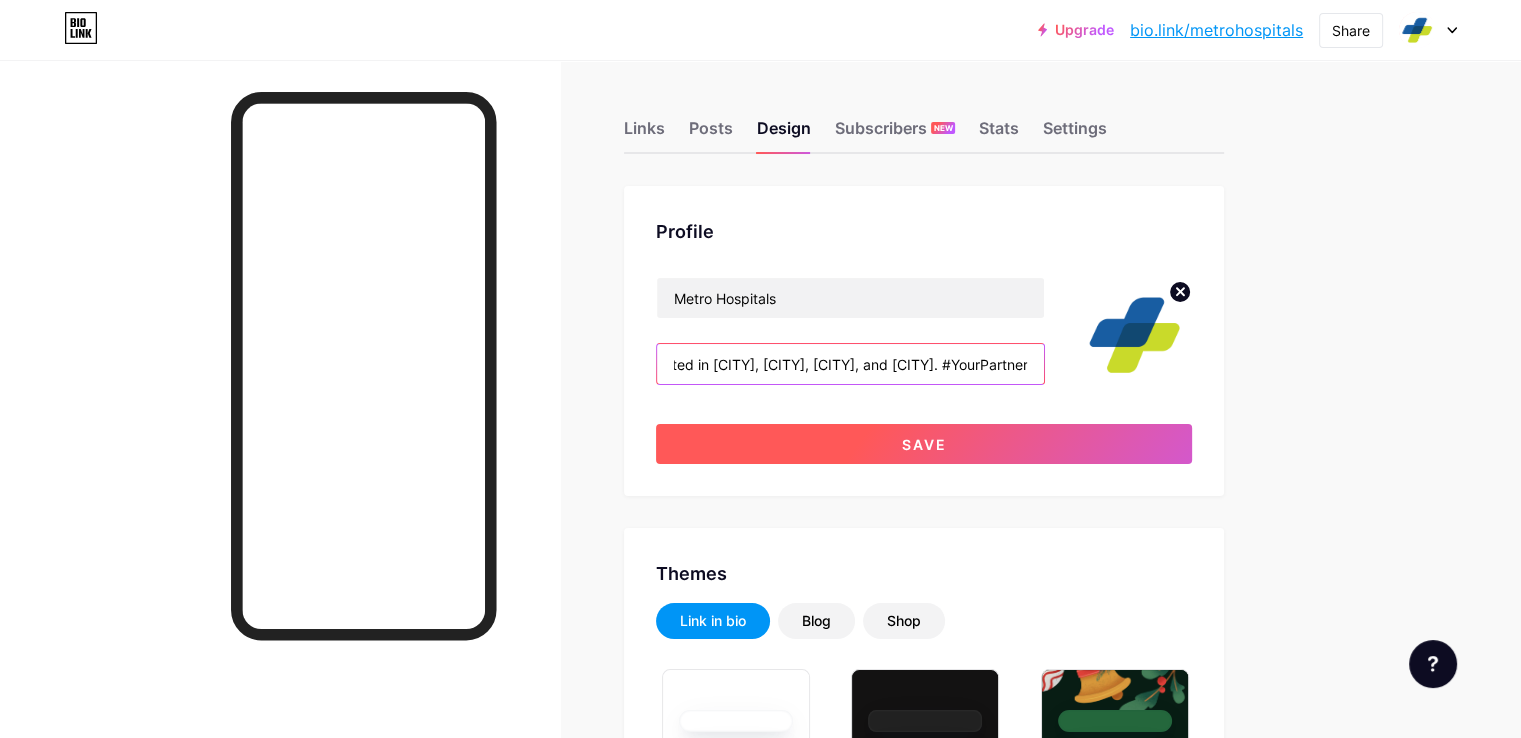 type on "Metro Hospitals is a general hospital and maternity hospital in Indonesia. Currently, Metro Hospitals has five hospitals located in [CITY], [CITY], [CITY], and [CITY]. #YourPartnerforHealth" 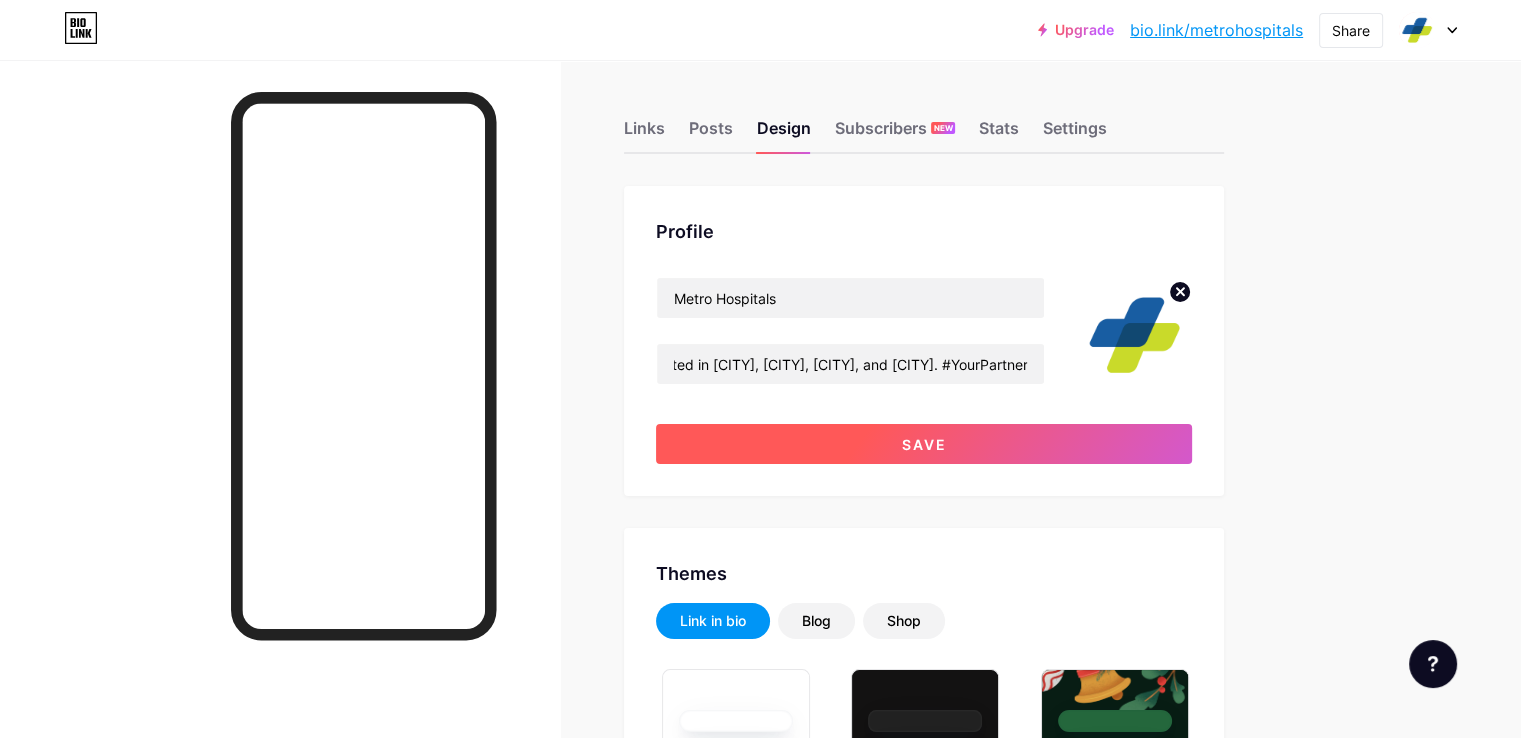 click on "Save" at bounding box center [924, 444] 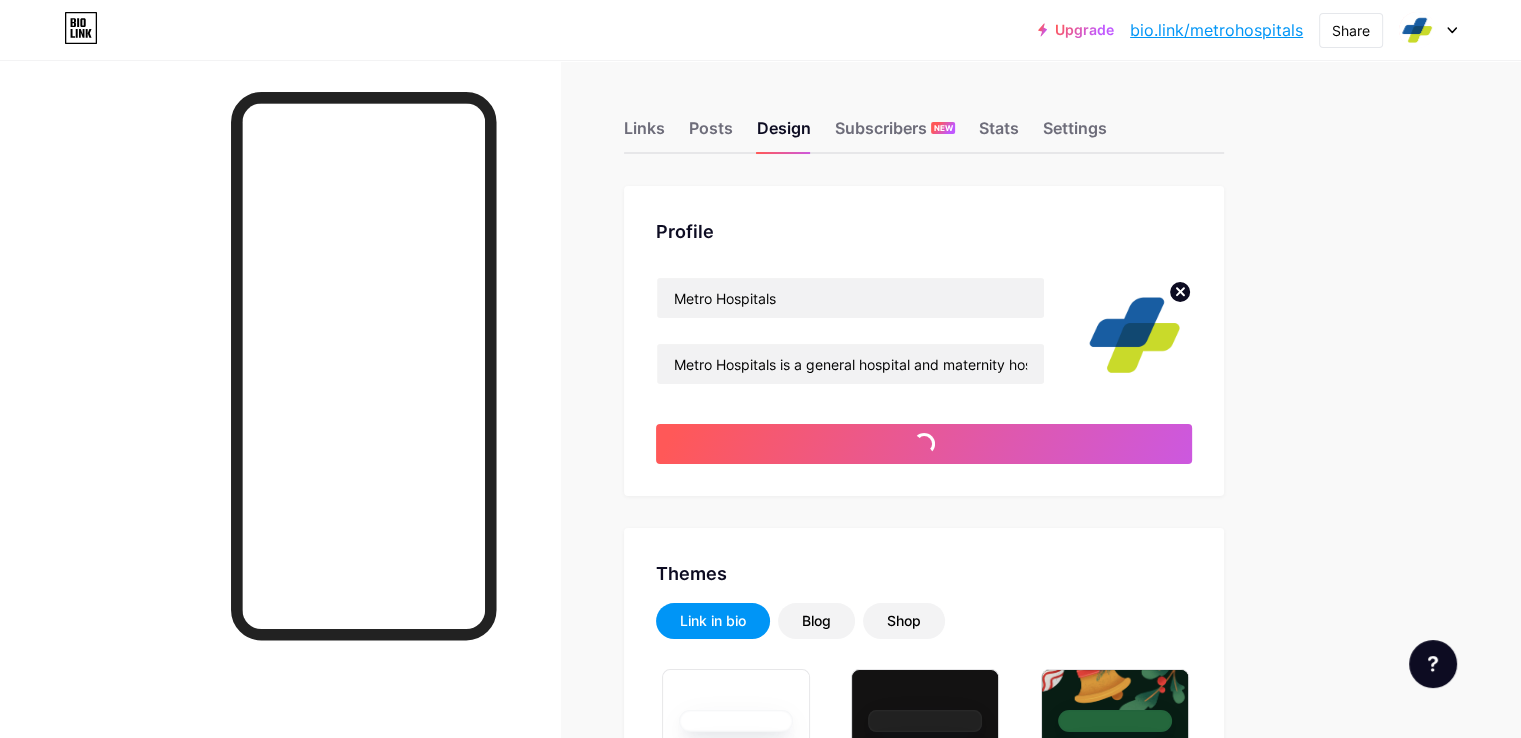 type on "#185da2" 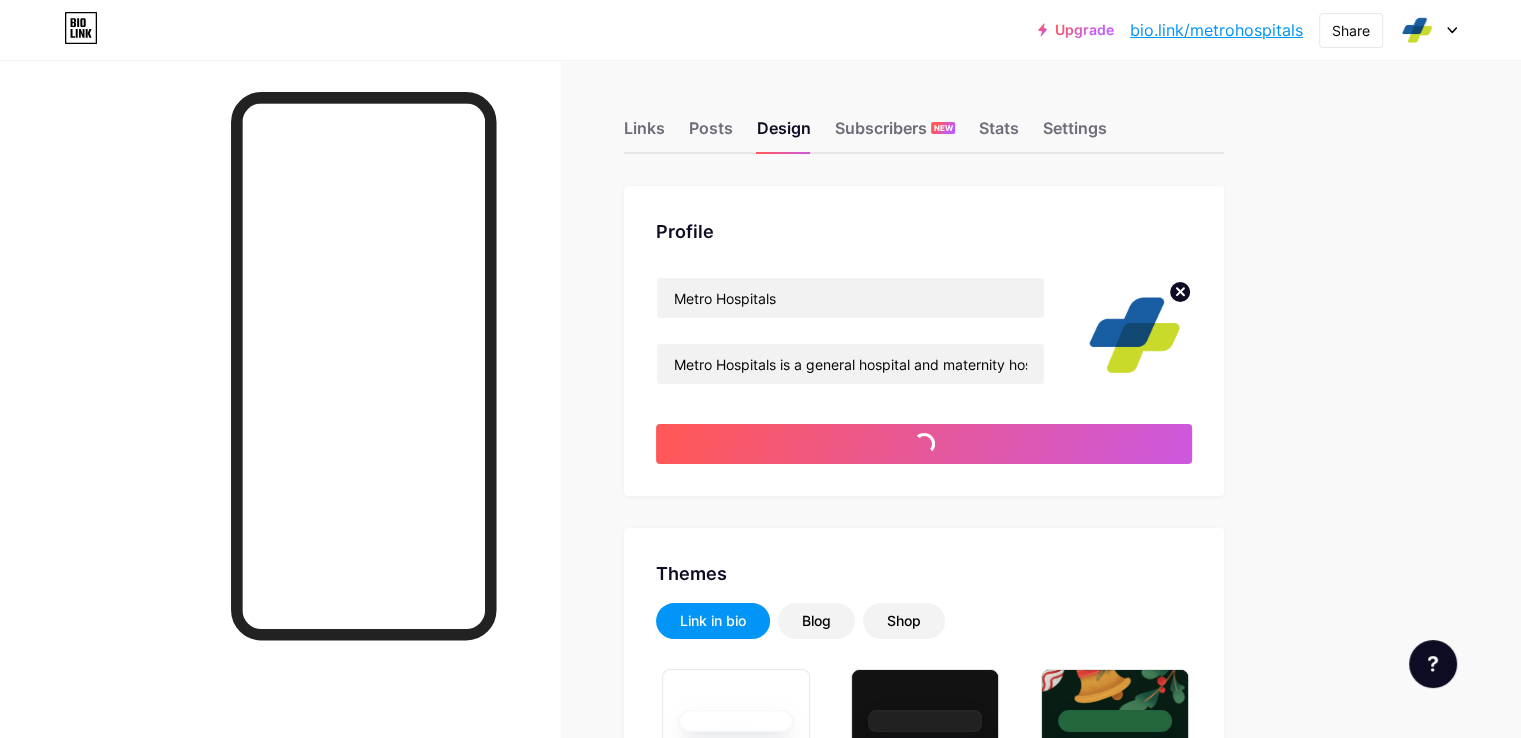 type on "#ffffff" 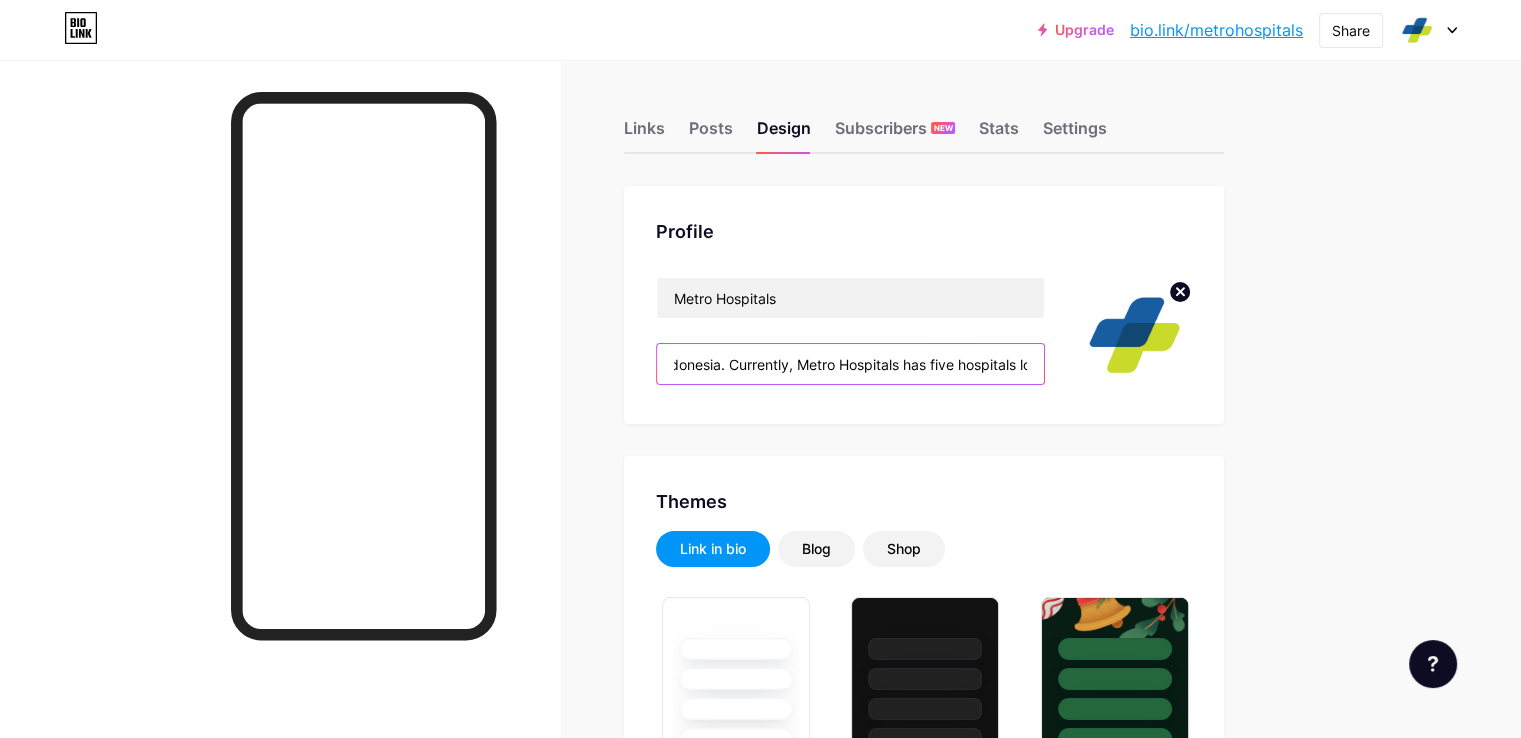 scroll, scrollTop: 0, scrollLeft: 945, axis: horizontal 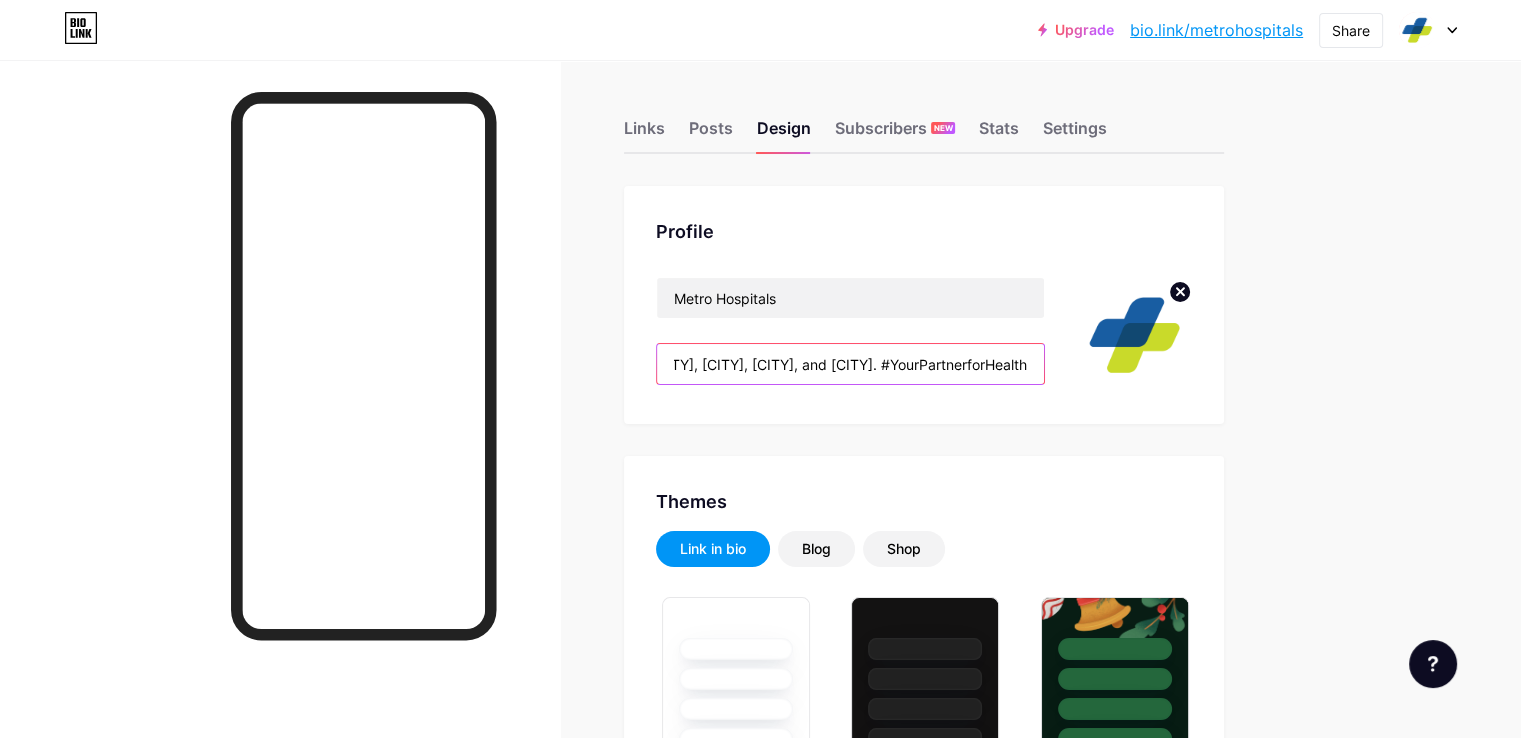 drag, startPoint x: 865, startPoint y: 365, endPoint x: 1440, endPoint y: 361, distance: 575.0139 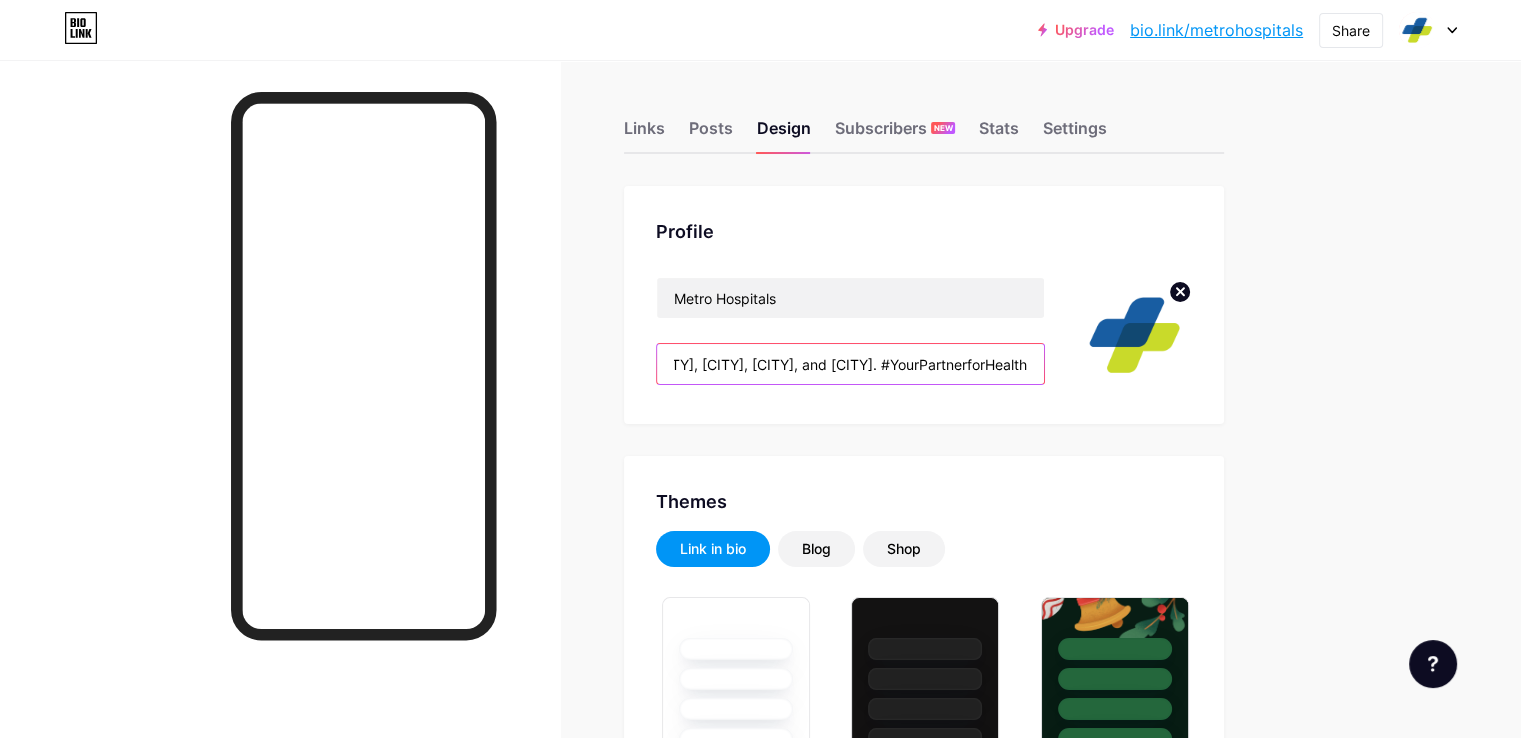 click on "Metro Hospitals is a general hospital and maternity hospital in Indonesia. Currently, Metro Hospitals has five hospitals located in [CITY], [CITY], [CITY], and [CITY]. #YourPartnerforHealth" at bounding box center (850, 364) 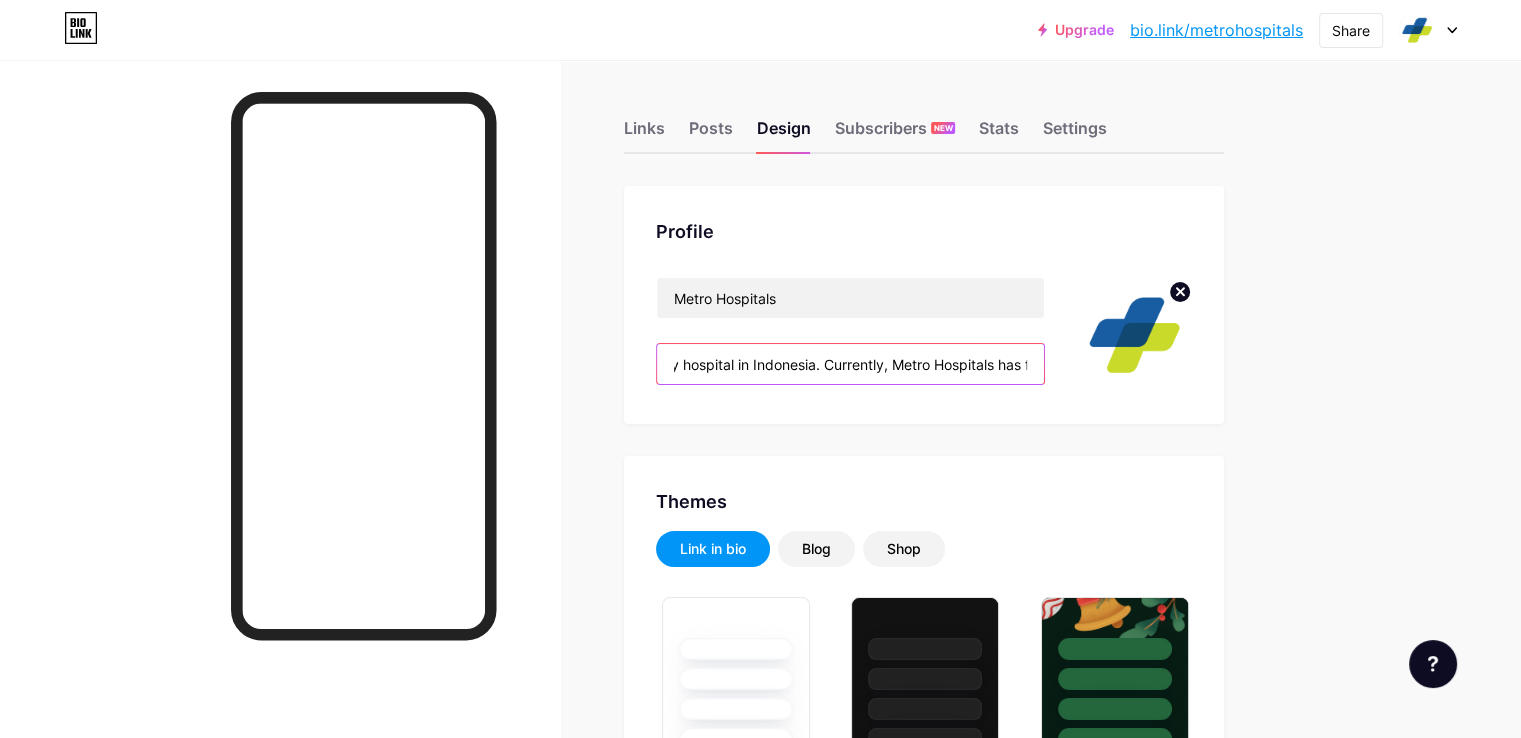 drag, startPoint x: 865, startPoint y: 369, endPoint x: 687, endPoint y: 381, distance: 178.40404 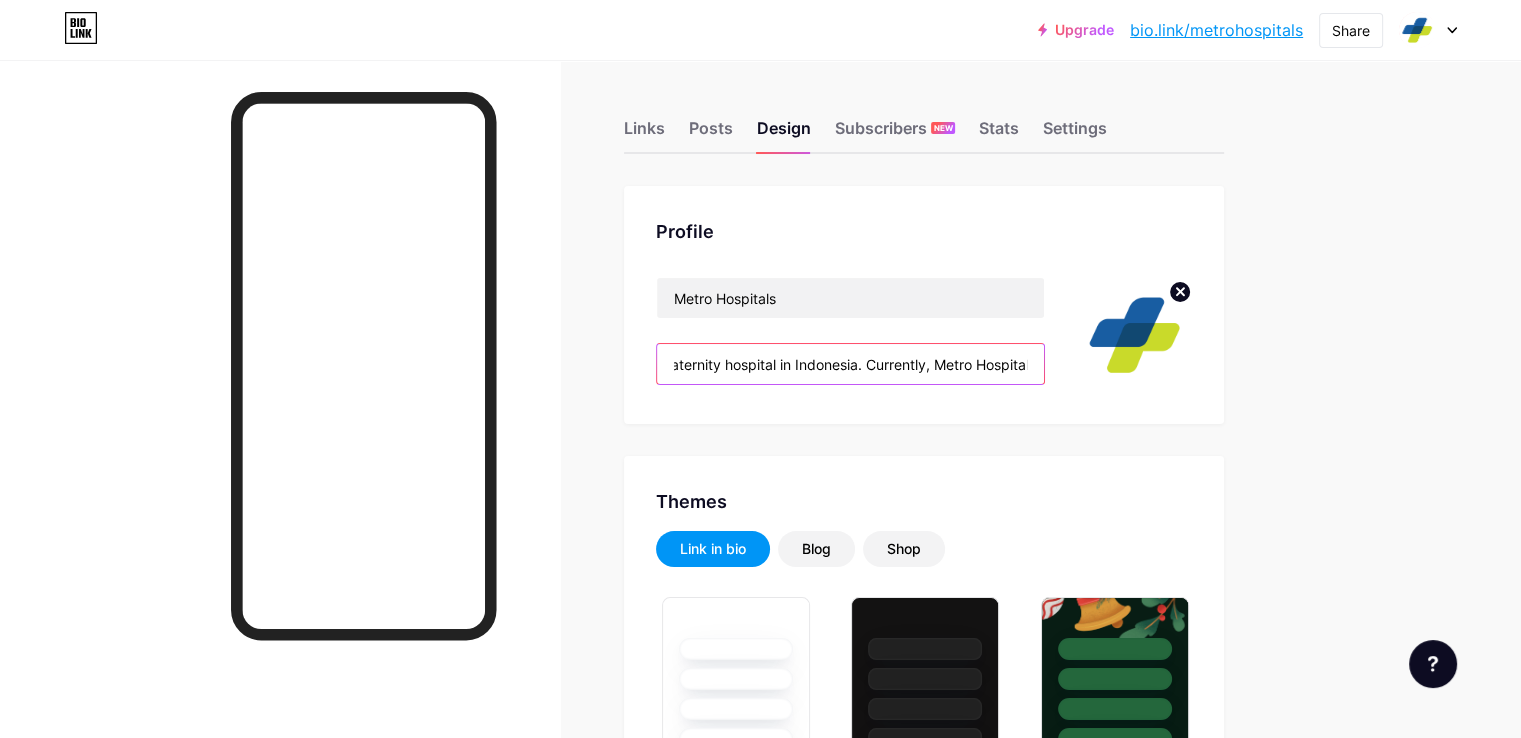 click on "Metro Hospitals is a general hospital and maternity hospital in Indonesia. Currently, Metro Hospitals has five hospitals located in [CITY], [CITY], [CITY], and [CITY]. #YourPartnerforHealth" at bounding box center [850, 364] 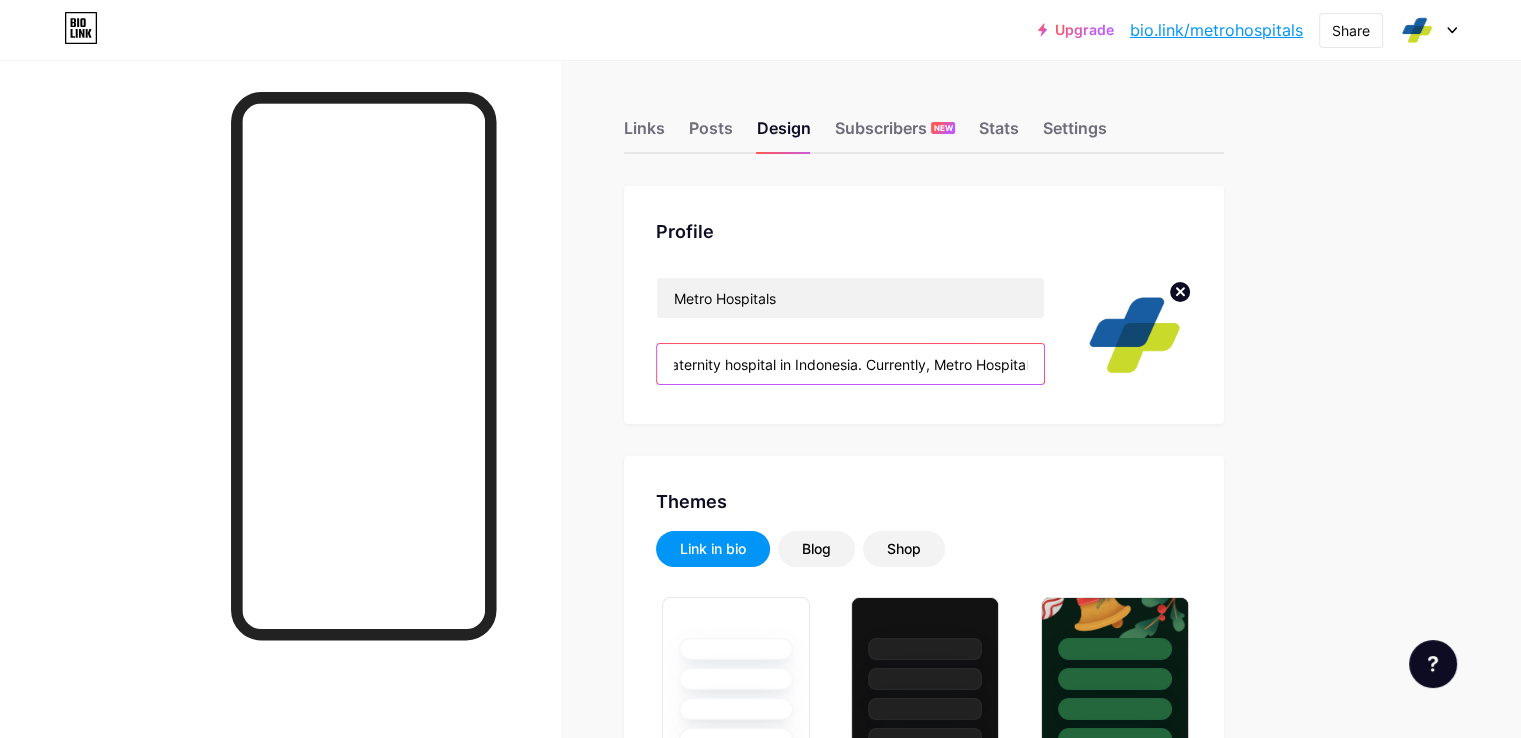 scroll, scrollTop: 0, scrollLeft: 0, axis: both 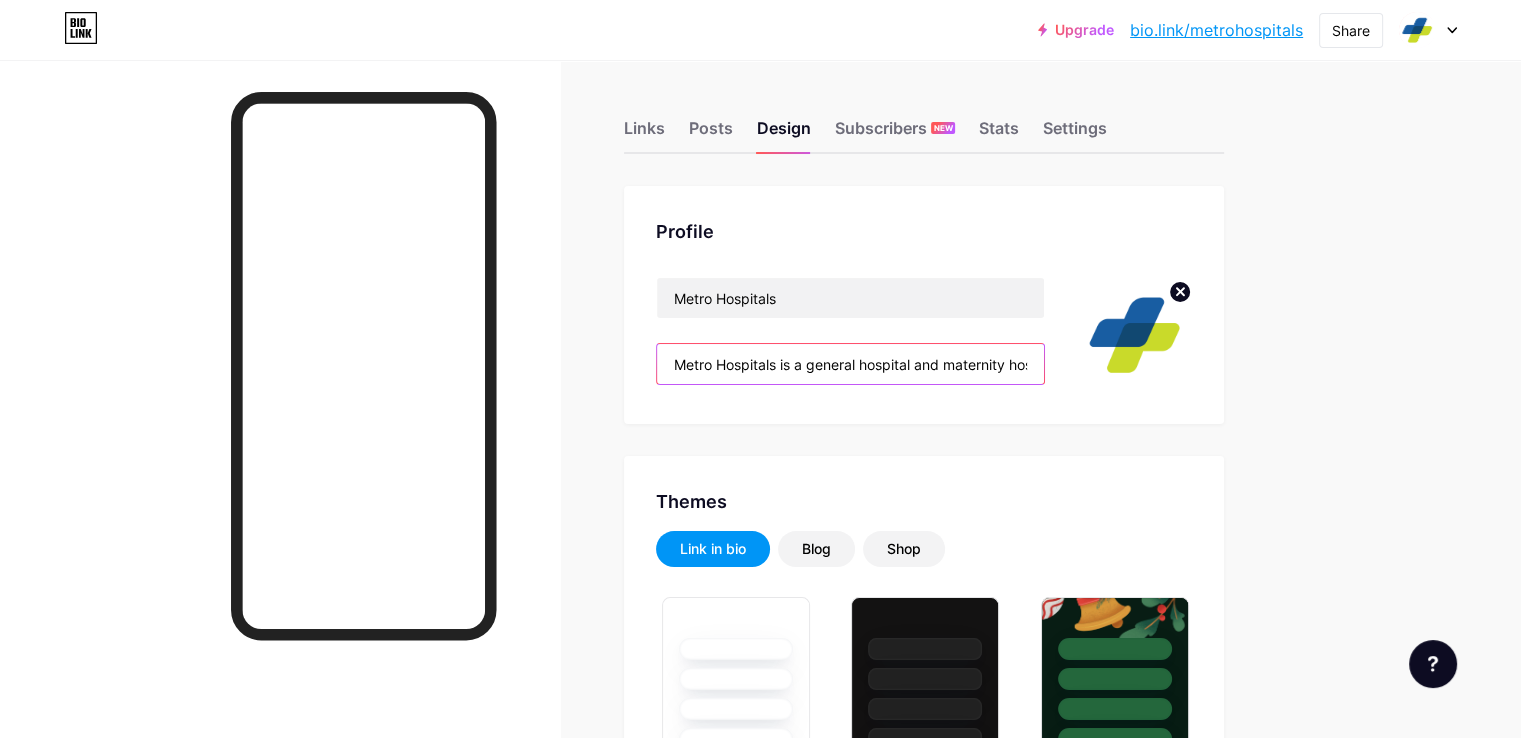 drag, startPoint x: 1025, startPoint y: 361, endPoint x: 638, endPoint y: 359, distance: 387.00516 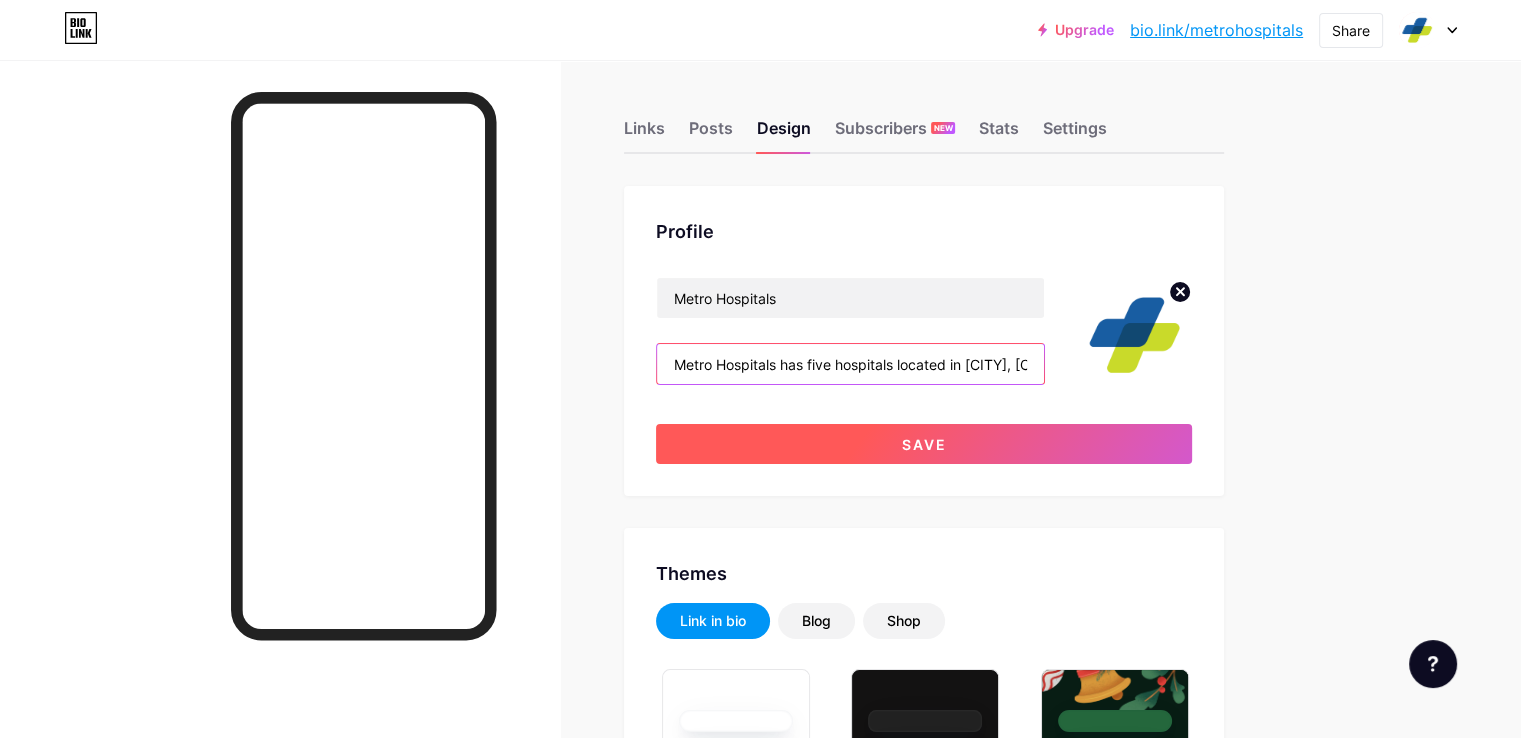 type on "Metro Hospitals has five hospitals located in [CITY], [CITY], [CITY], and [CITY]. #YourPartnerforHealth" 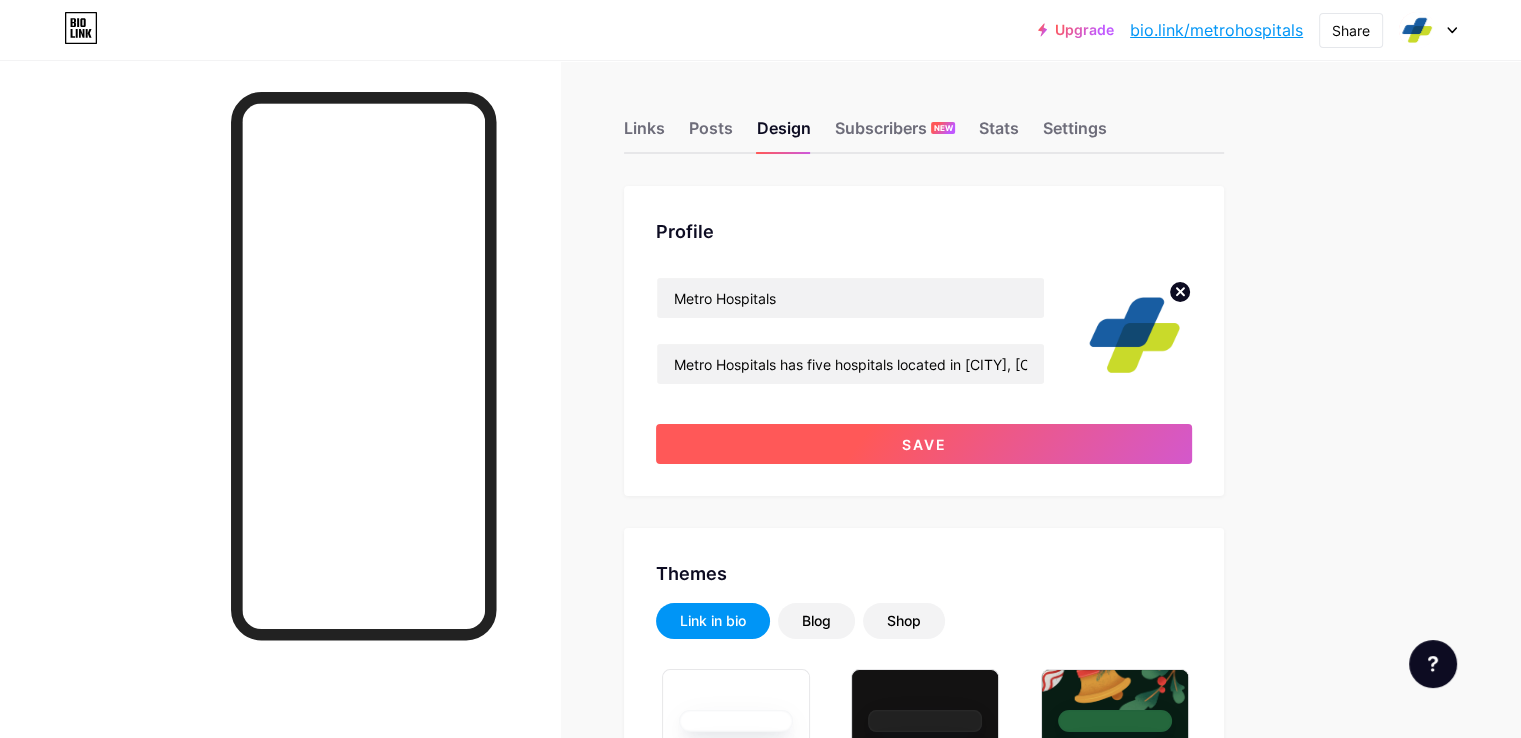 click on "Save" at bounding box center (924, 444) 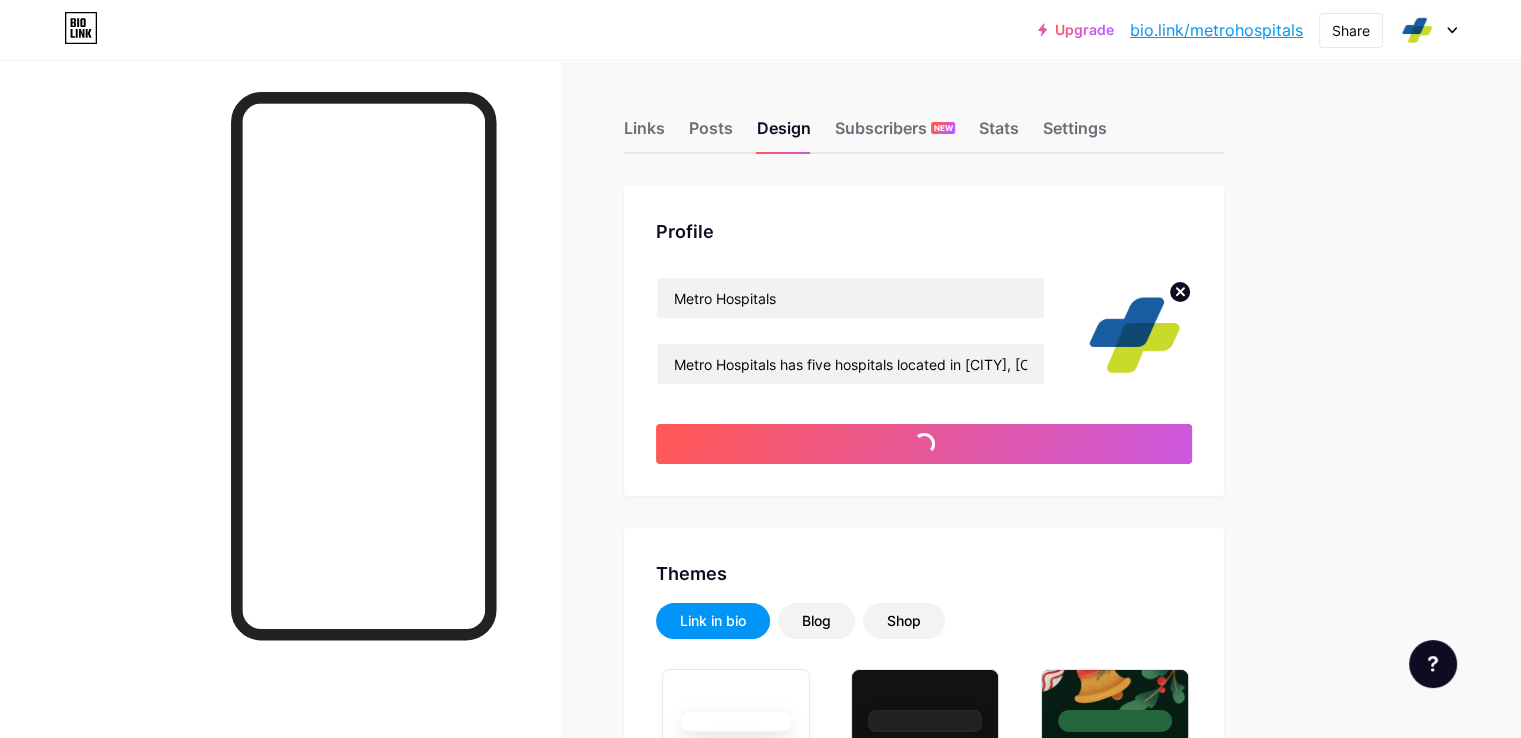 type on "#185da2" 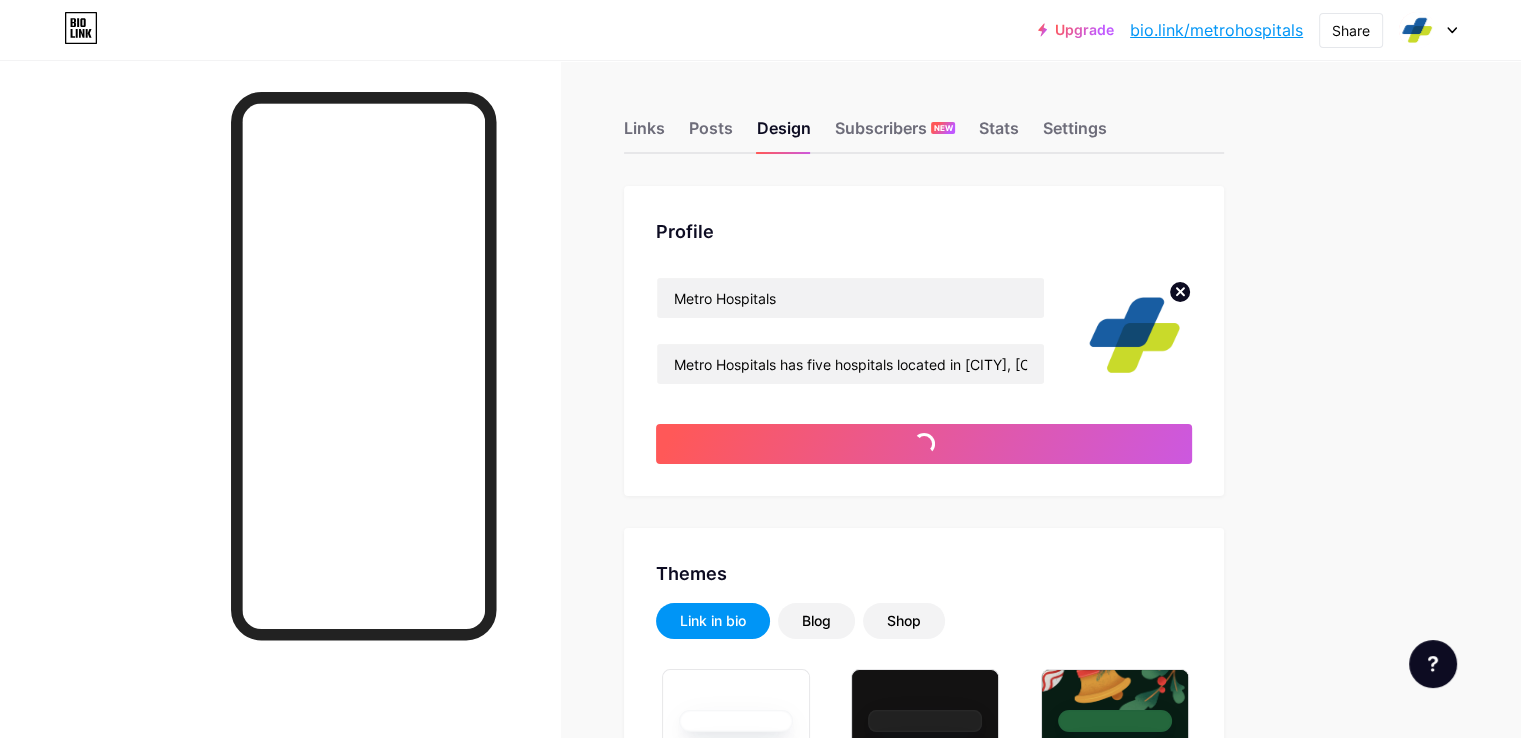 type on "#ffffff" 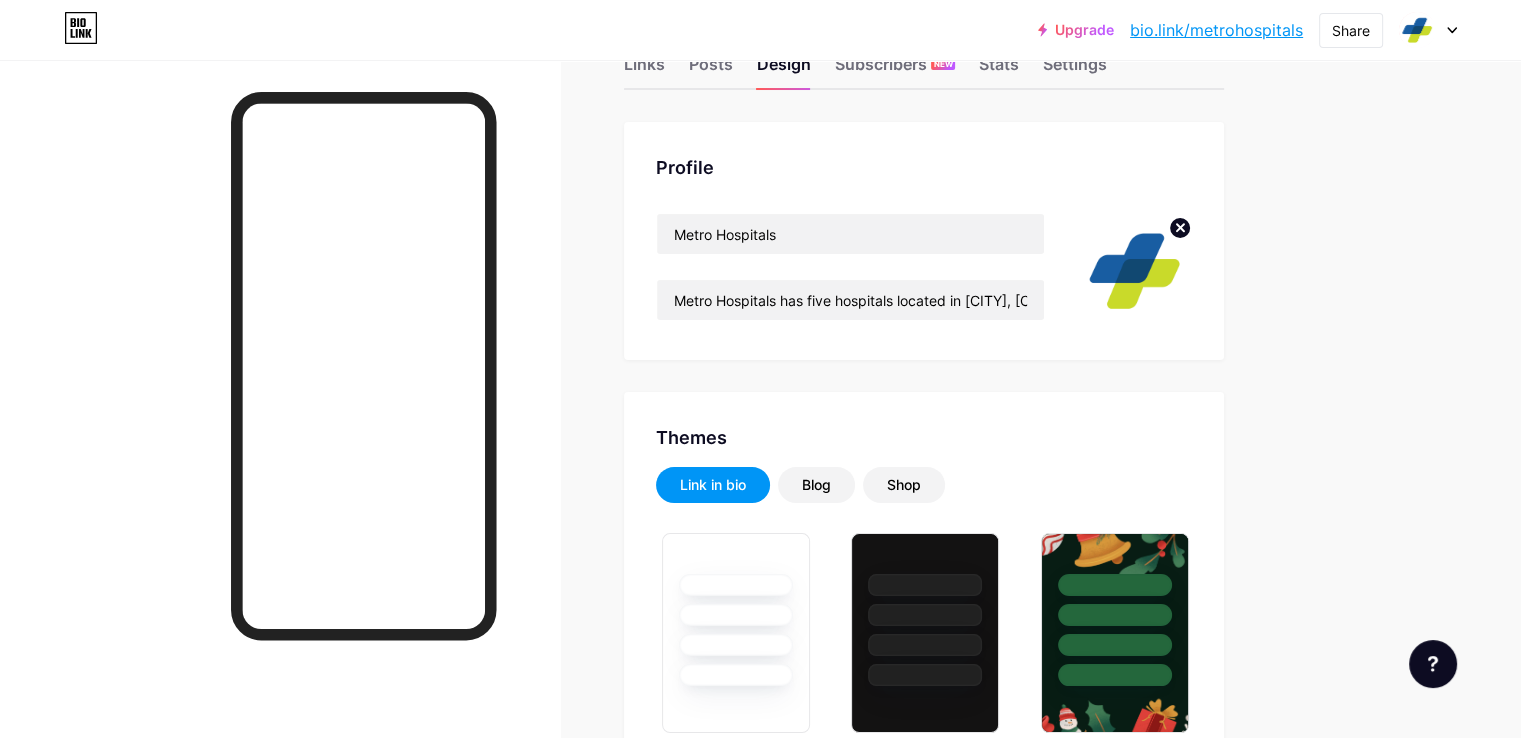 scroll, scrollTop: 100, scrollLeft: 0, axis: vertical 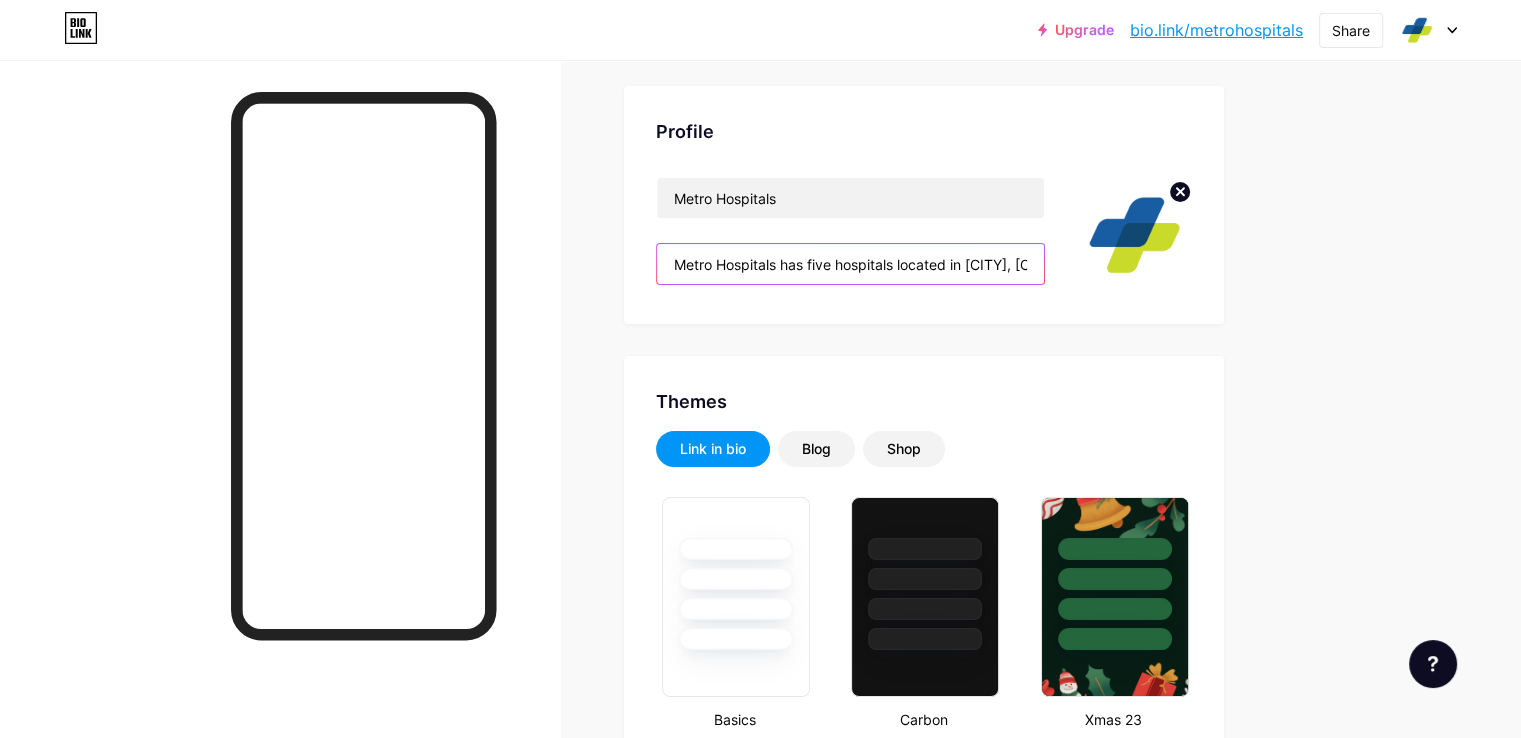 drag, startPoint x: 916, startPoint y: 265, endPoint x: 895, endPoint y: 266, distance: 21.023796 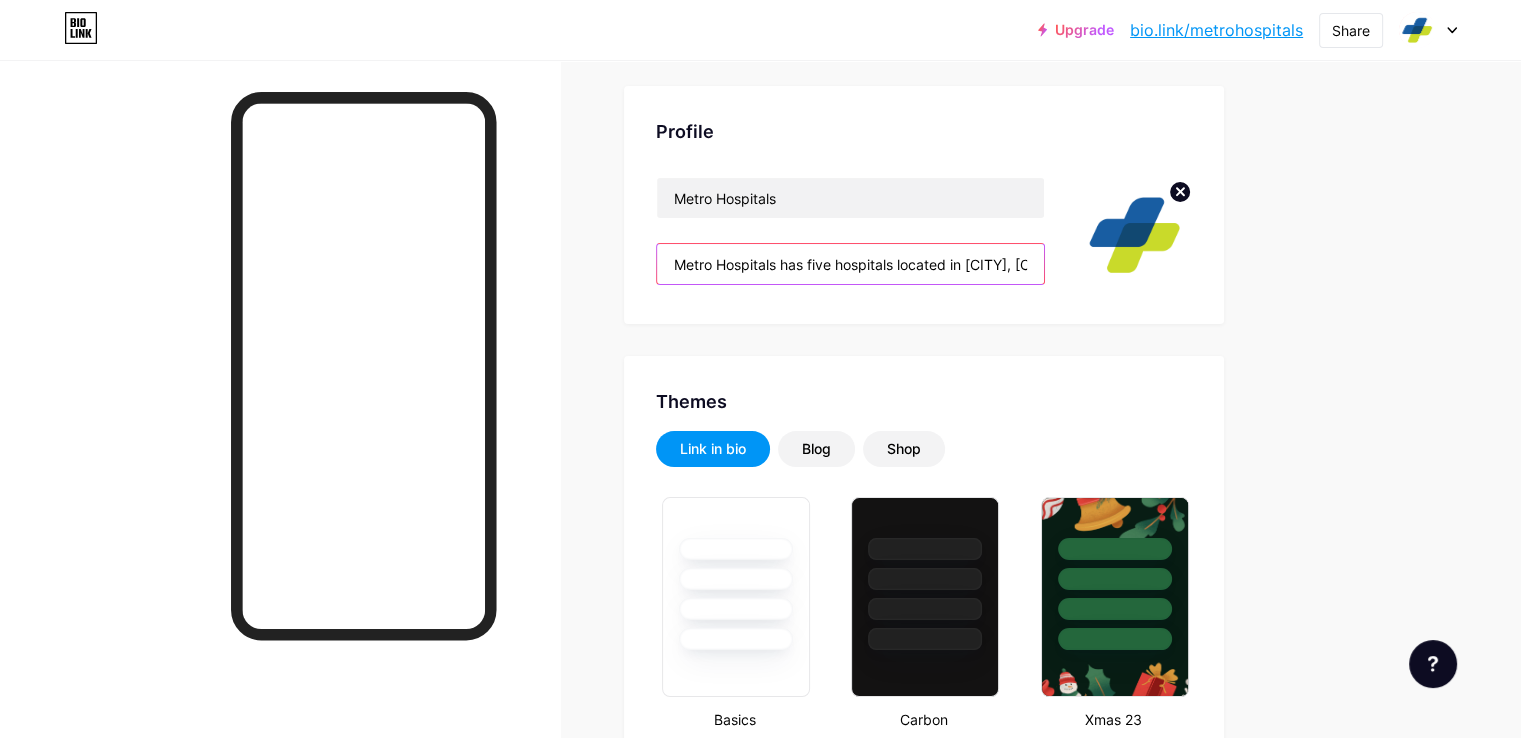 click on "Metro Hospitals has five hospitals located in [CITY], [CITY], [CITY], and [CITY]. #YourPartnerforHealth" at bounding box center [850, 264] 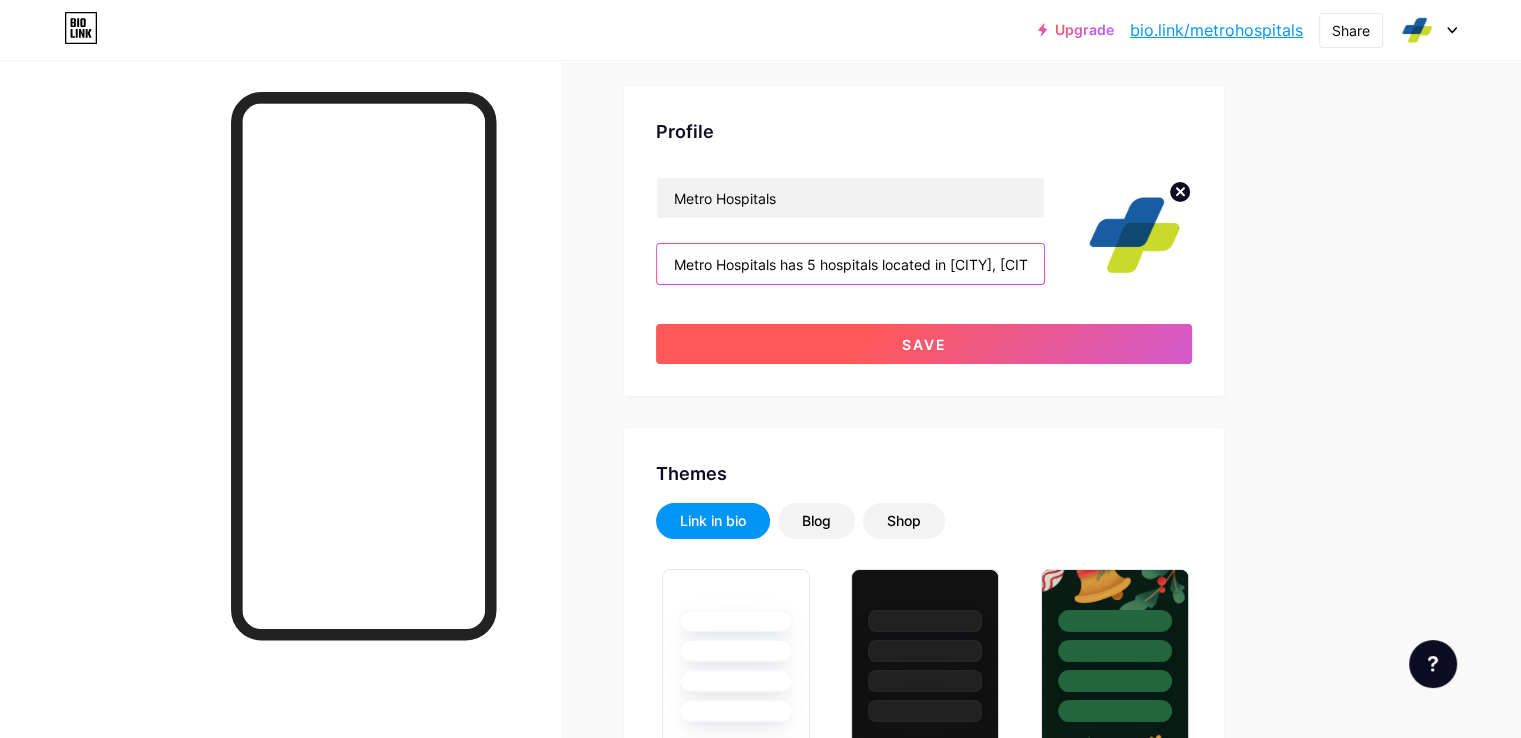 type on "Metro Hospitals has 5 hospitals located in [CITY], [CITY], [CITY], and [CITY]. #YourPartnerforHealth" 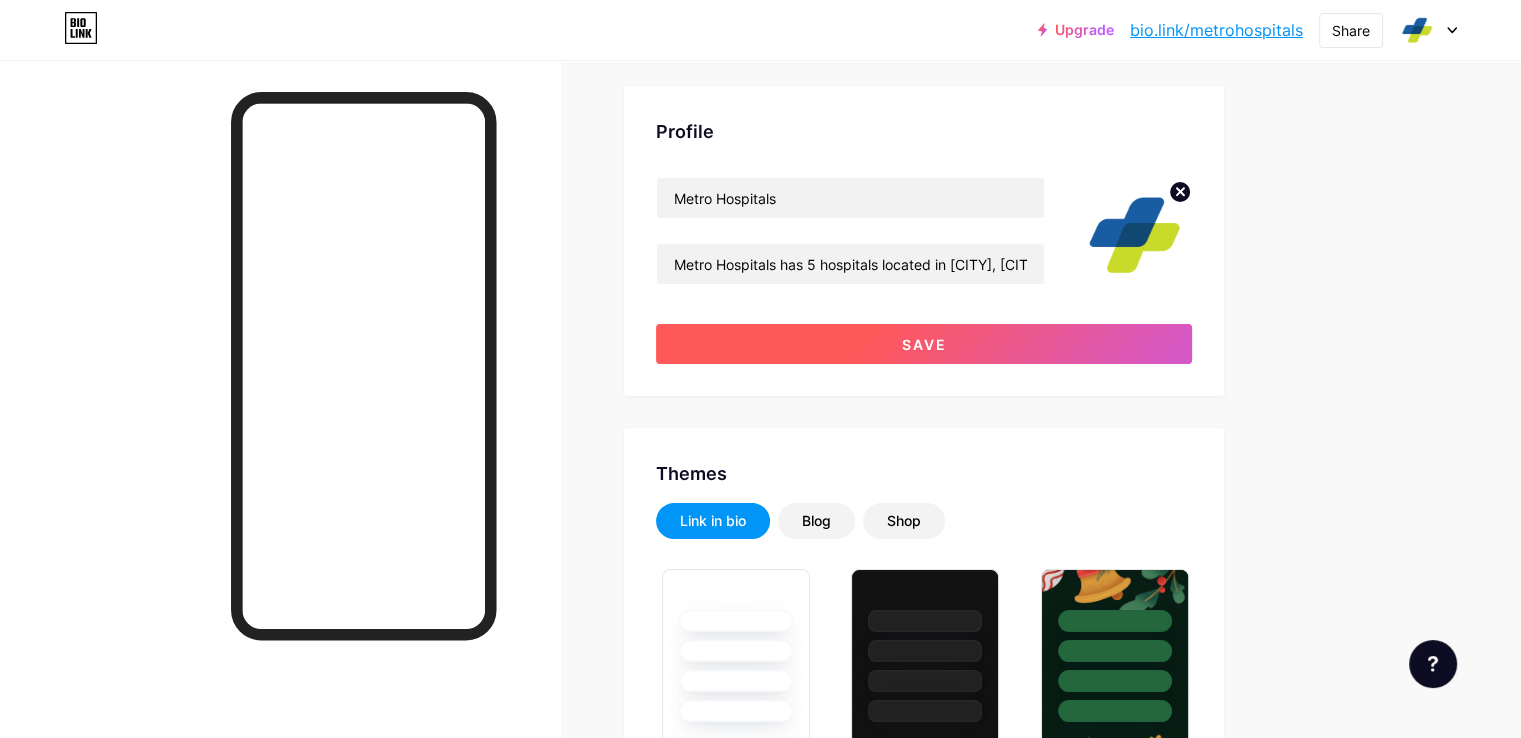 click on "Save" at bounding box center (924, 344) 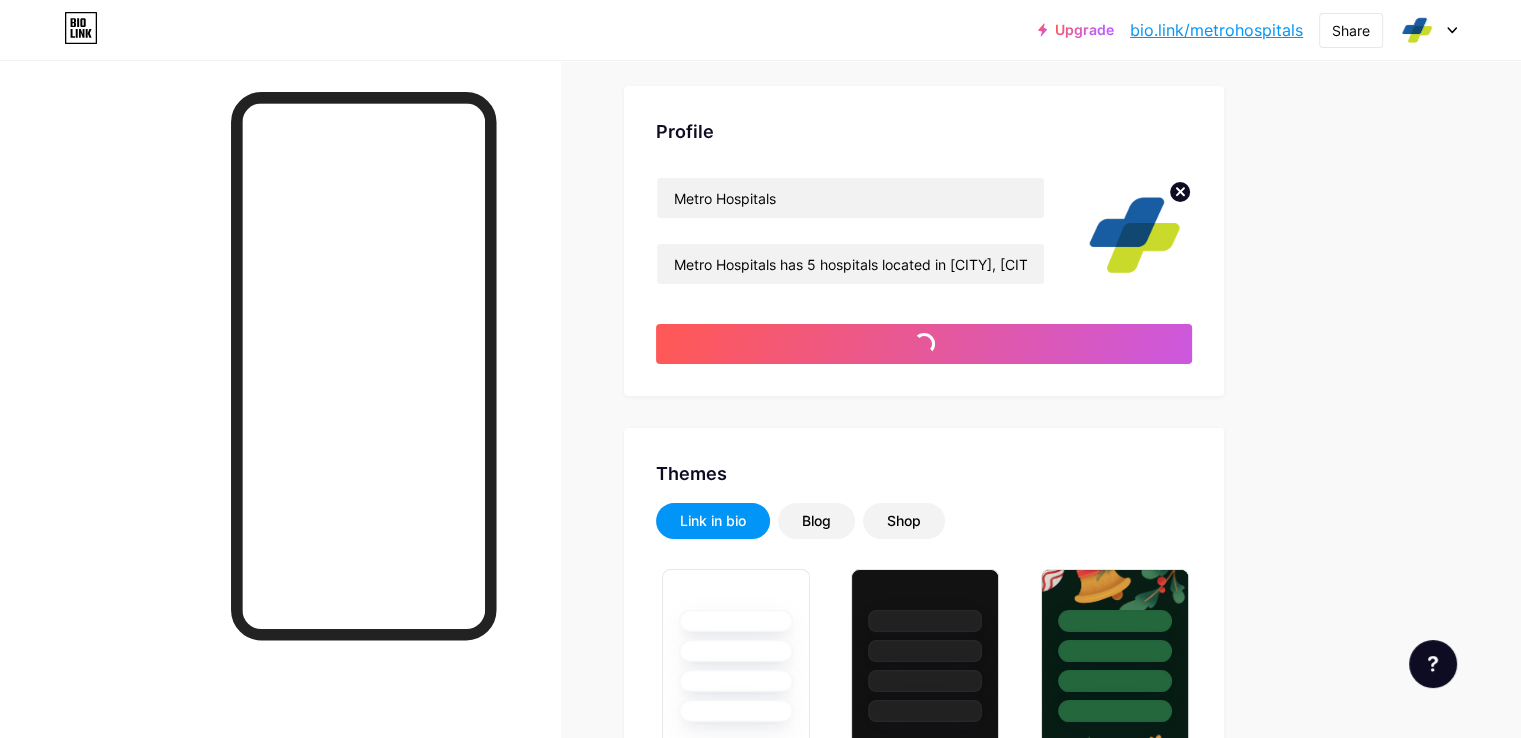 type on "#185da2" 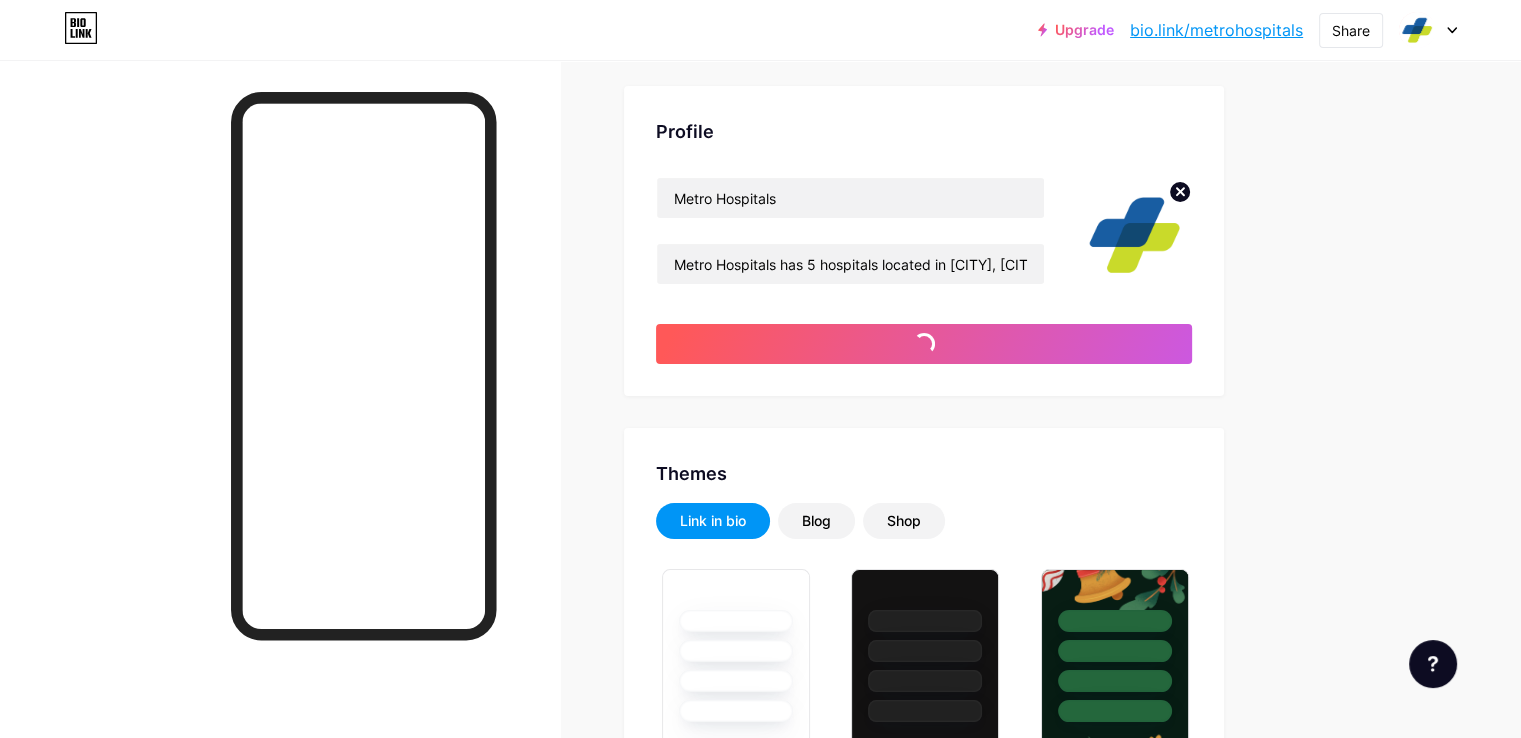 type on "#ffffff" 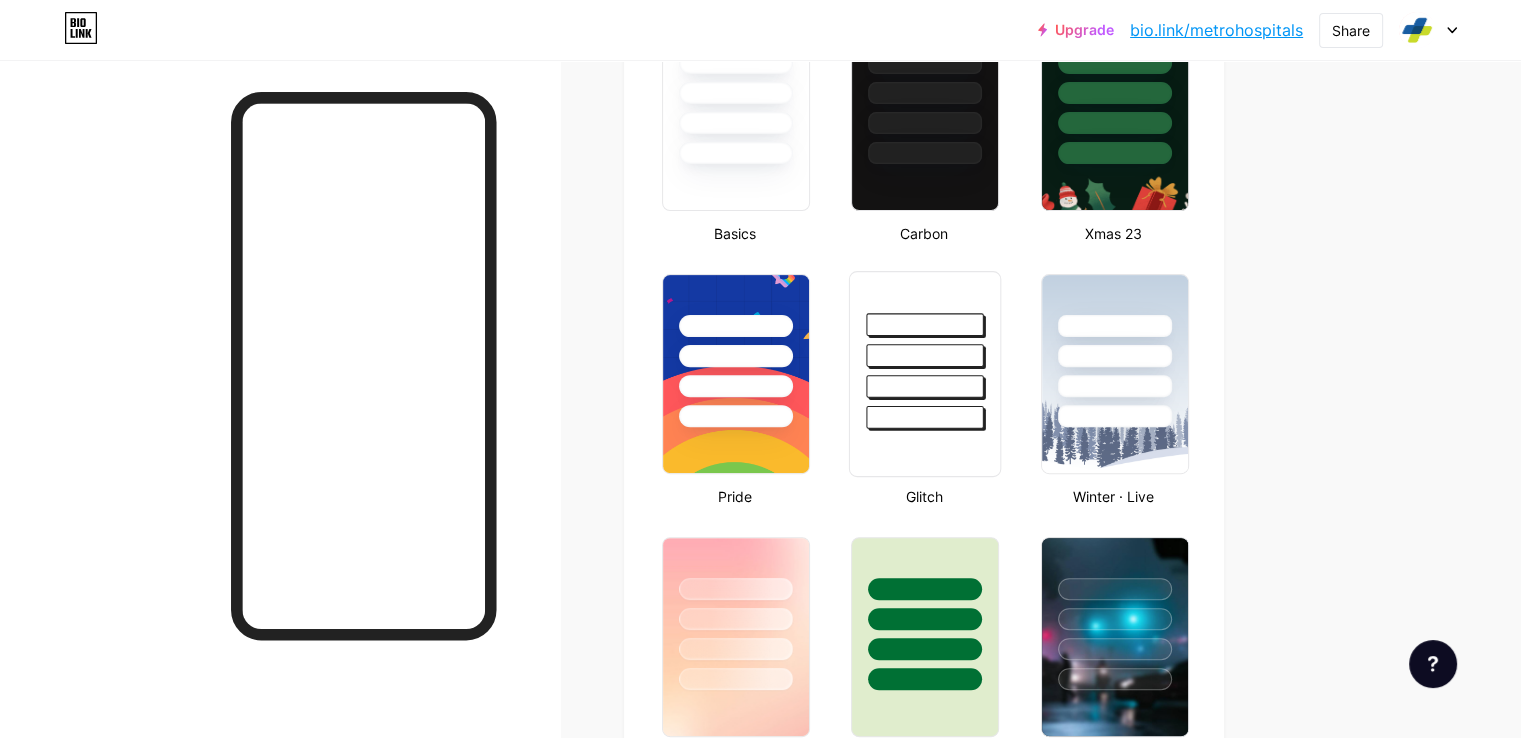 scroll, scrollTop: 700, scrollLeft: 0, axis: vertical 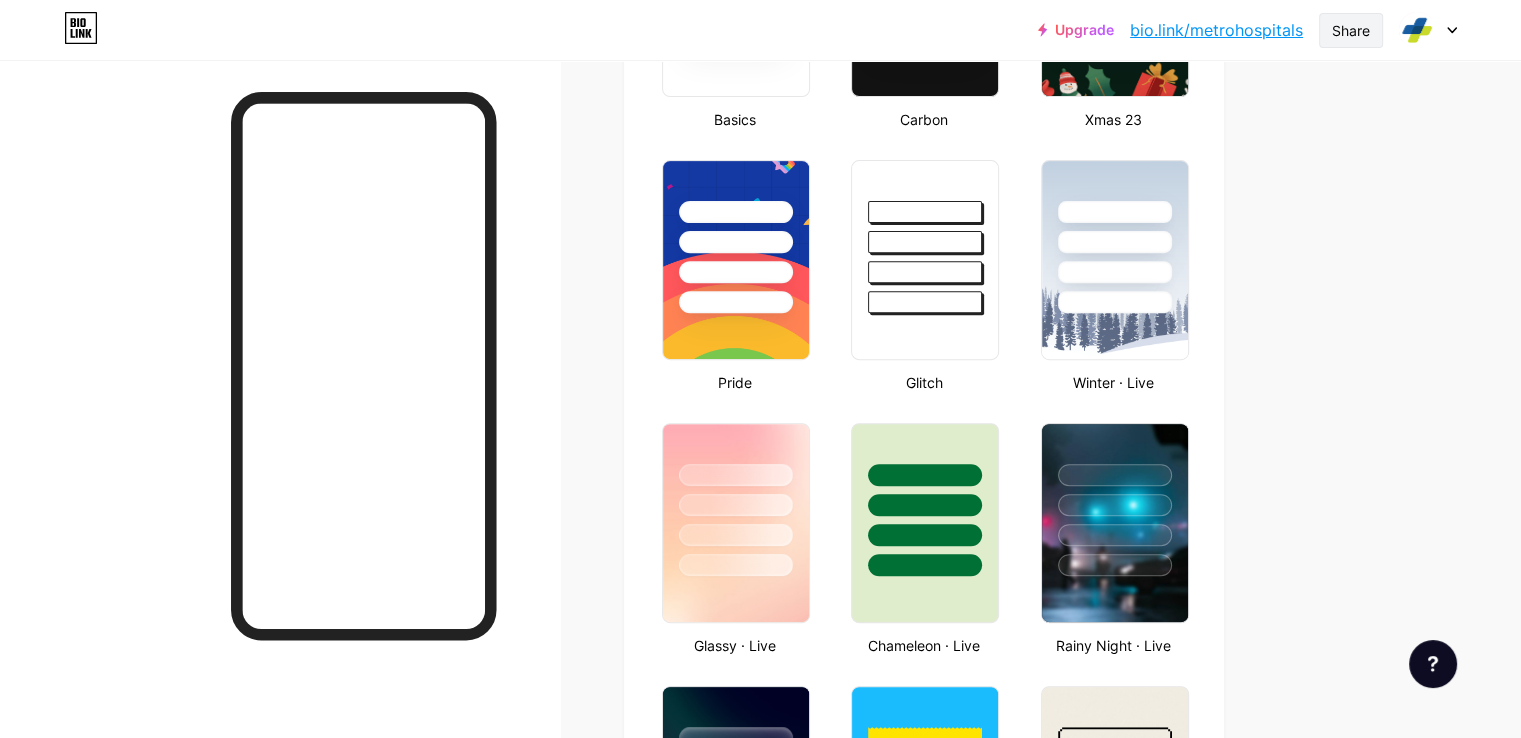 click on "Share" at bounding box center (1351, 30) 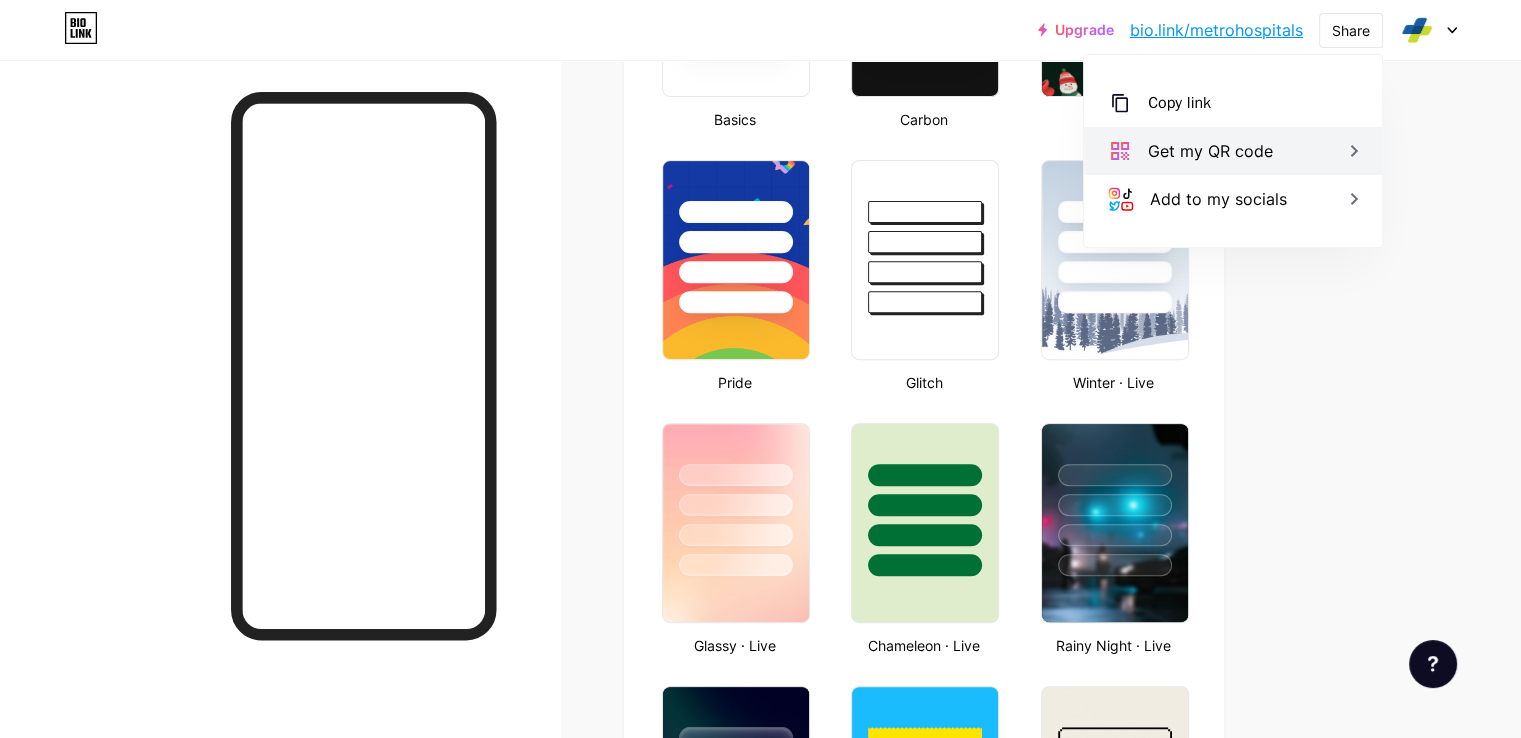 click on "Get my QR code" at bounding box center [1210, 151] 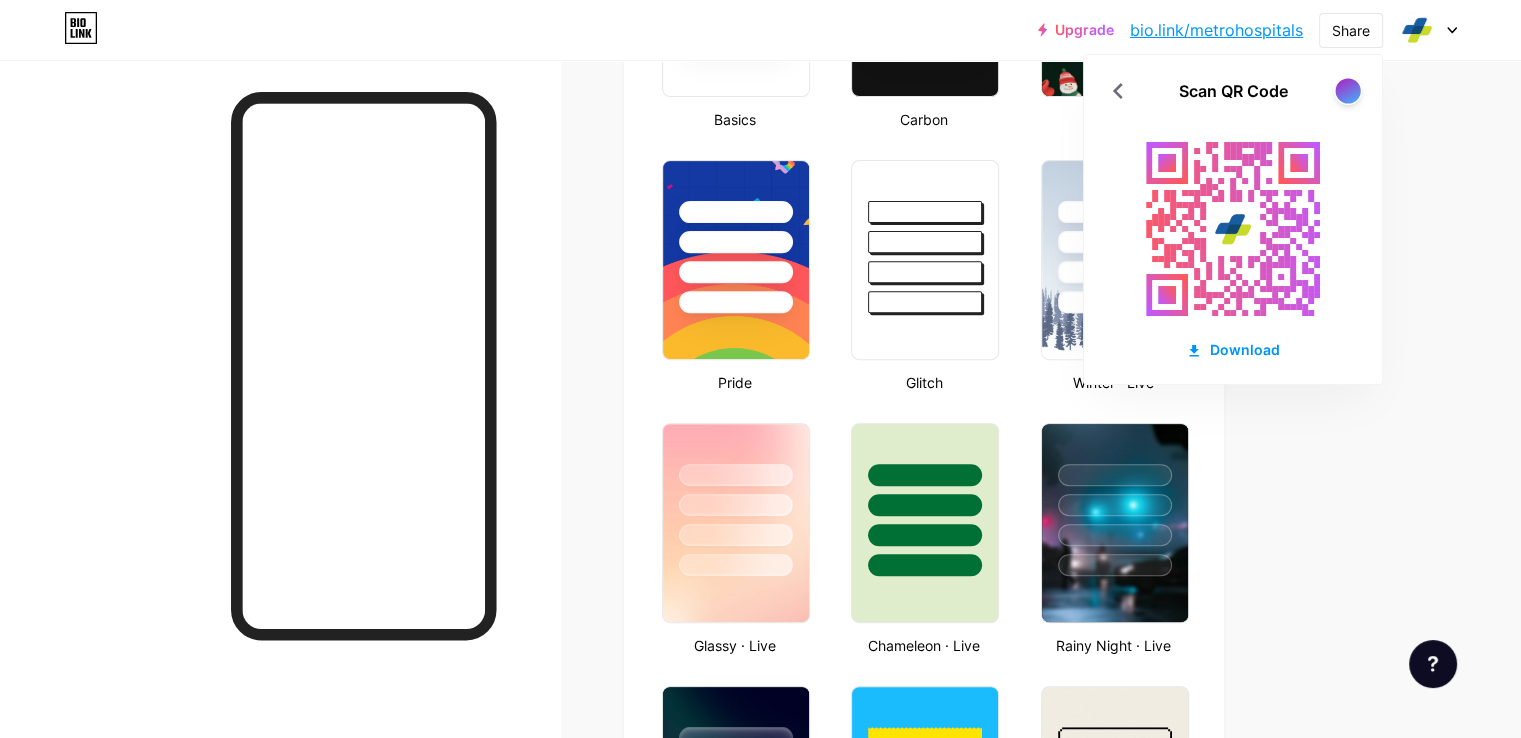 click at bounding box center (1347, 90) 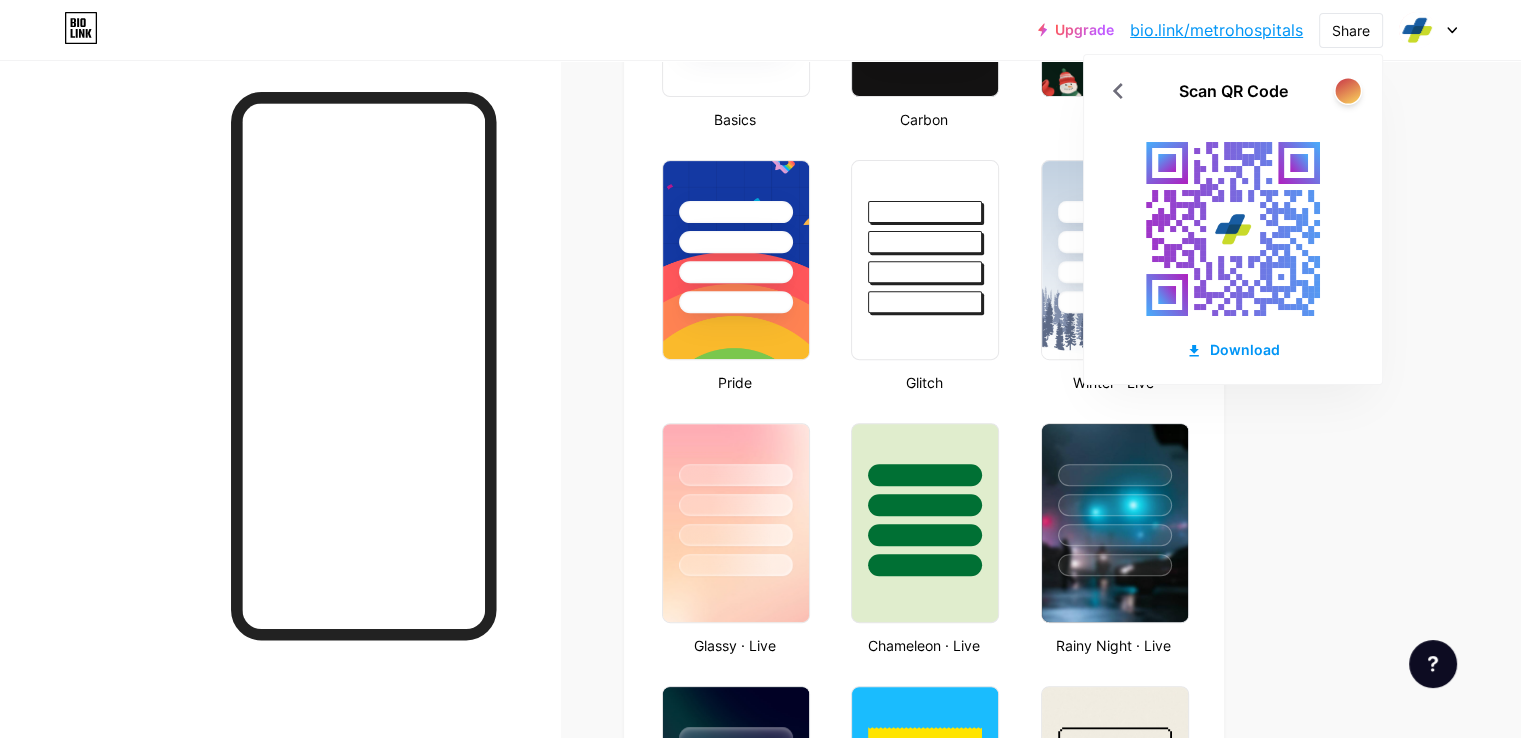 click at bounding box center (1347, 90) 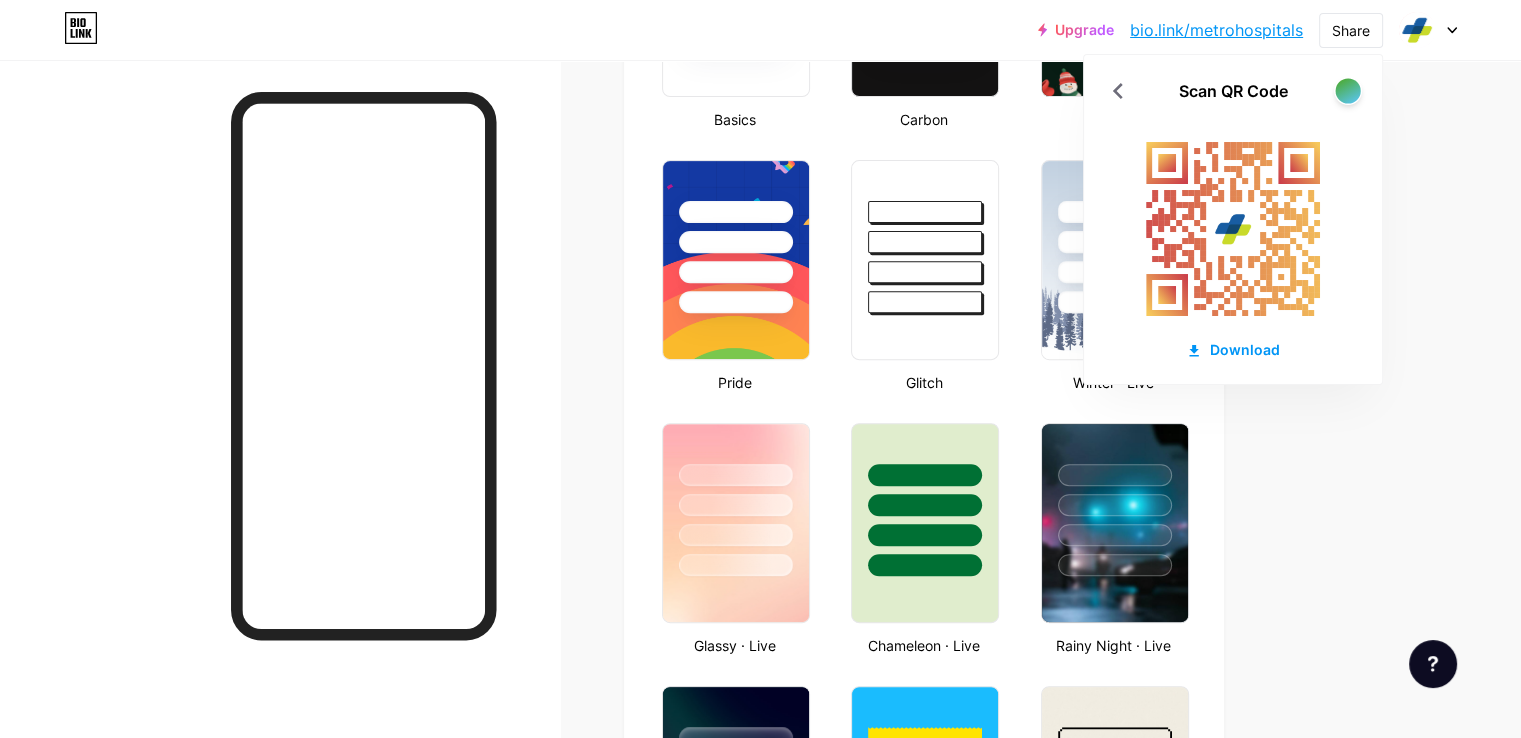 click at bounding box center [1347, 90] 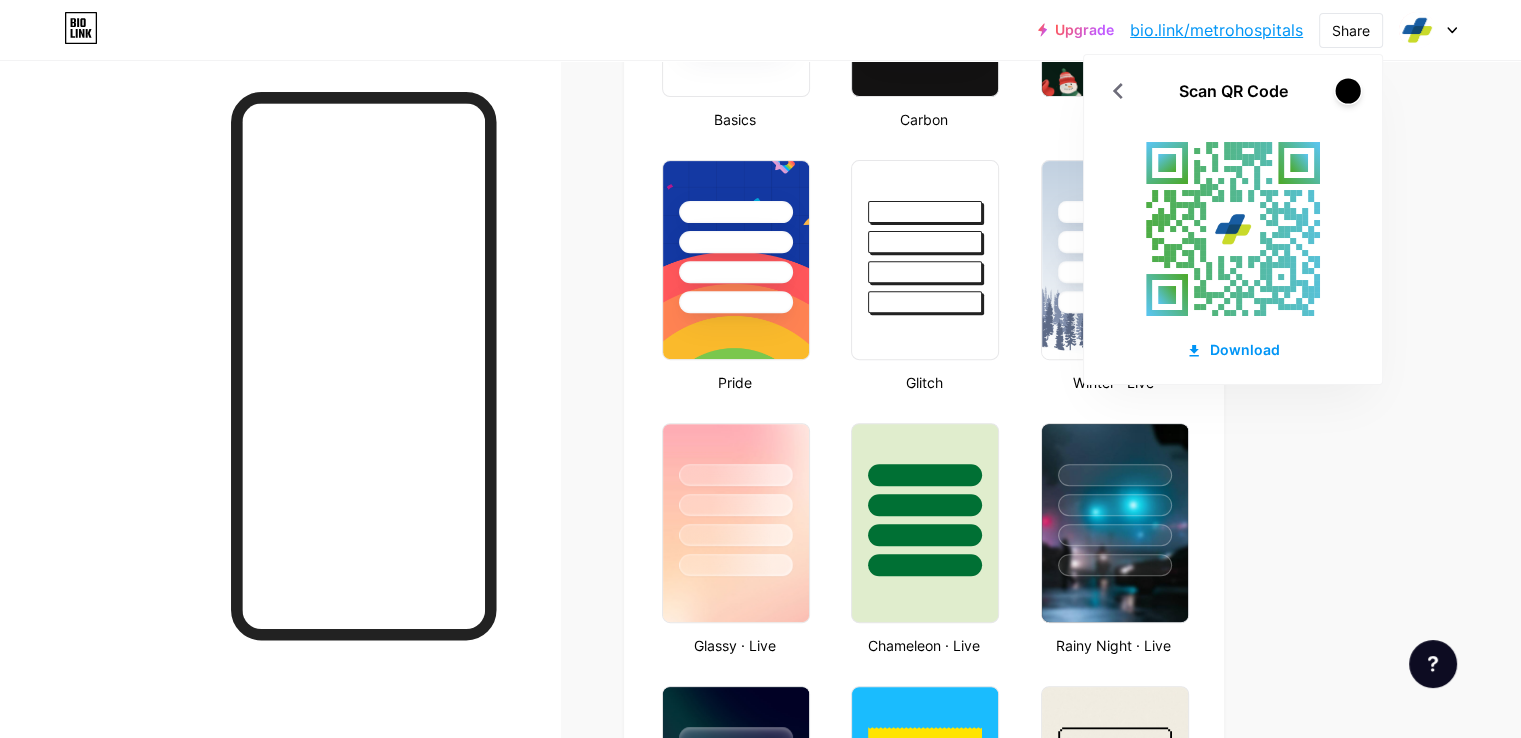 click at bounding box center [1347, 90] 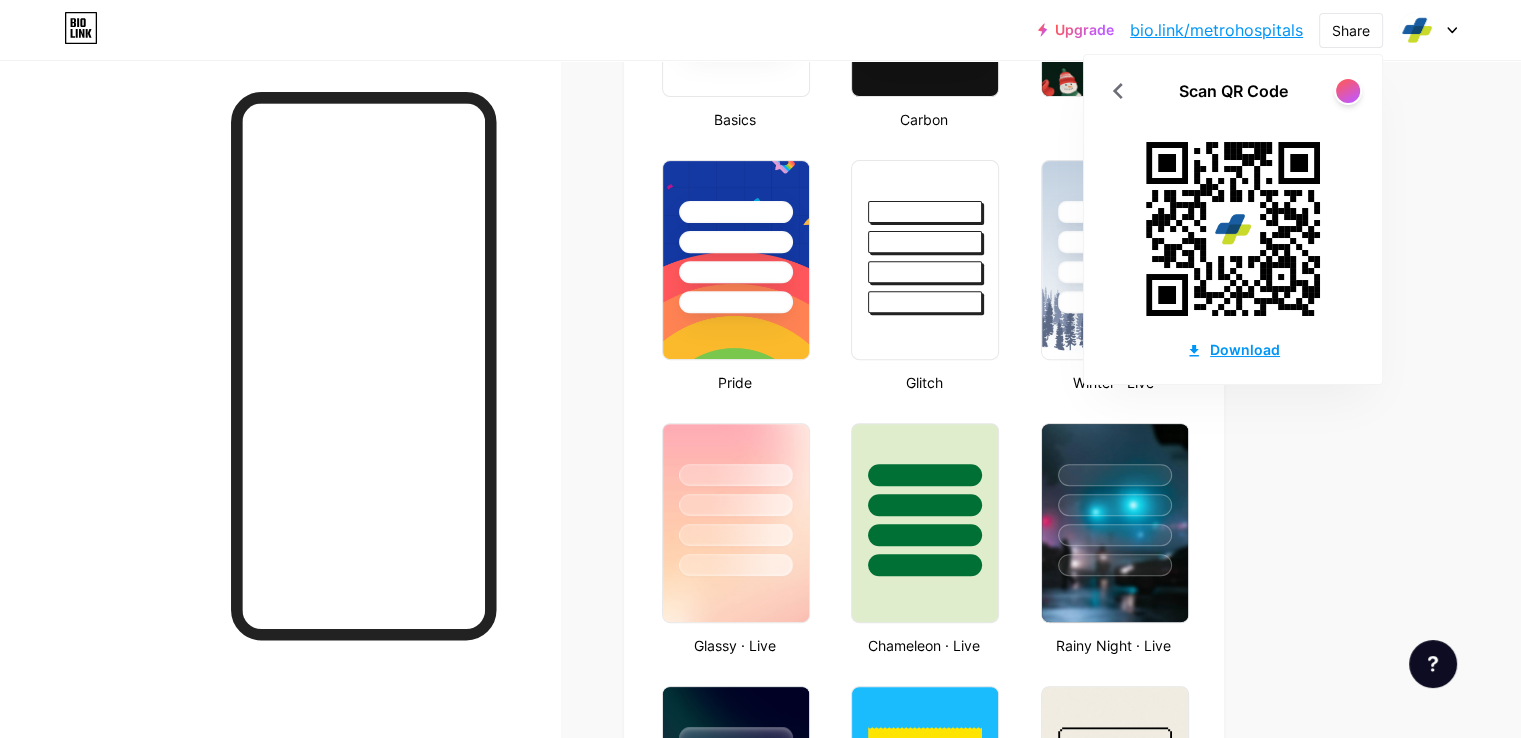 click on "Download" at bounding box center (1233, 349) 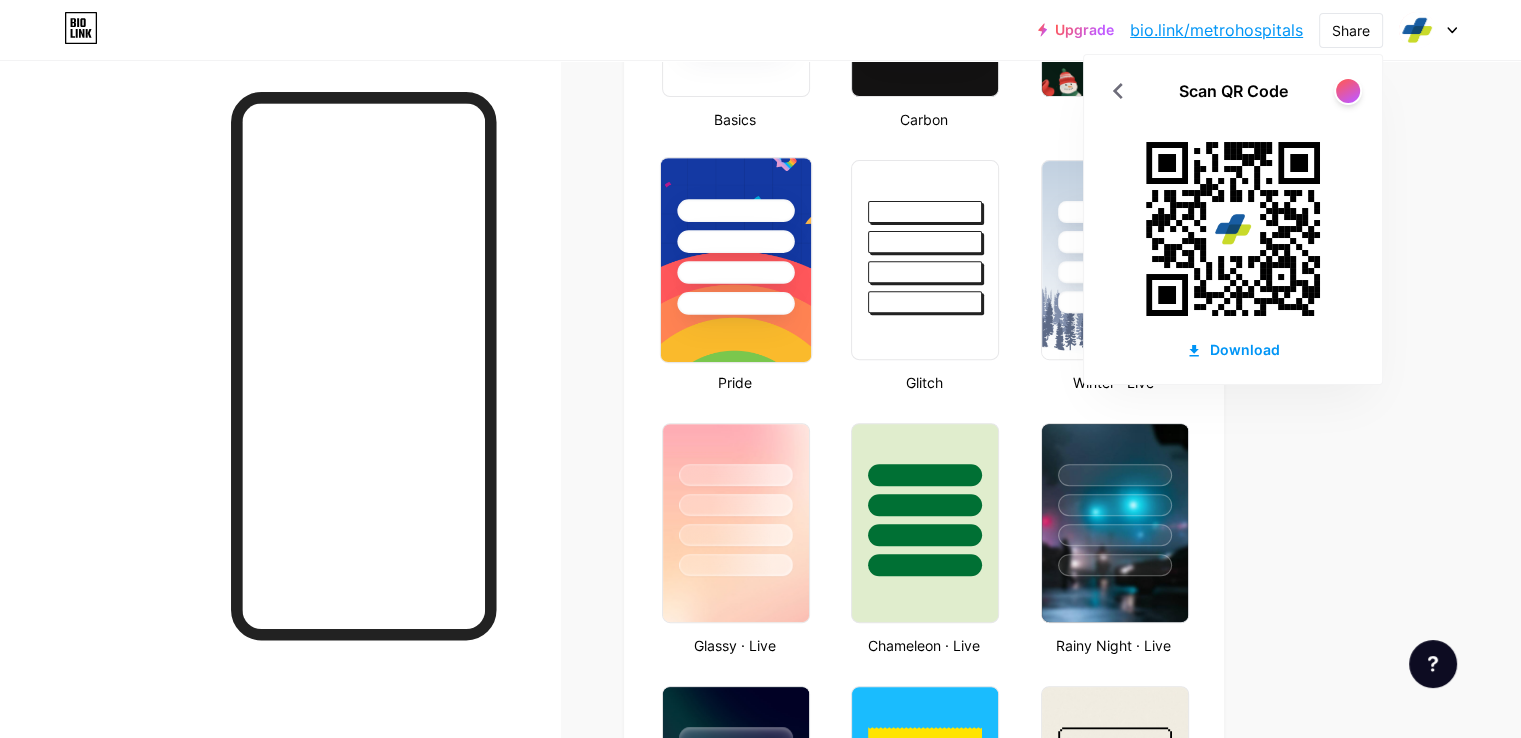scroll, scrollTop: 0, scrollLeft: 0, axis: both 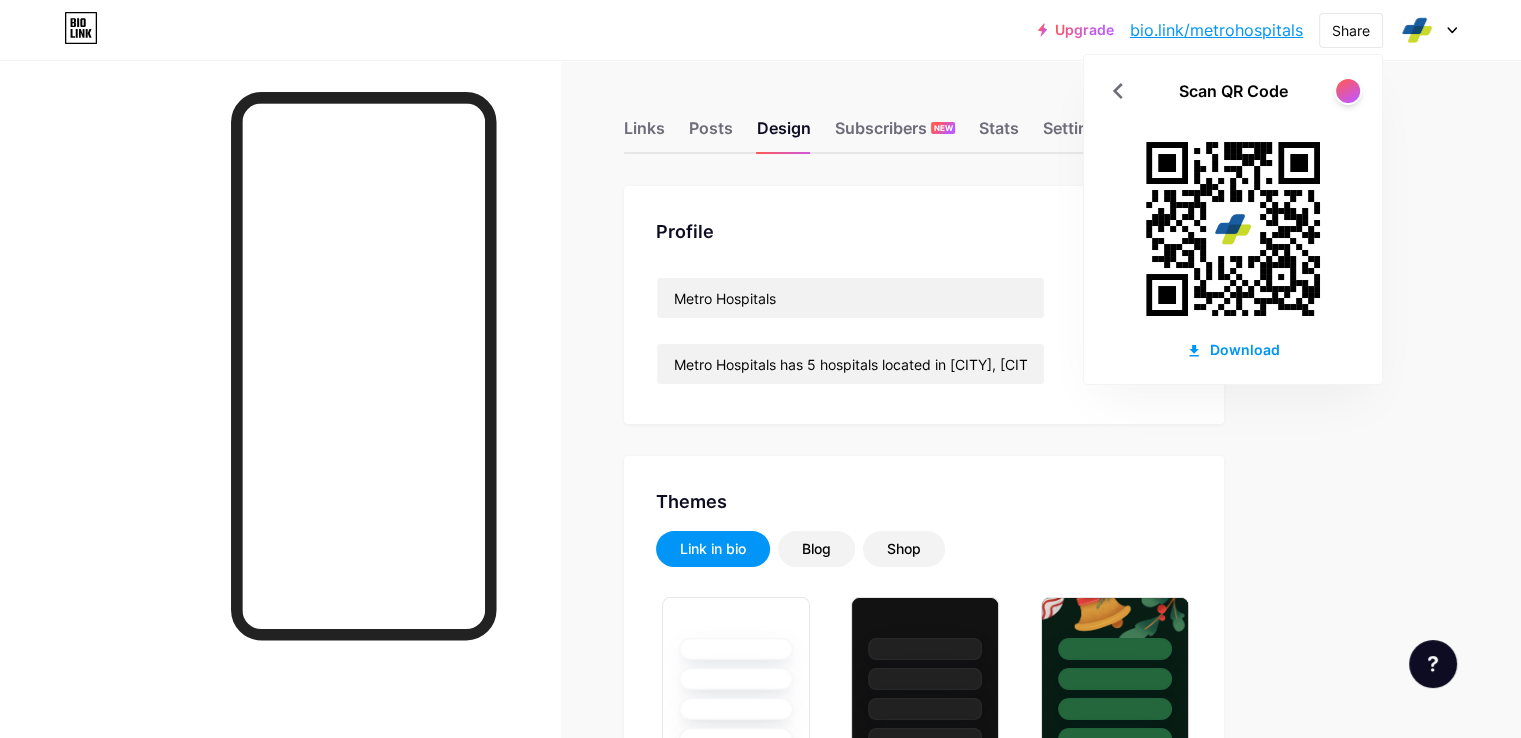click on "Links
Posts
Design
Subscribers
NEW
Stats
Settings     Profile   Metro Hospitals     Metro Hospitals has 5 hospitals located in [CITY], [CITY], [CITY], and [CITY]. #YourPartnerforHealth                   Themes   Link in bio   Blog   Shop       Basics       Carbon       Xmas 23       Pride       Glitch       Winter · Live       Glassy · Live       Chameleon · Live       Rainy Night · Live       Neon · Live       Summer       Retro       Strawberry · Live       Desert       Sunny       Autumn       Leaf       Clear Sky       Blush       Unicorn       Minimal       Cloudy       Shadow     Create your own           Changes saved     Background         Color           Video             Image           #185da2     Button       #ffffff   Font   Inter Poppins EB Garamond TEKO BALSAMIQ SANS Kite One PT Sans Quicksand DM Sans     #ffffff   Changes saved     Position to display socials                 Top" at bounding box center [654, 2368] 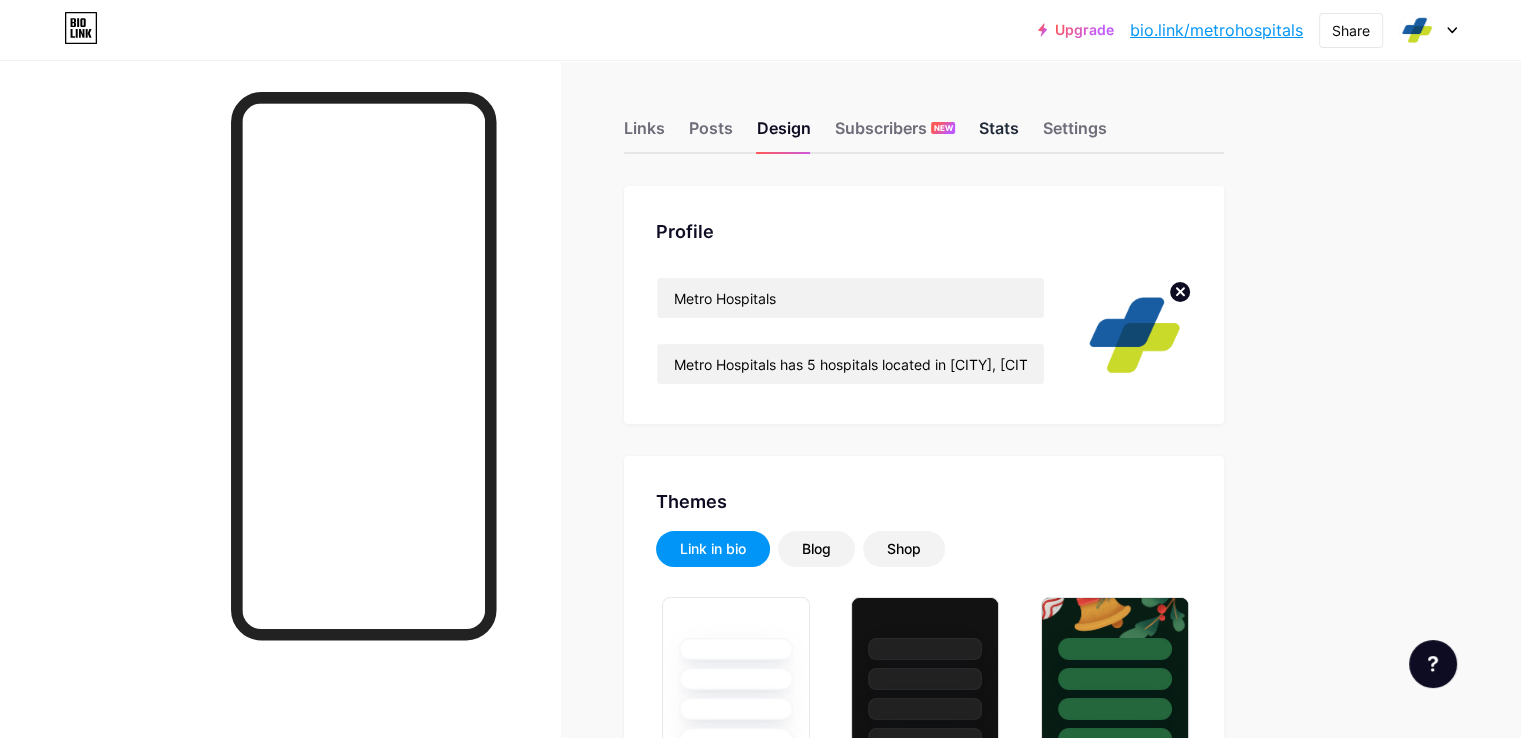 click on "Stats" at bounding box center [999, 134] 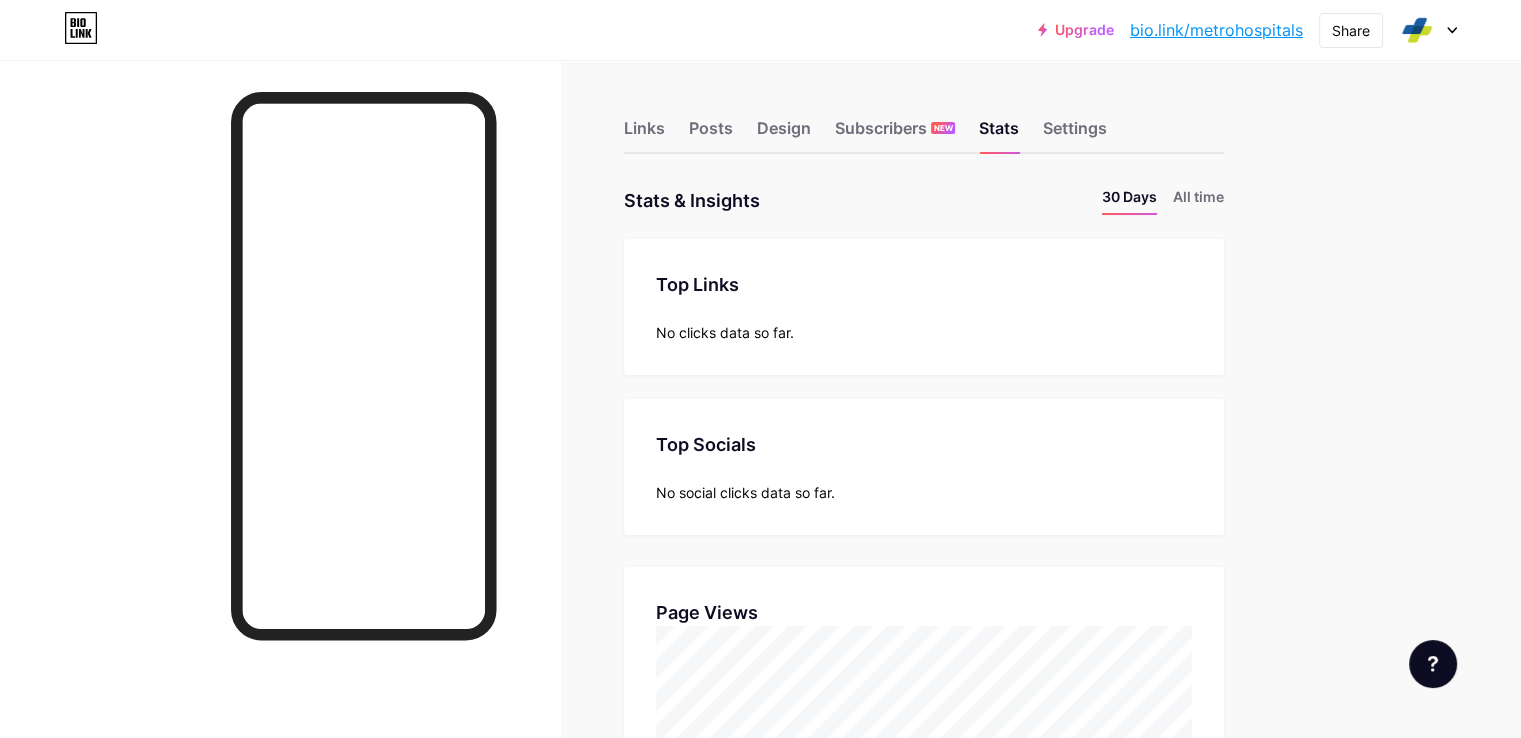 scroll, scrollTop: 999262, scrollLeft: 998479, axis: both 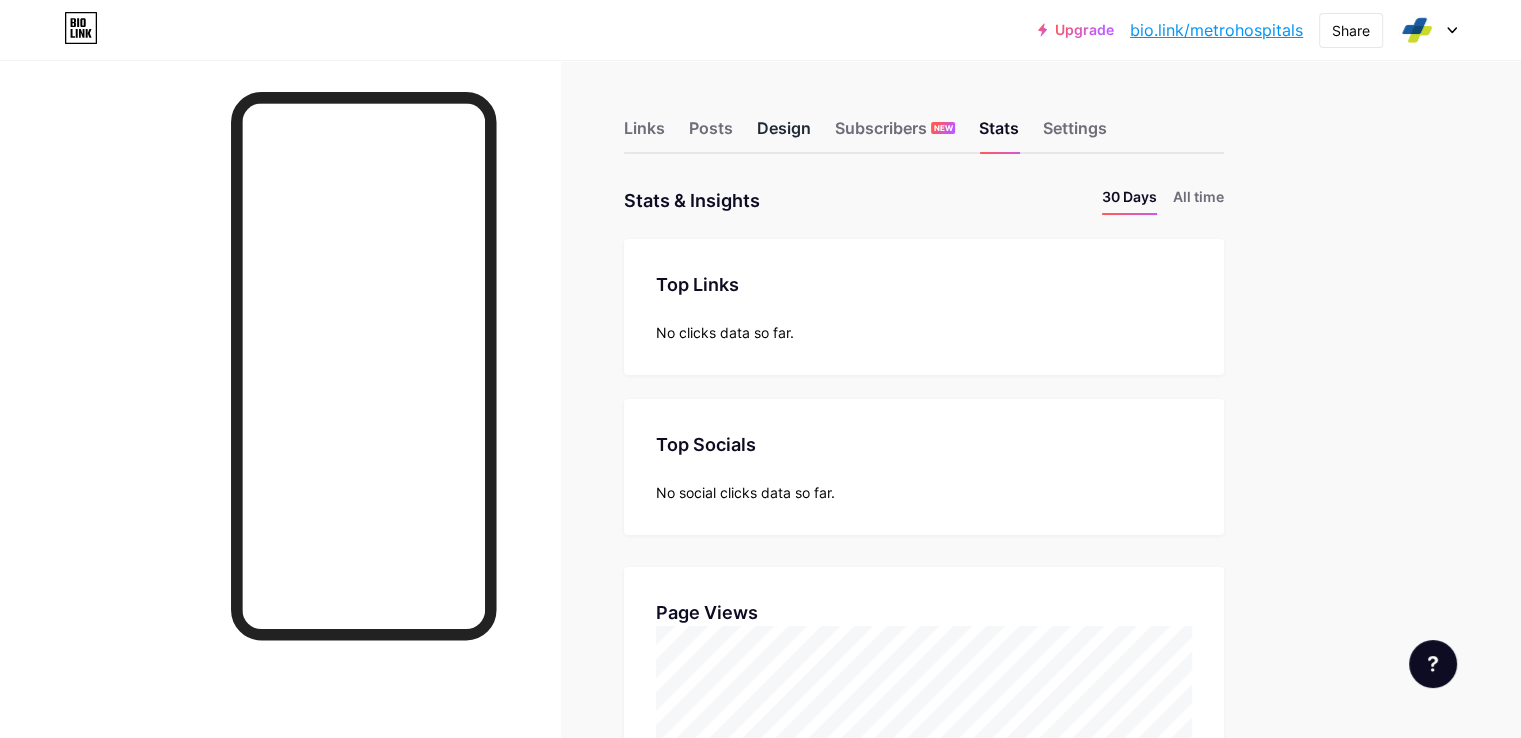 click on "Design" at bounding box center (784, 134) 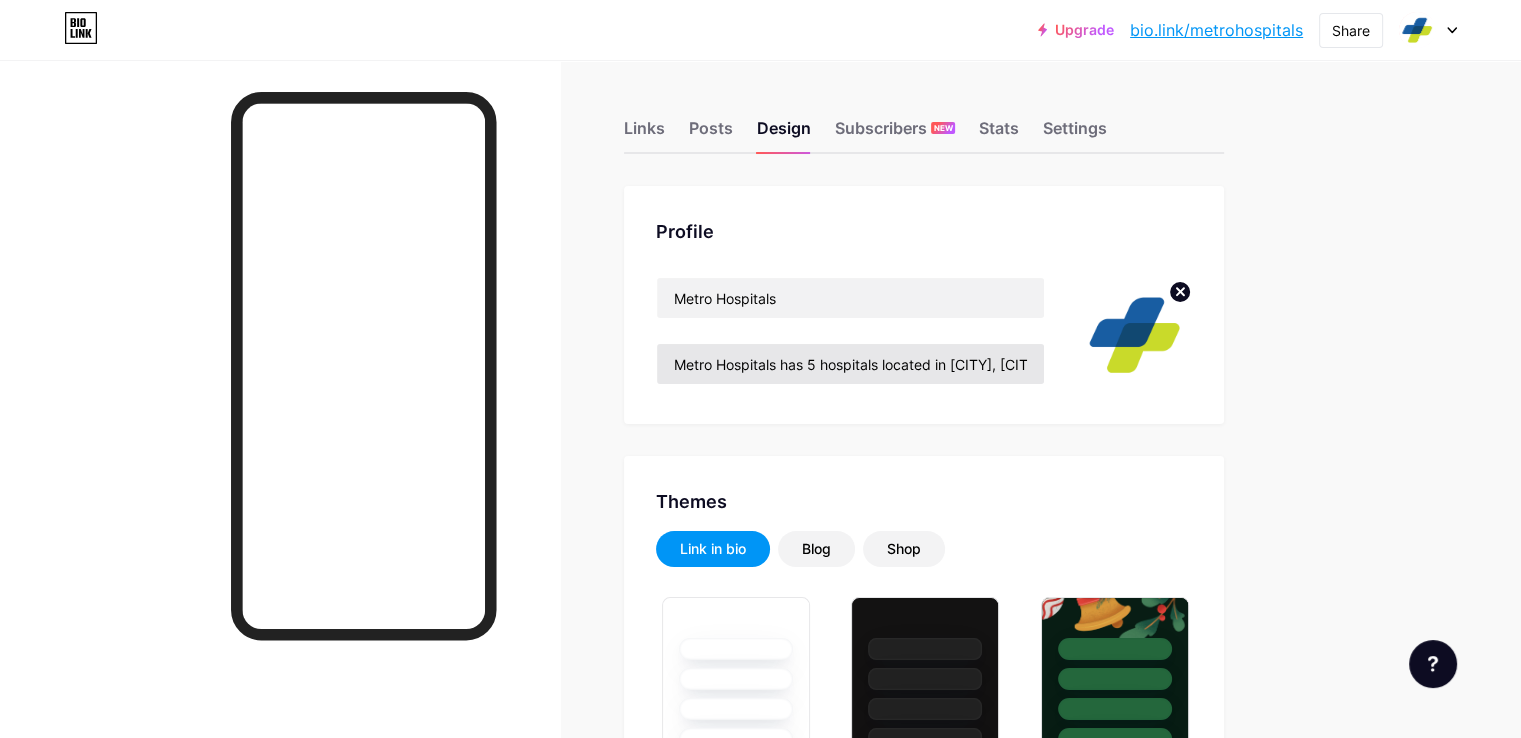 type on "#185da2" 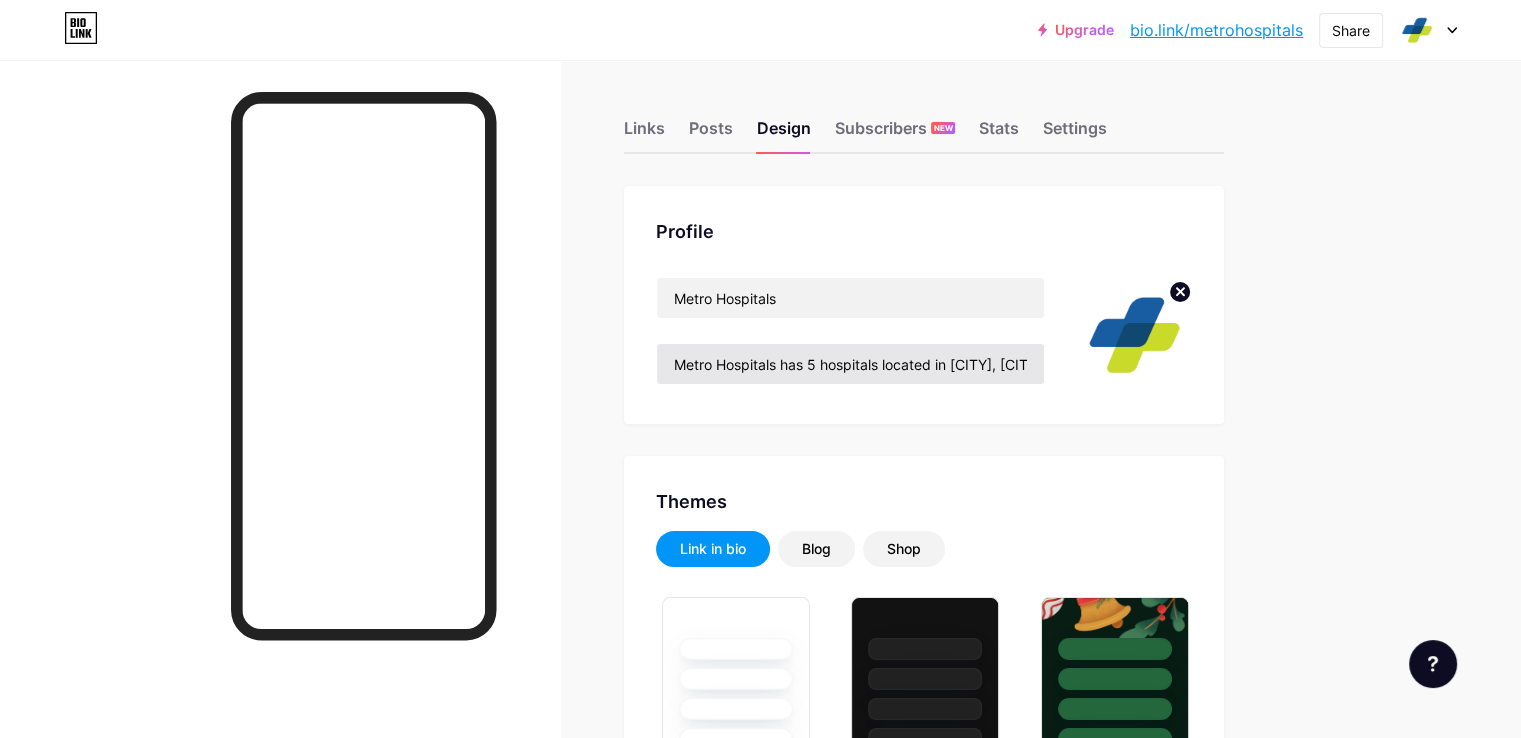 type on "#ffffff" 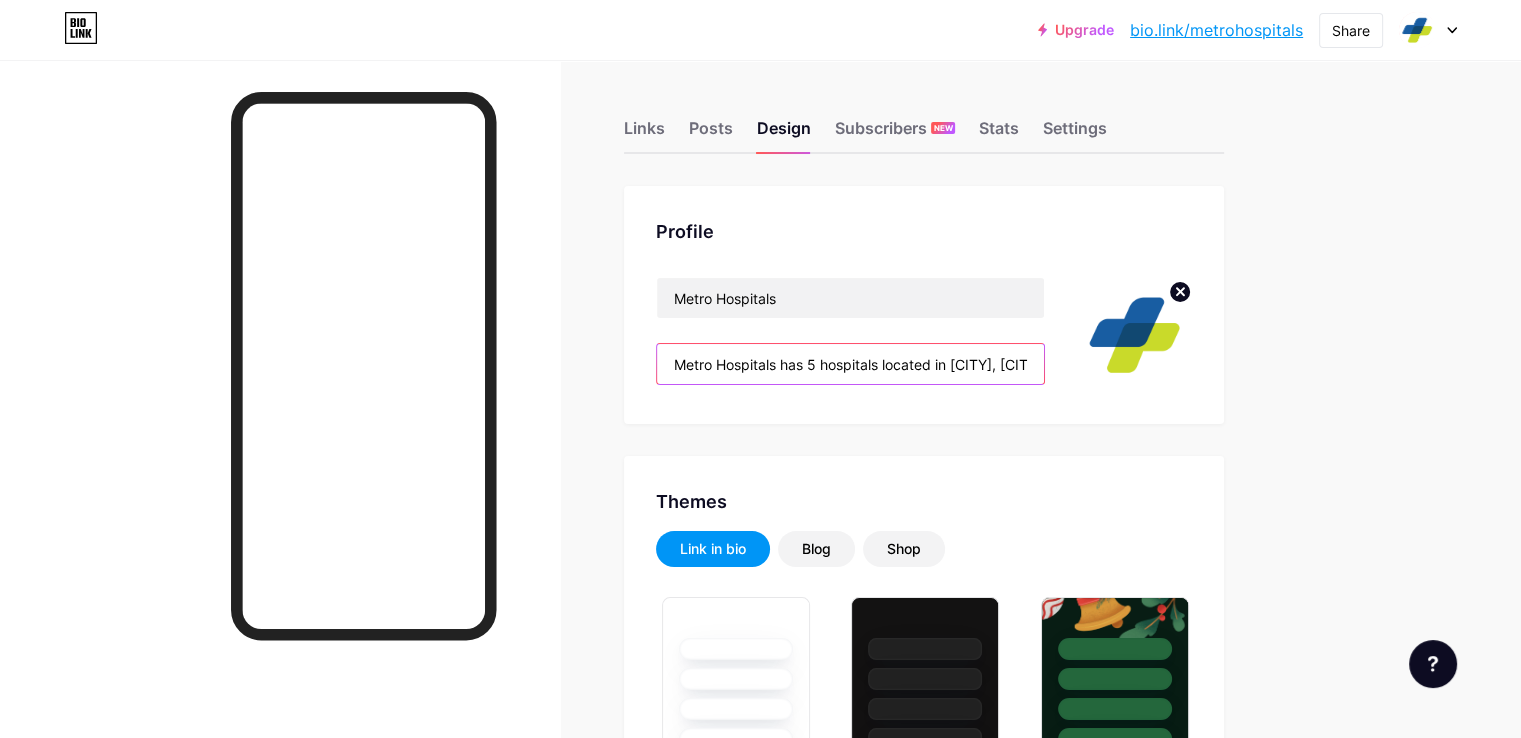 click on "Metro Hospitals has 5 hospitals located in [CITY], [CITY], [CITY], and [CITY]. #YourPartnerforHealth" at bounding box center [850, 364] 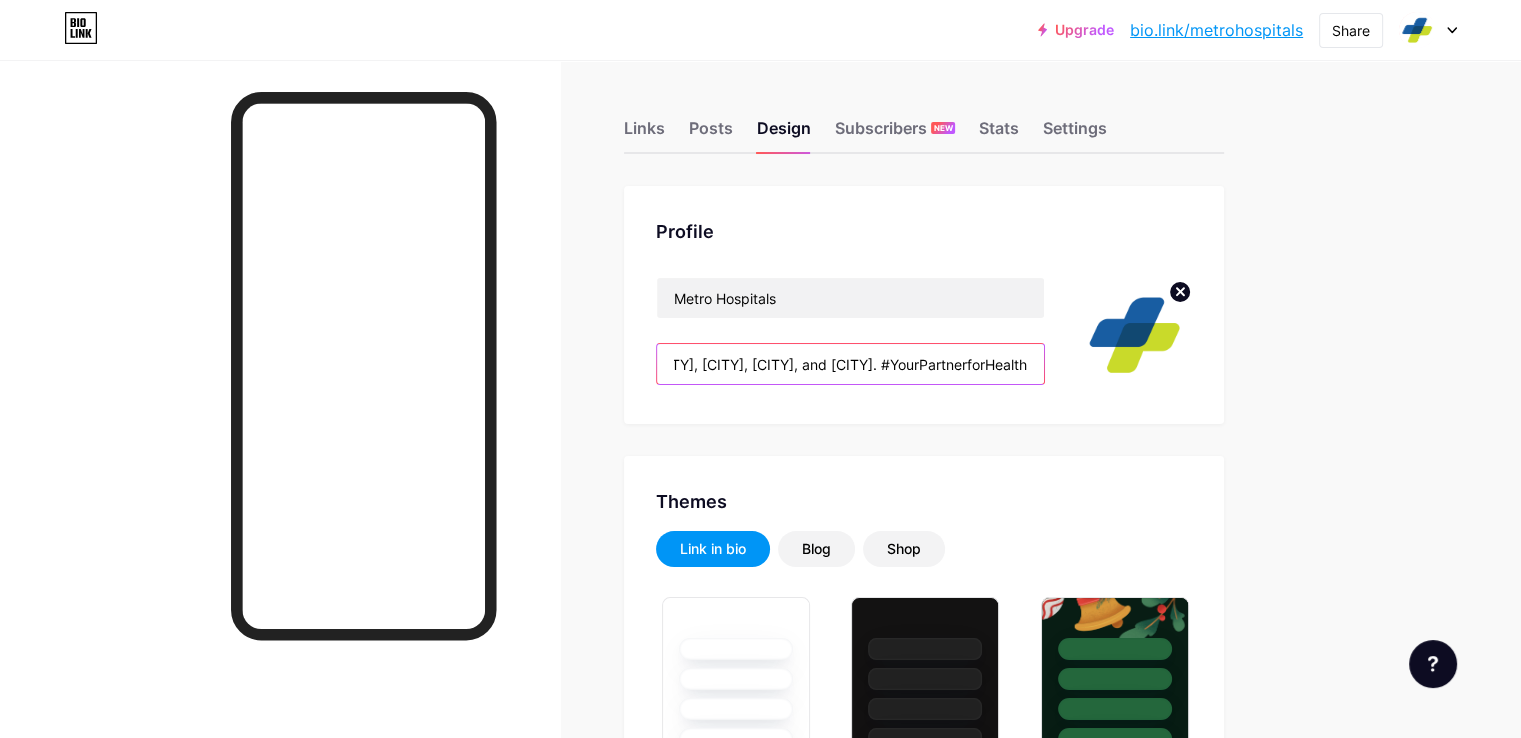 drag, startPoint x: 1081, startPoint y: 362, endPoint x: 1183, endPoint y: 373, distance: 102.59142 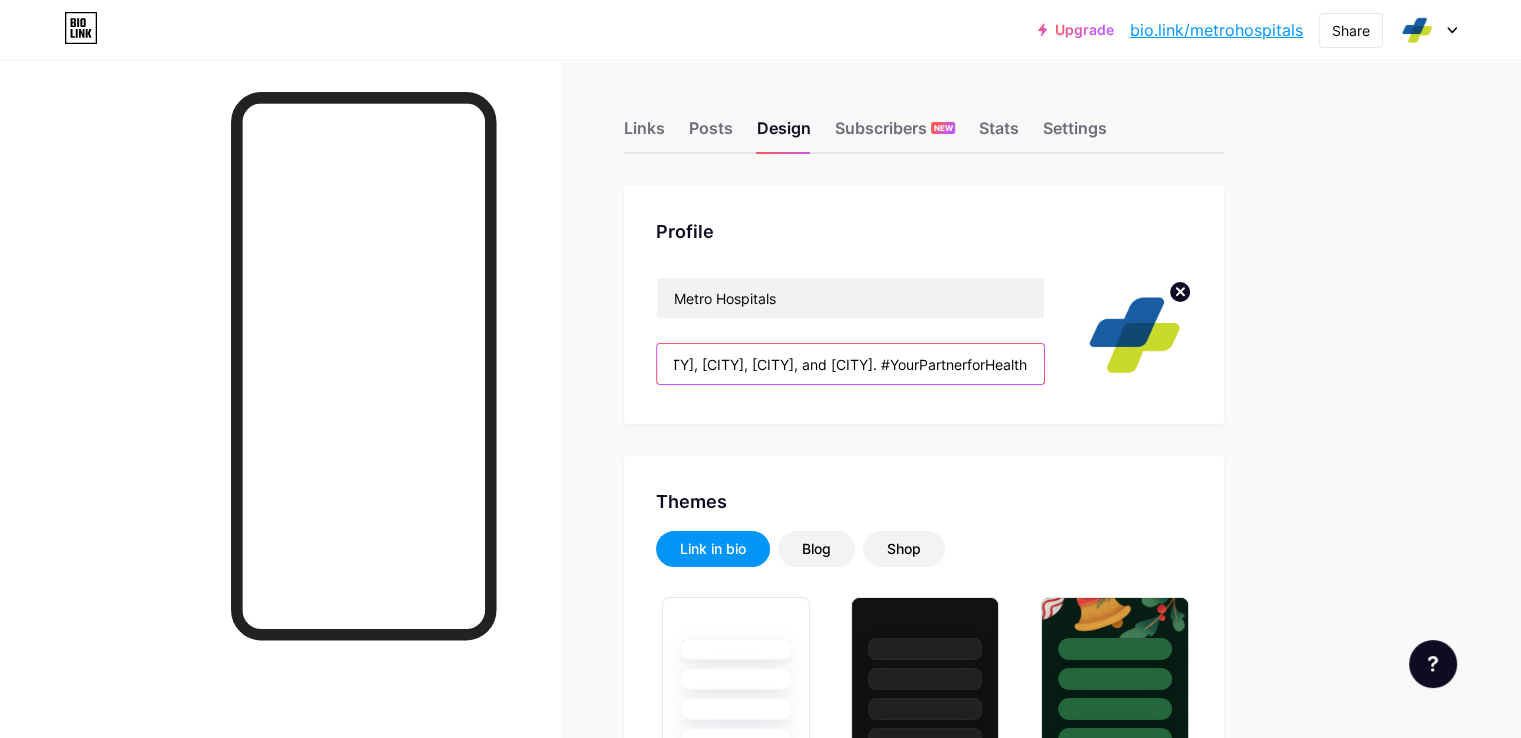 drag, startPoint x: 856, startPoint y: 357, endPoint x: 796, endPoint y: 367, distance: 60.827625 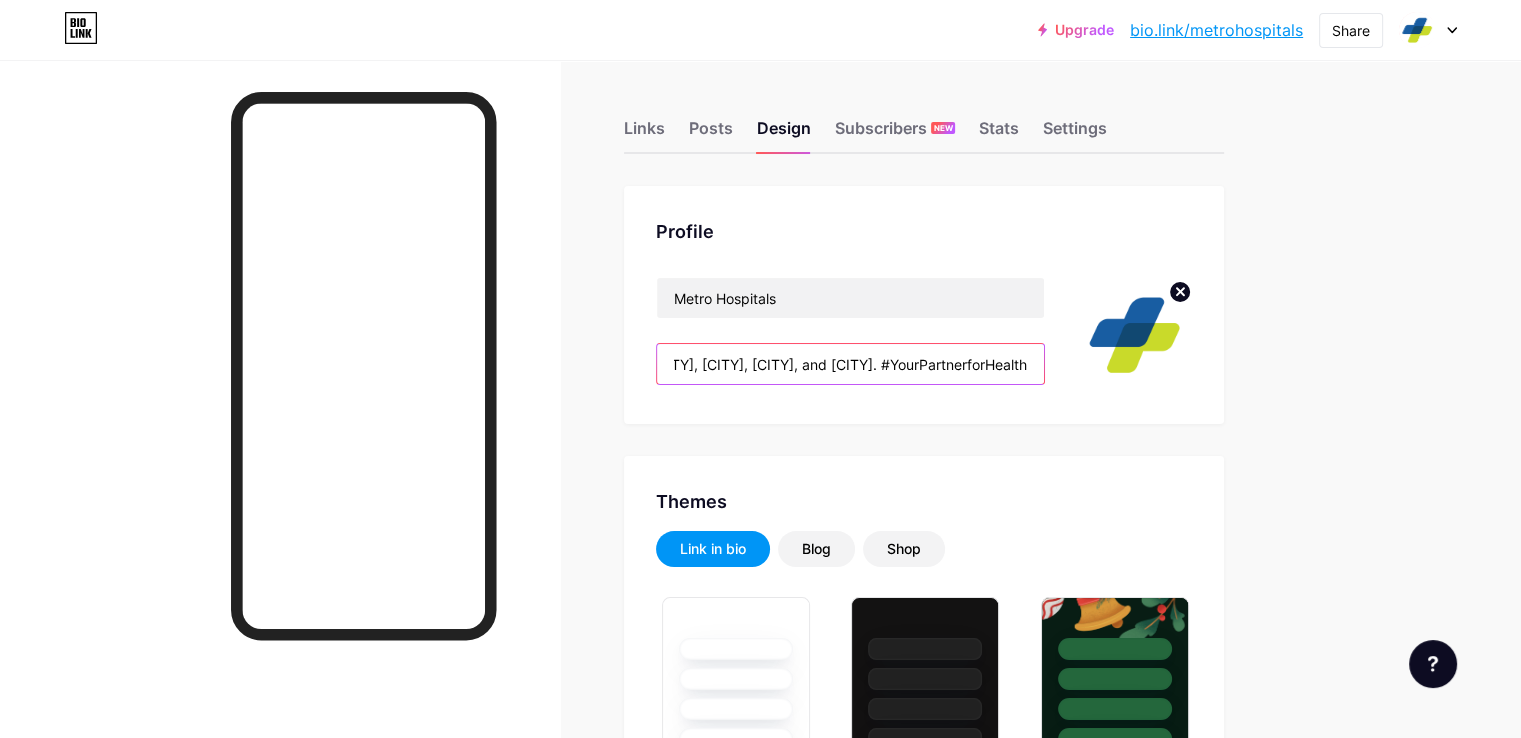 click on "Metro Hospitals has 5 hospitals located in [CITY], [CITY], [CITY], and [CITY]. #YourPartnerforHealth" at bounding box center (850, 364) 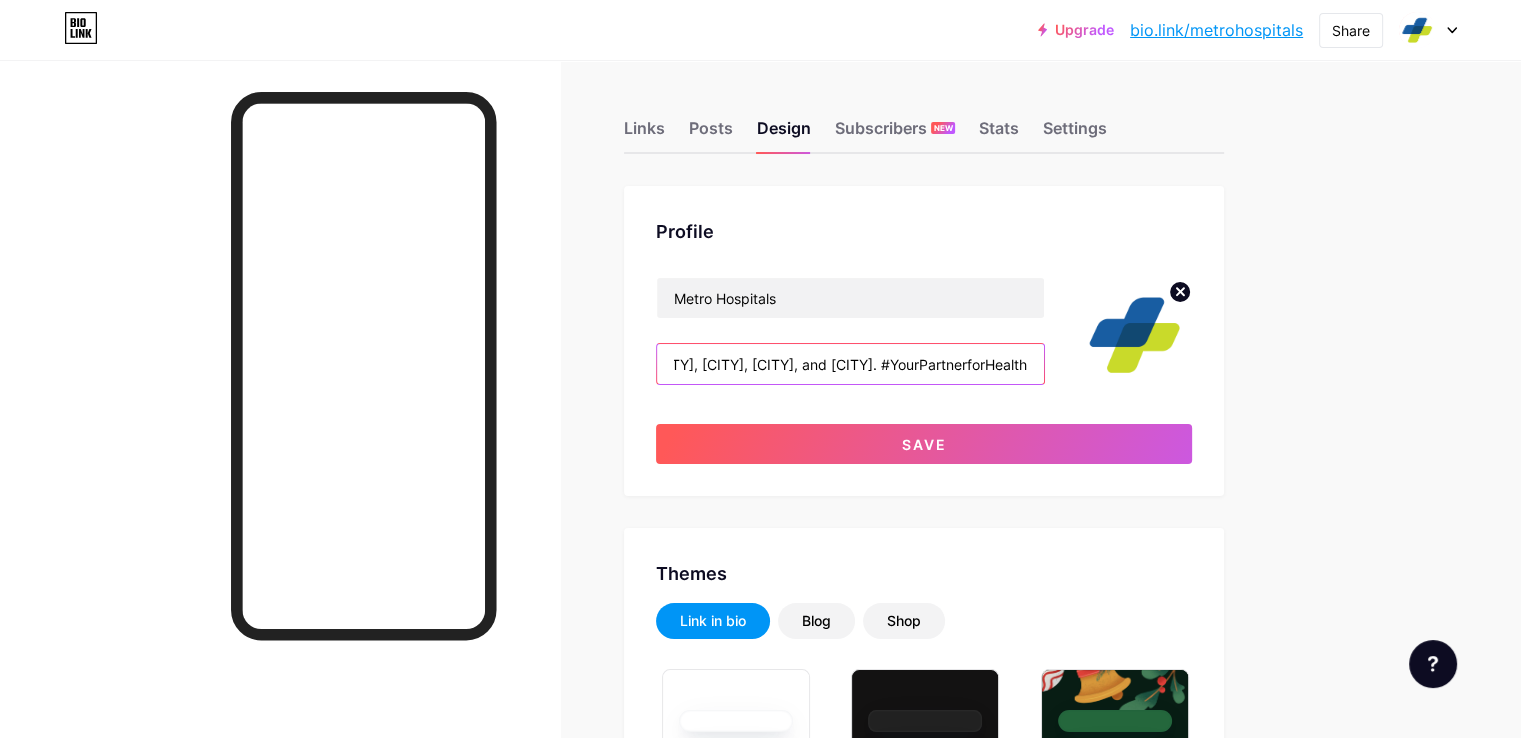 scroll, scrollTop: 0, scrollLeft: 332, axis: horizontal 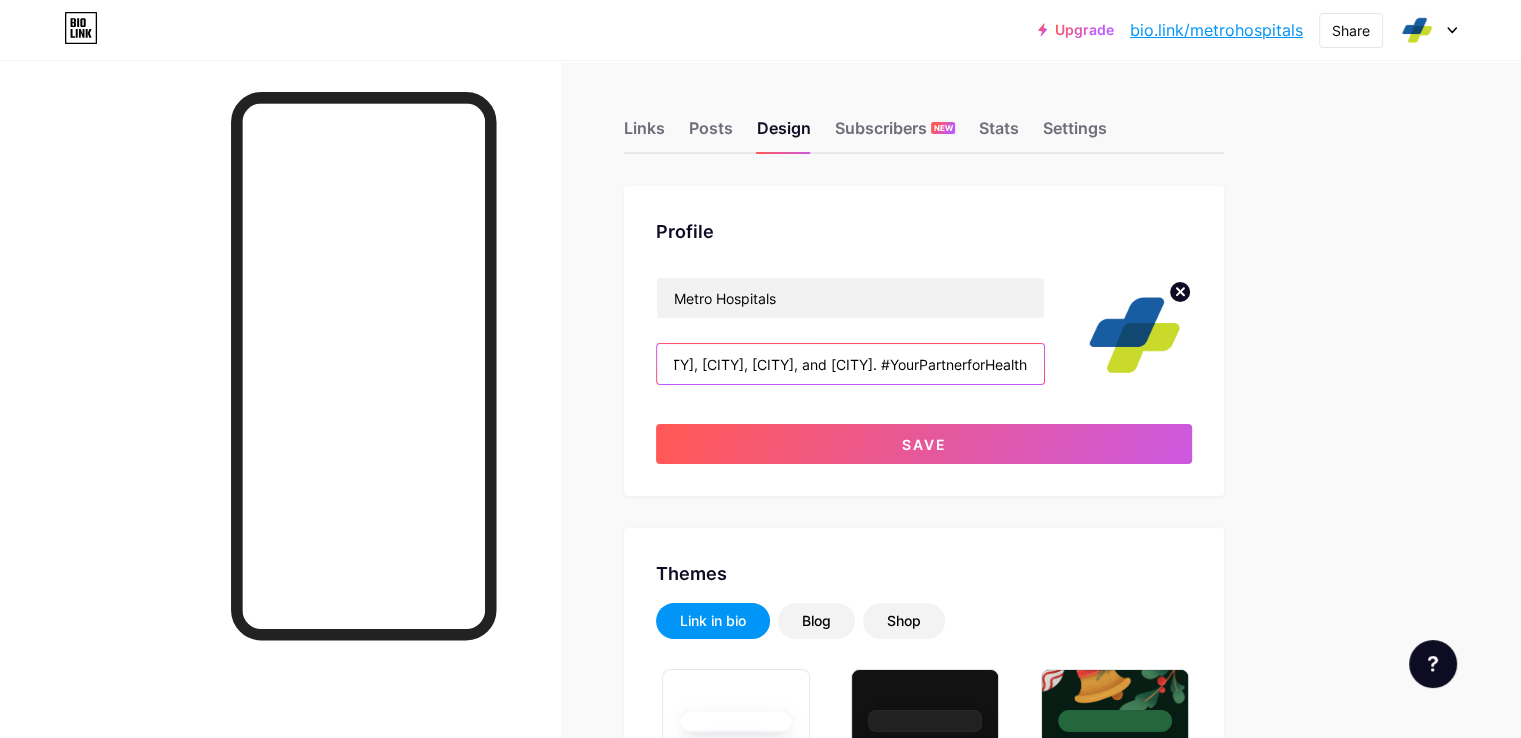 drag, startPoint x: 844, startPoint y: 365, endPoint x: 909, endPoint y: 365, distance: 65 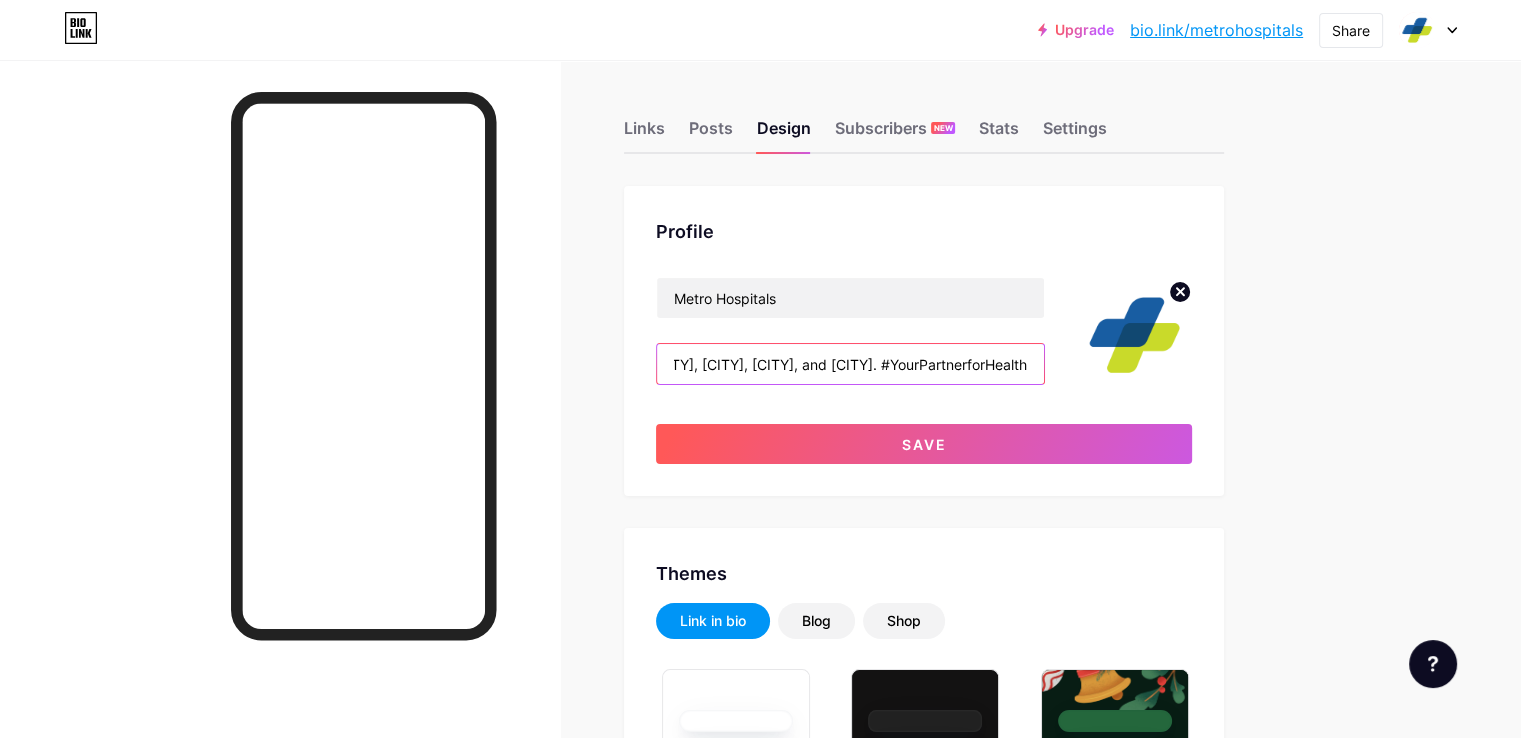 click on "Metro Hospitals has 5 hospitals located in [CITY], [CITY], [CITY], and [CITY]. #YourPartnerforHealth" at bounding box center [850, 364] 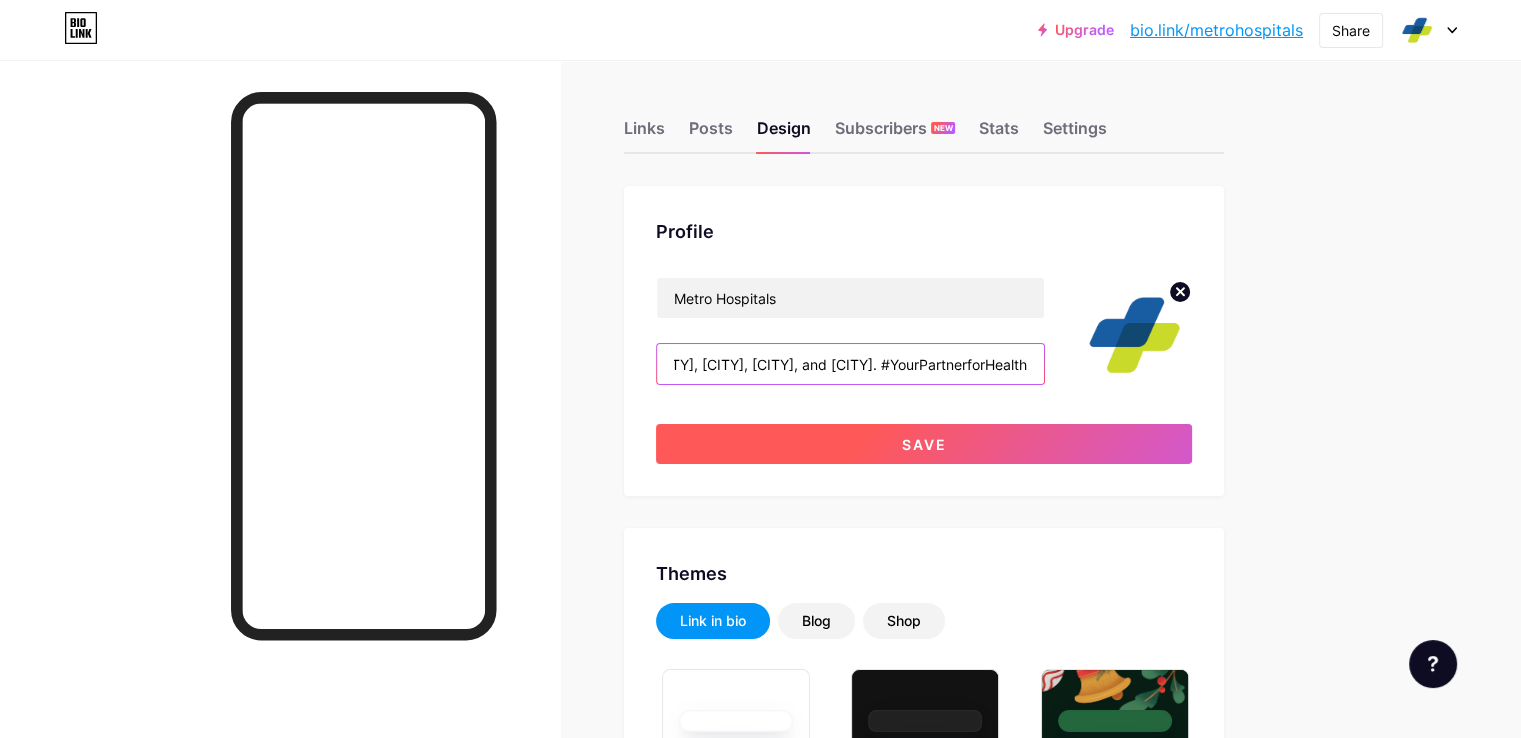 type on "Metro Hospitals has 5 hospitals located in [CITY], [CITY], [CITY], and [CITY]. #YourPartnerforHealth" 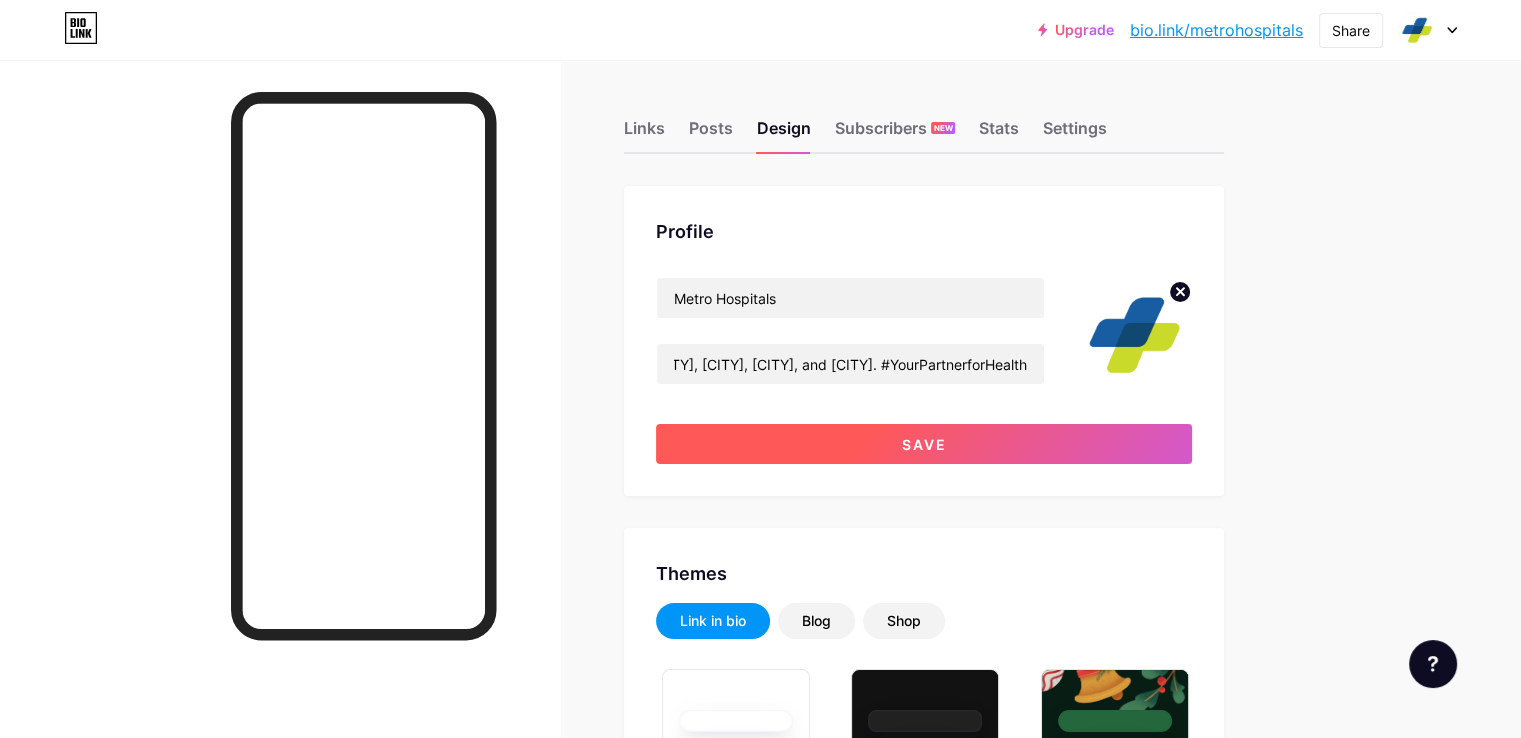 click on "Save" at bounding box center (924, 444) 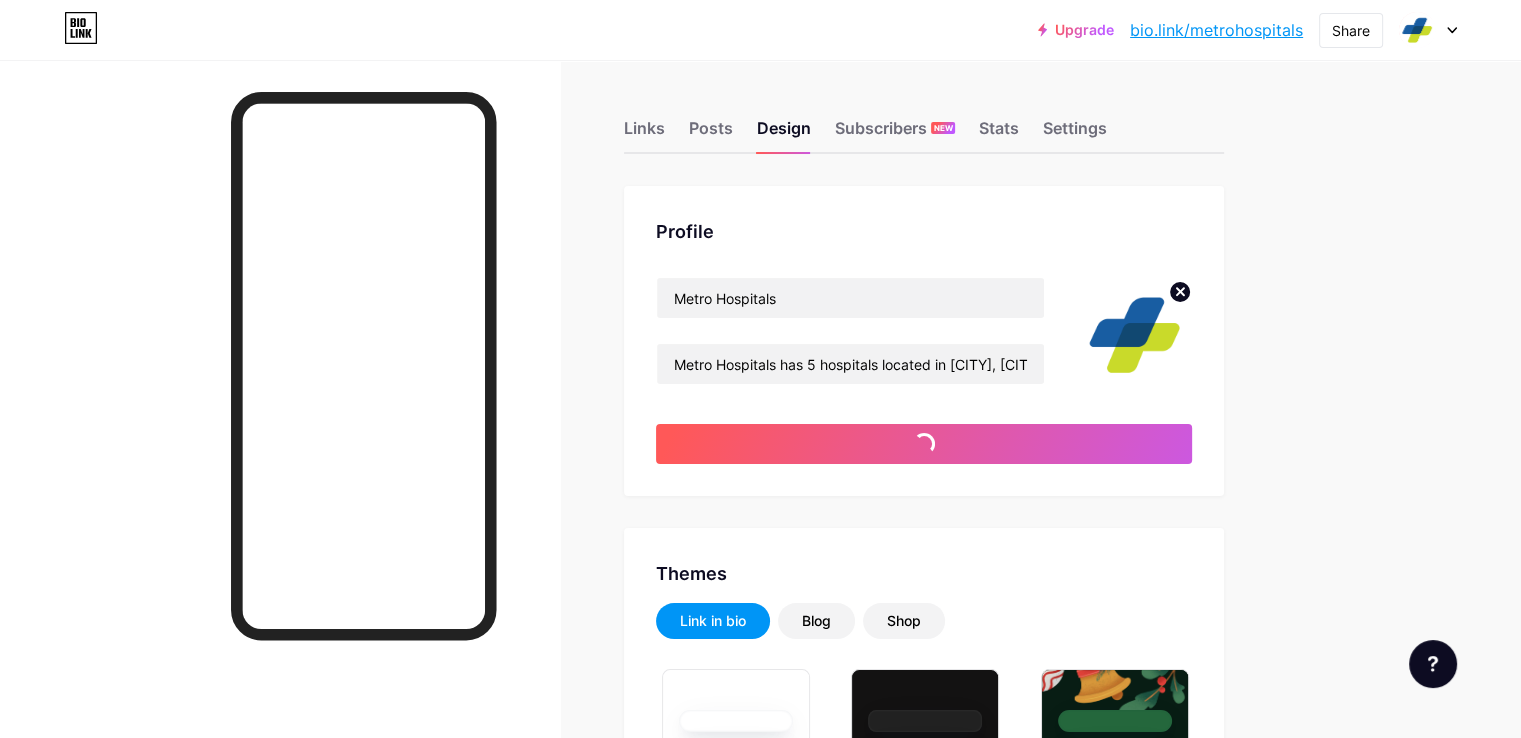 type on "#185da2" 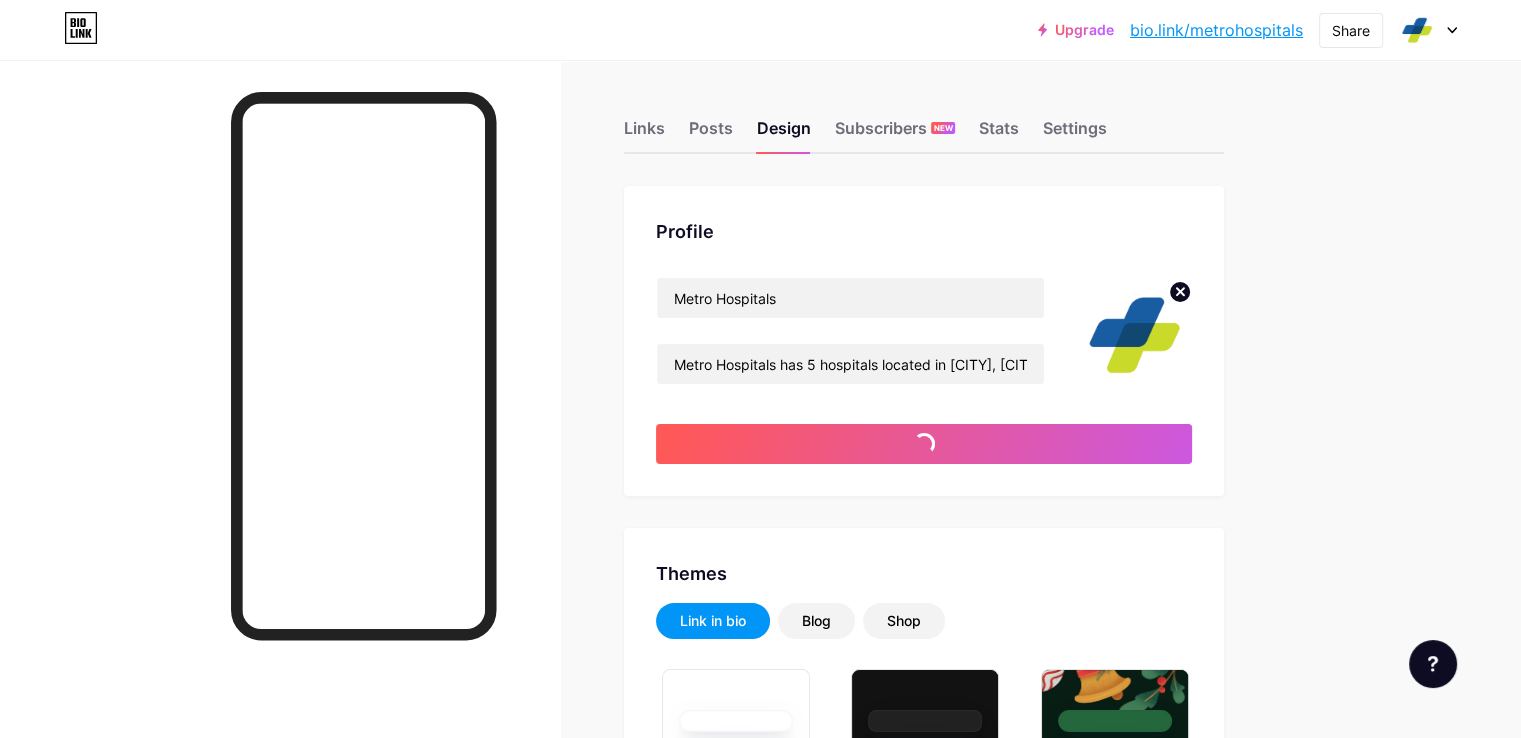 type on "#ffffff" 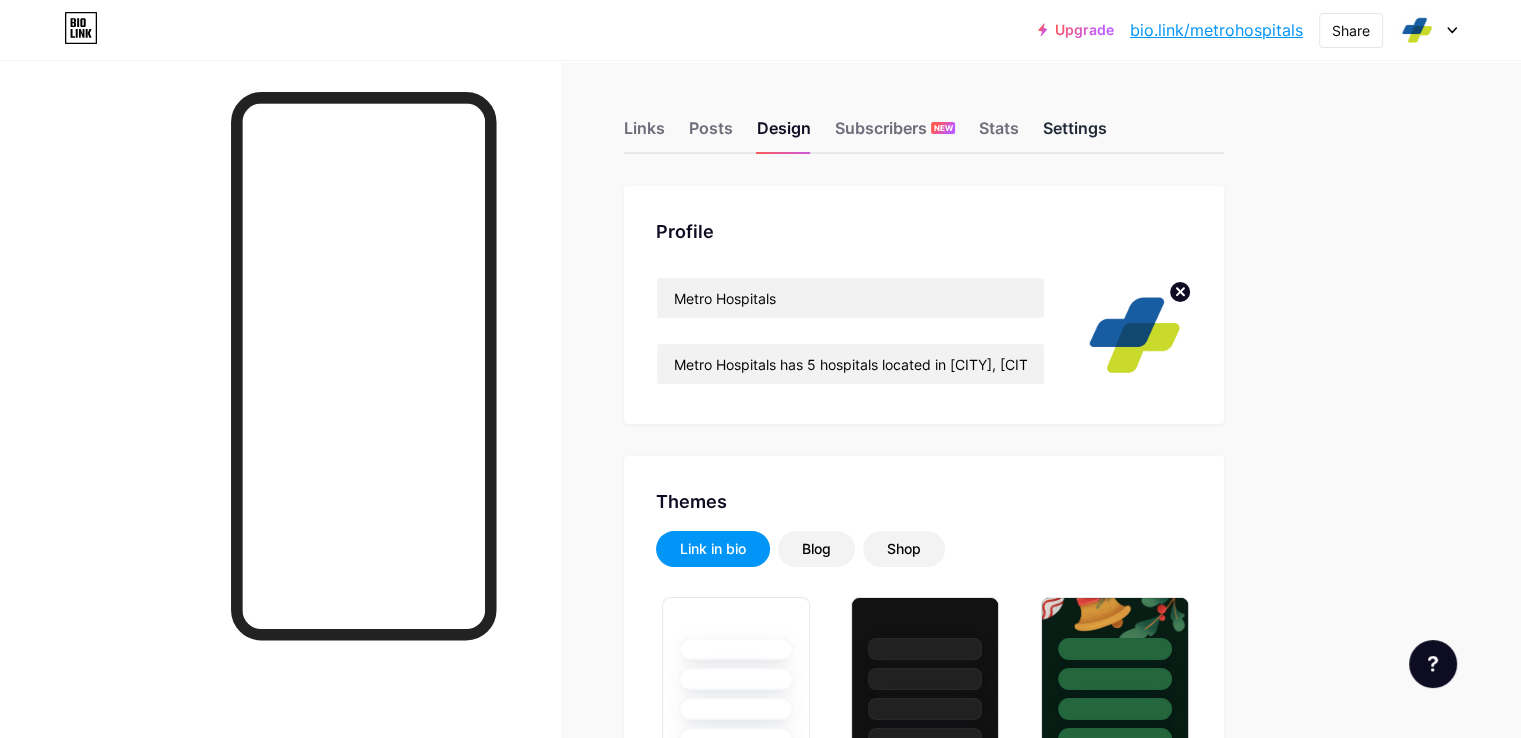 click on "Settings" at bounding box center (1075, 134) 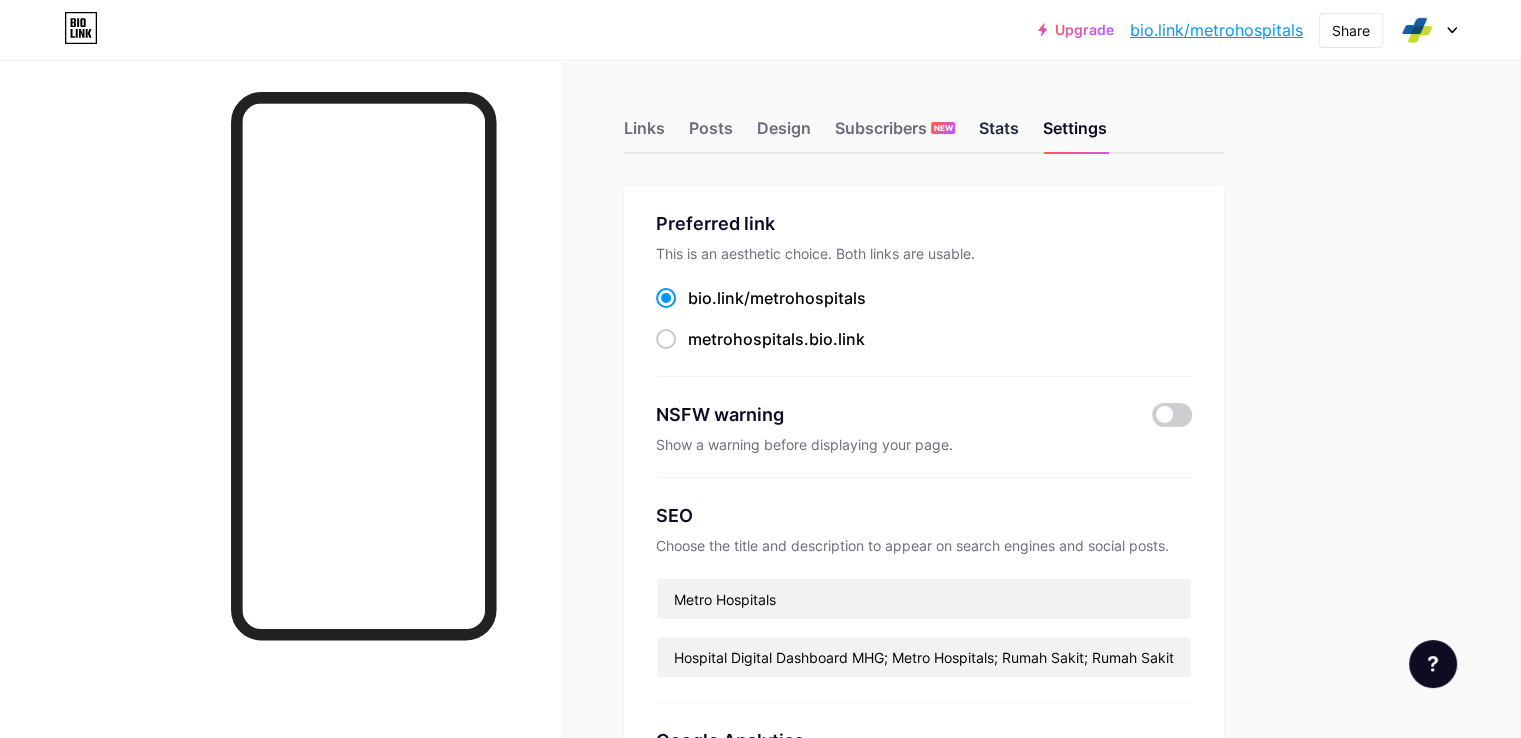 click on "Stats" at bounding box center (999, 134) 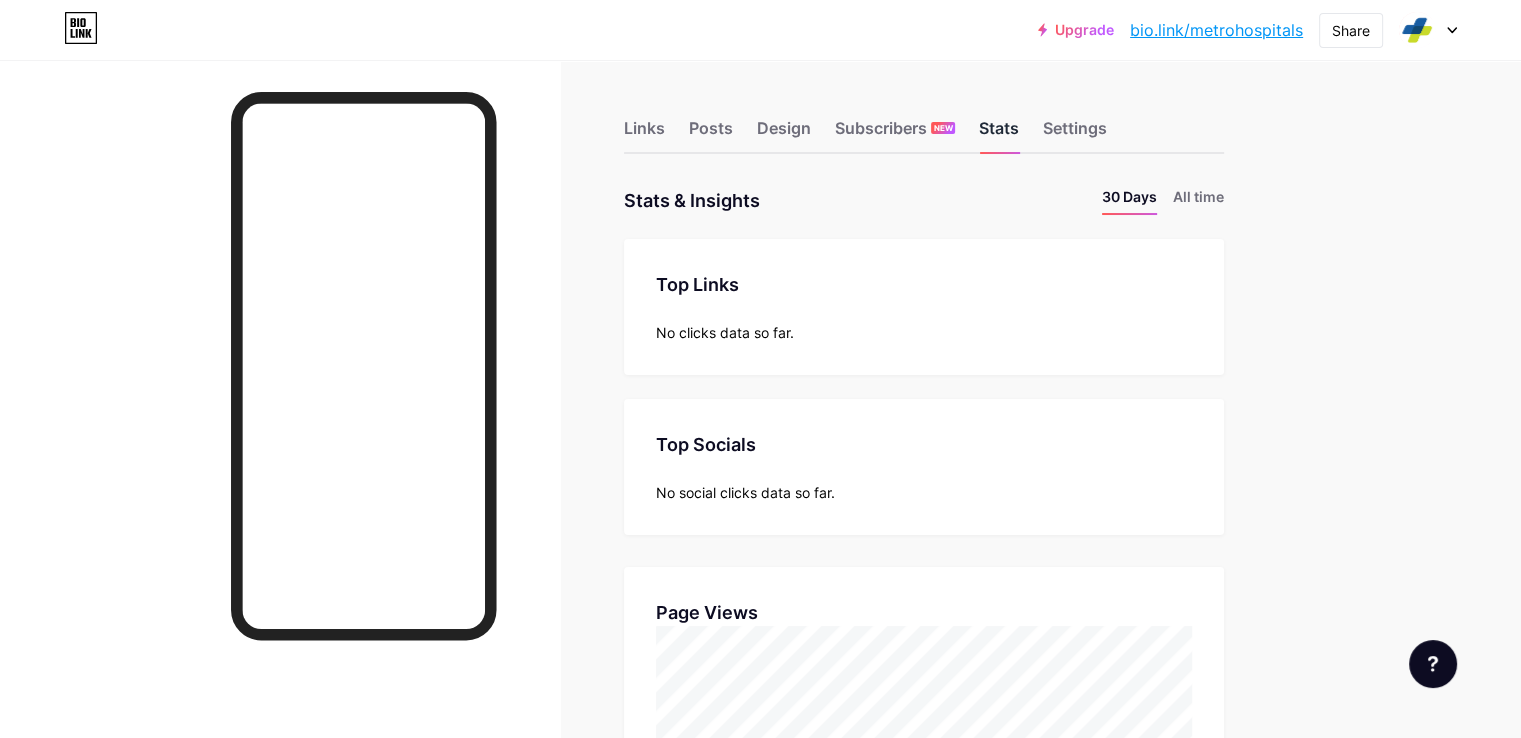 scroll, scrollTop: 999262, scrollLeft: 998479, axis: both 